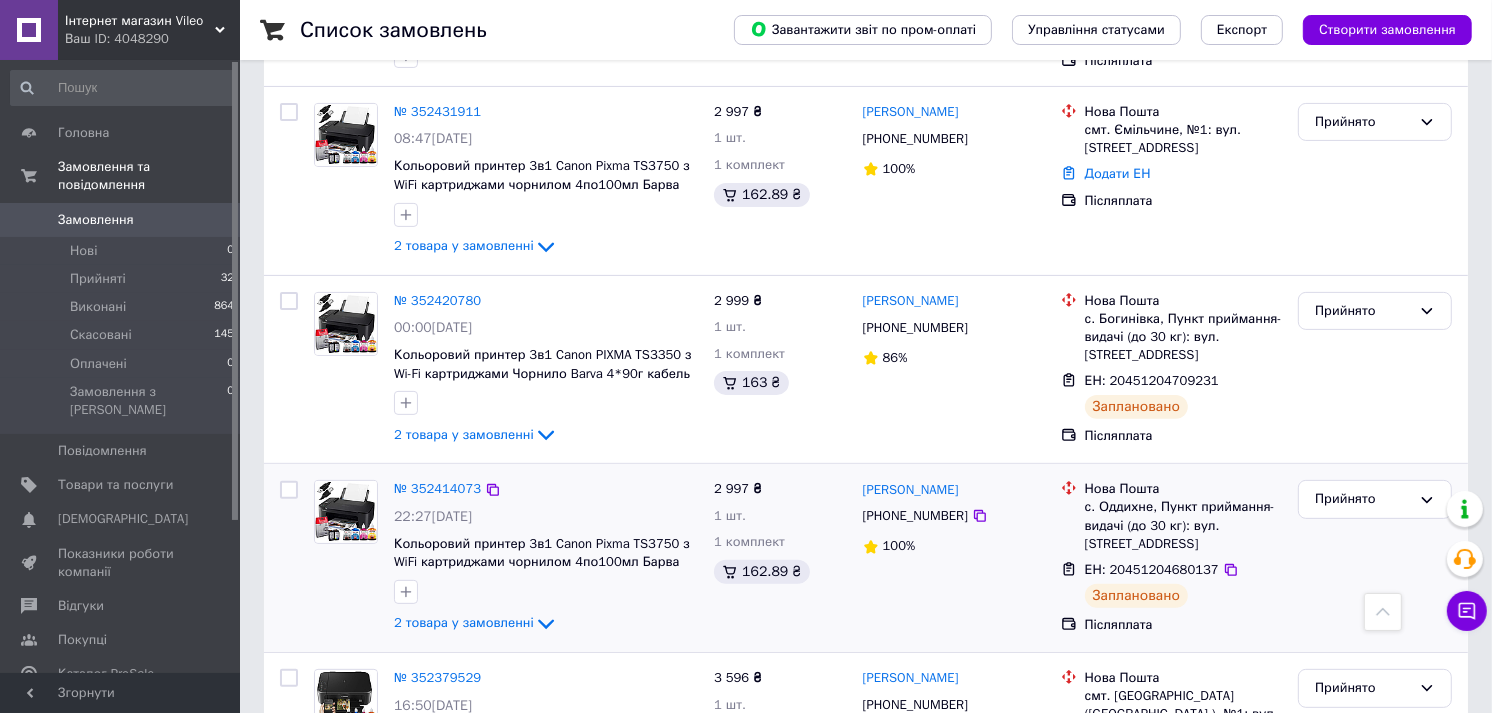 scroll, scrollTop: 333, scrollLeft: 0, axis: vertical 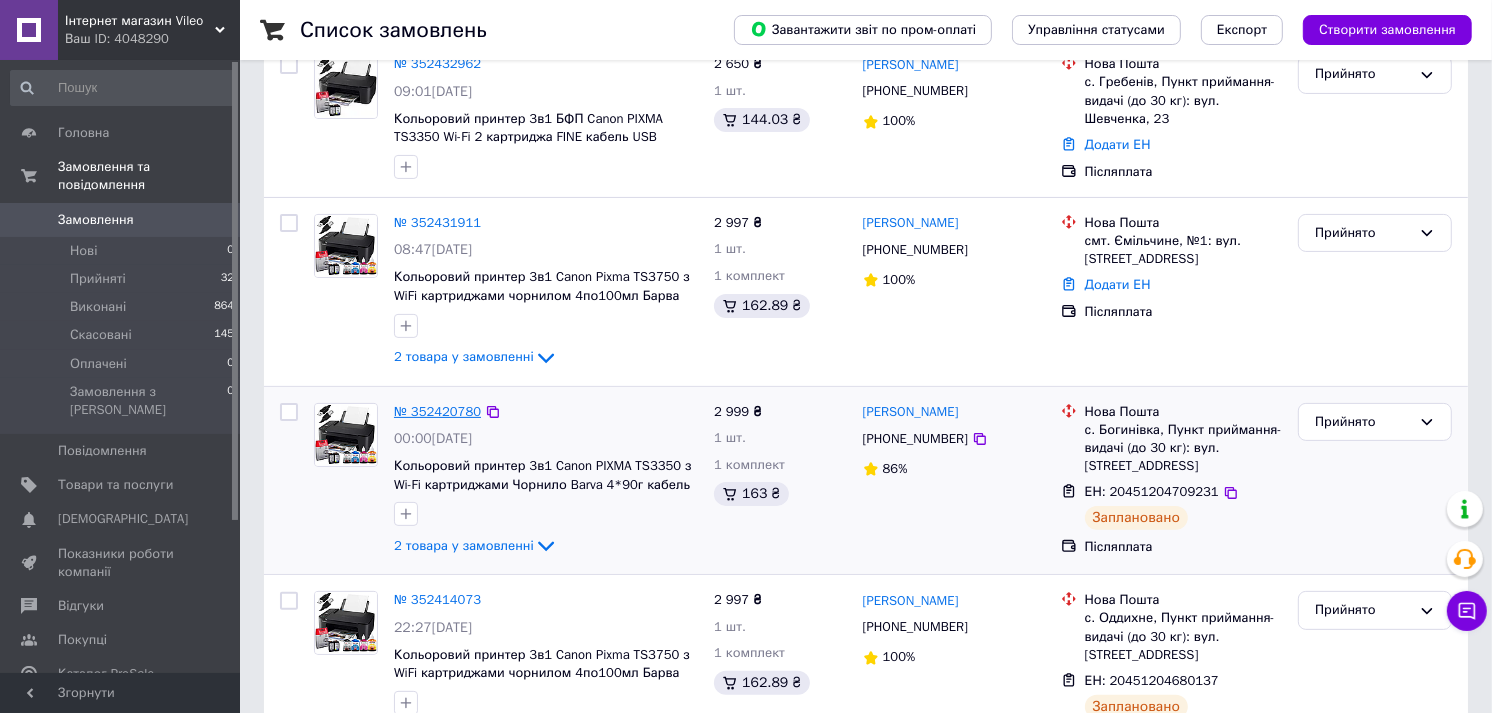 click on "№ 352420780" at bounding box center (437, 411) 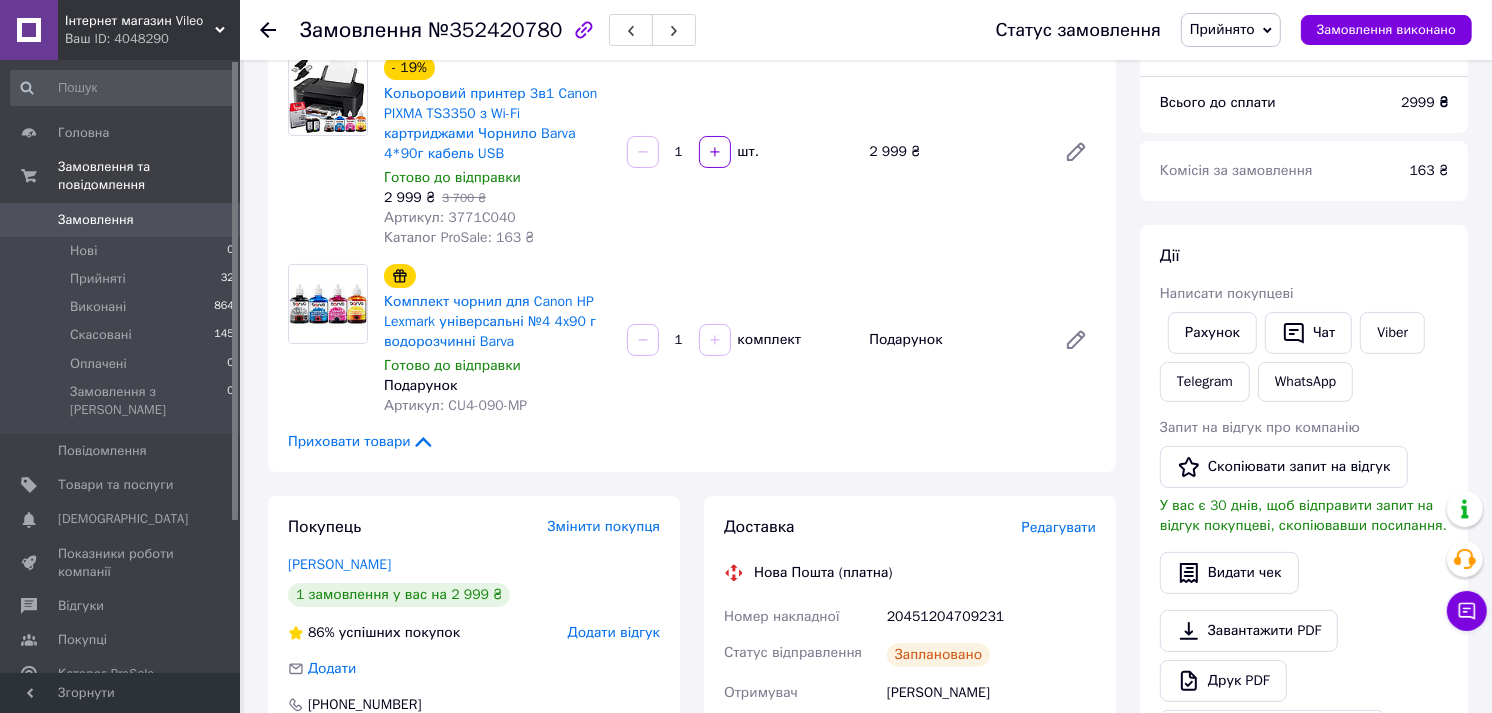 scroll, scrollTop: 111, scrollLeft: 0, axis: vertical 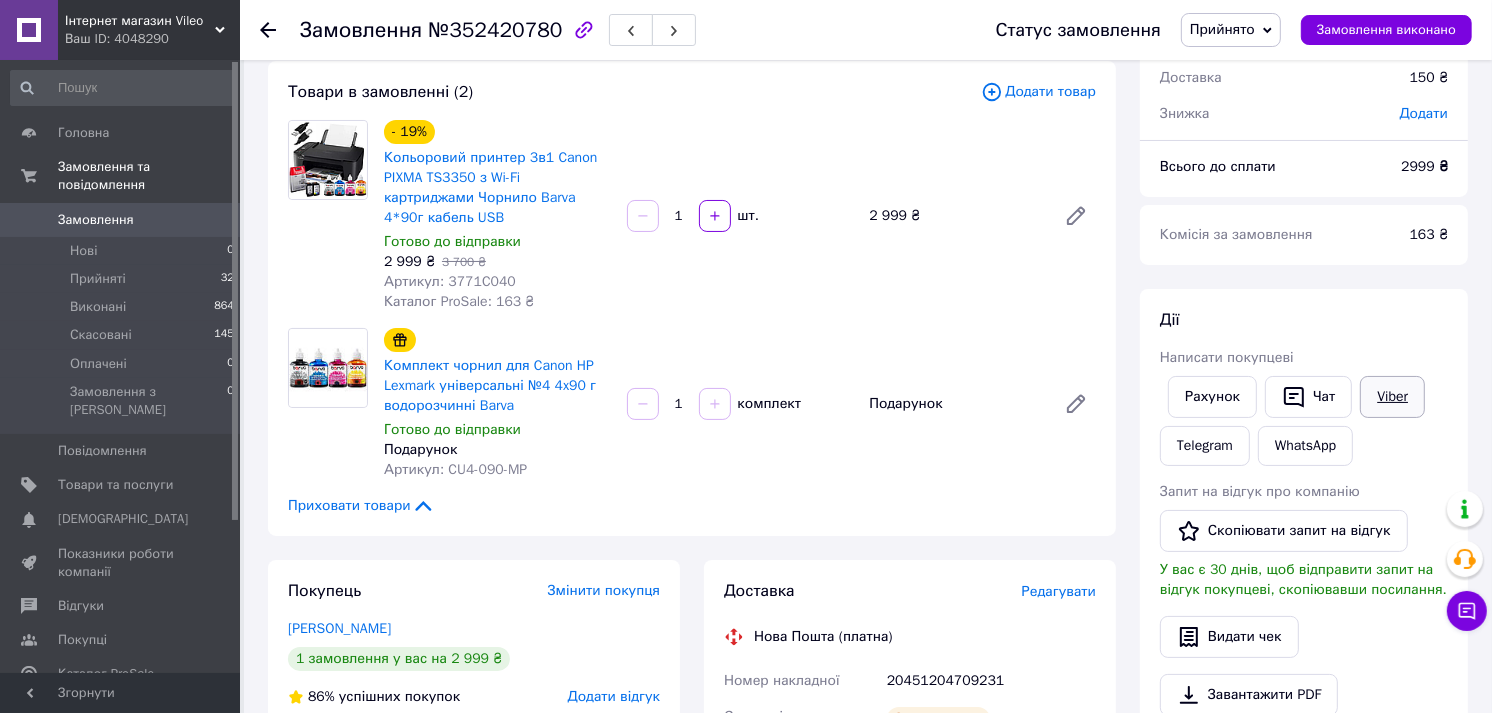 click on "Viber" at bounding box center (1392, 397) 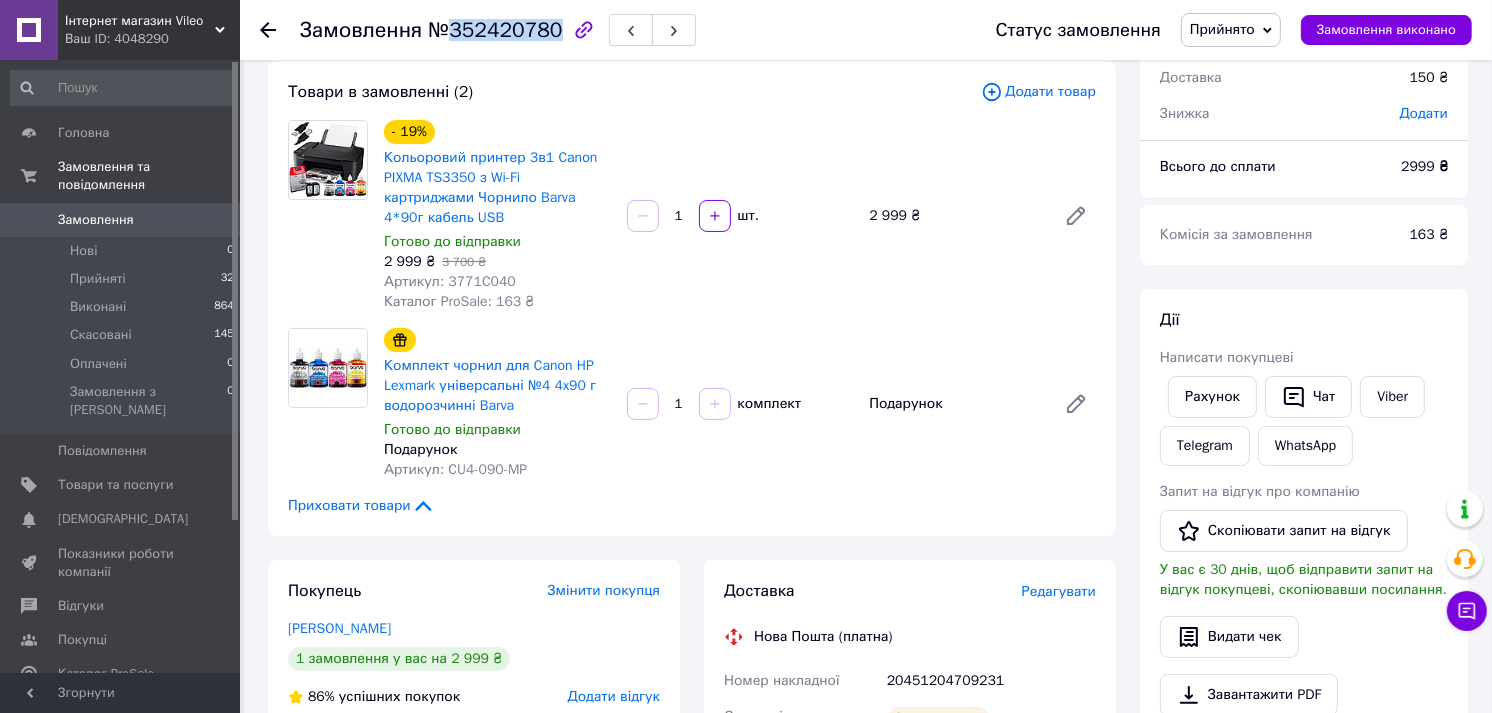 drag, startPoint x: 446, startPoint y: 37, endPoint x: 546, endPoint y: 35, distance: 100.02 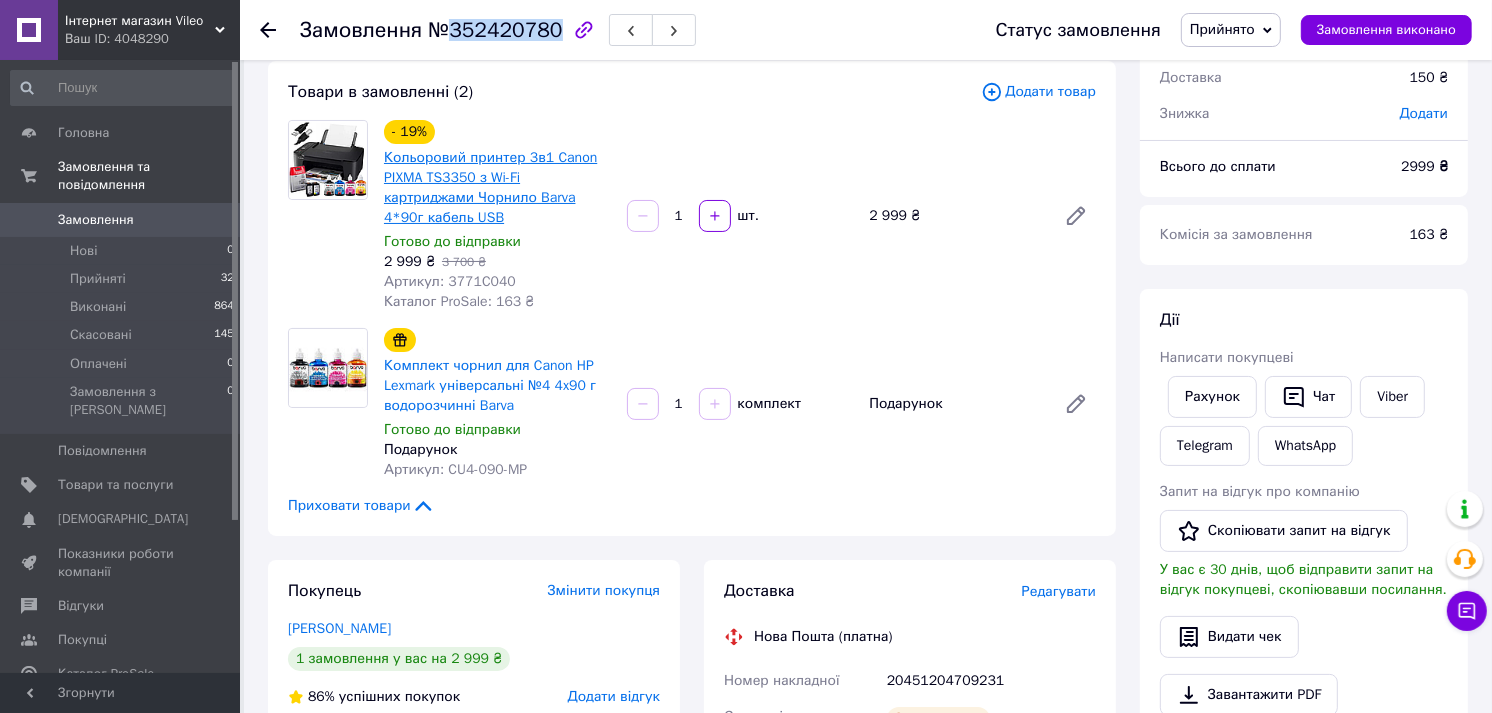 copy on "352420780" 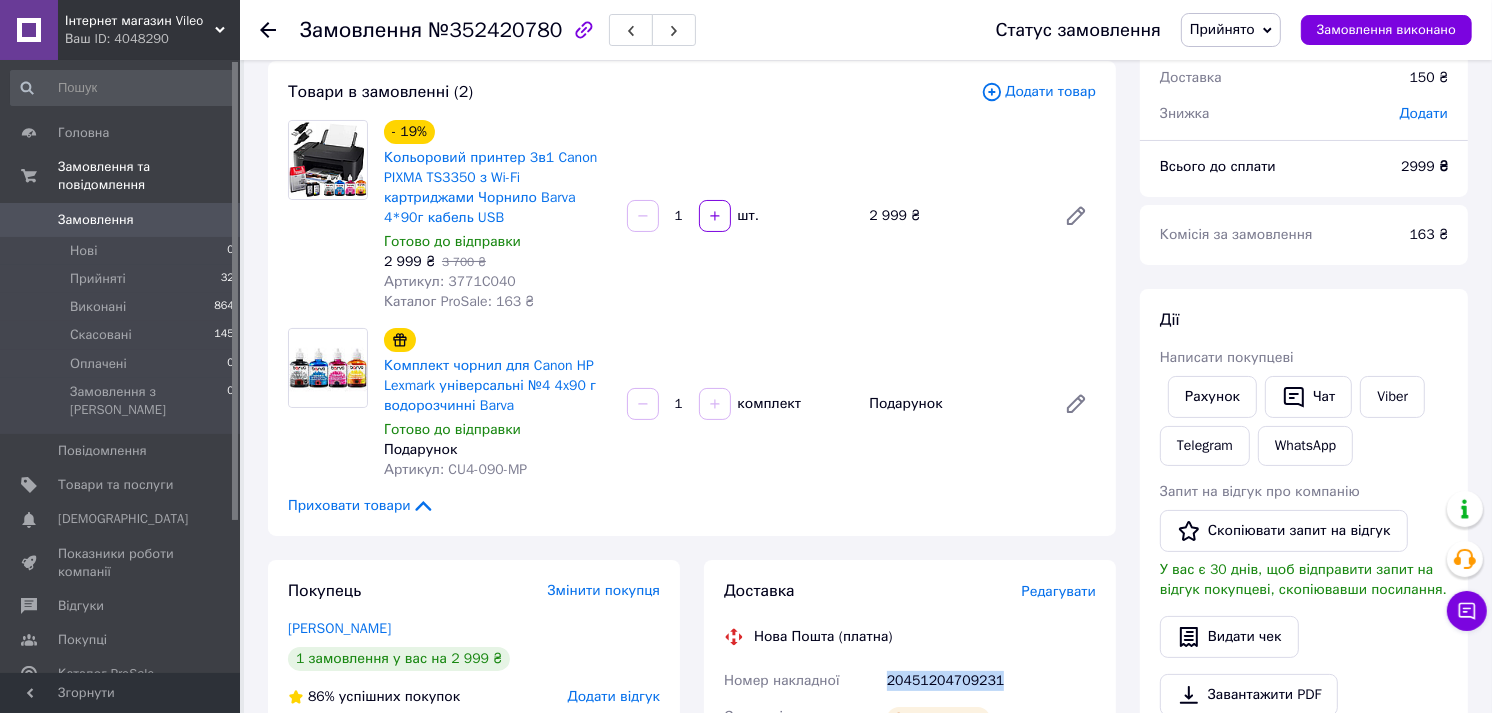 drag, startPoint x: 881, startPoint y: 681, endPoint x: 1000, endPoint y: 674, distance: 119.2057 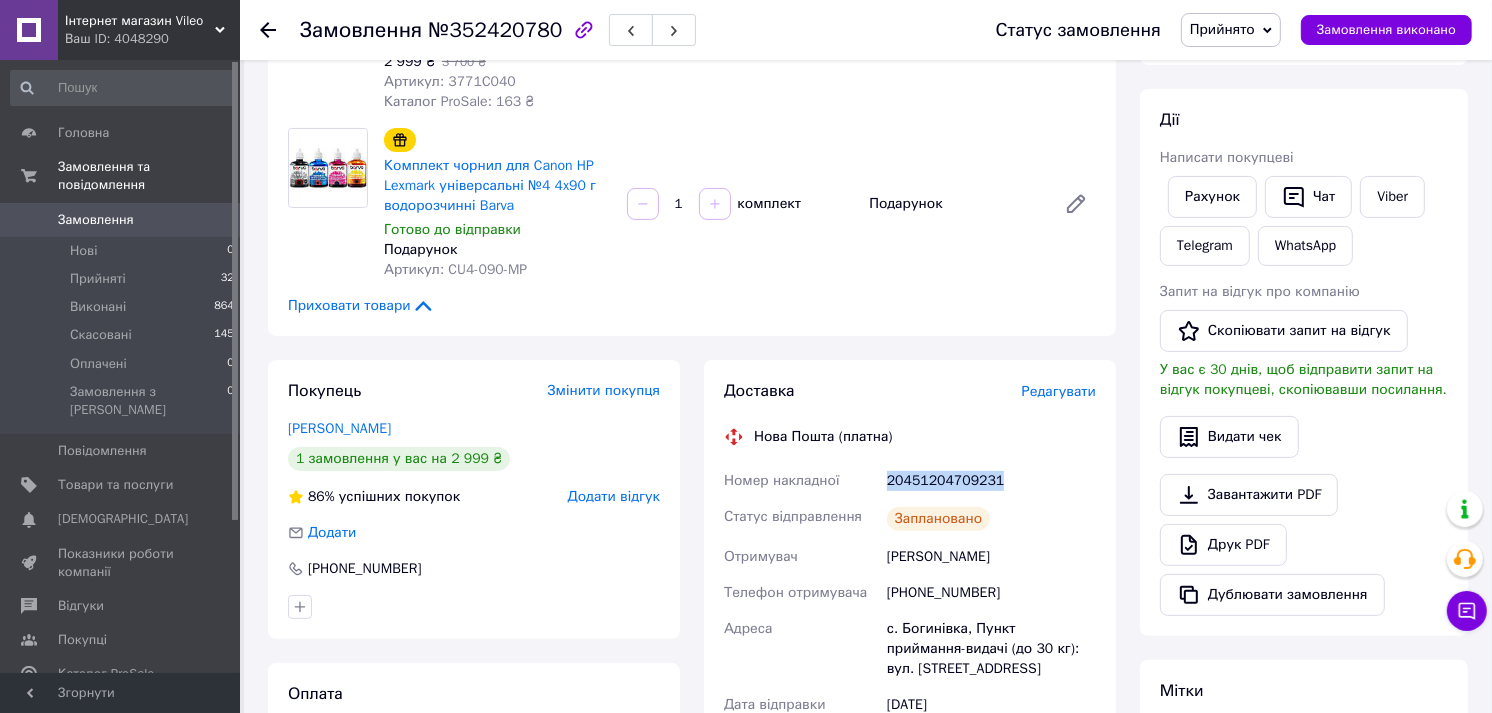 scroll, scrollTop: 333, scrollLeft: 0, axis: vertical 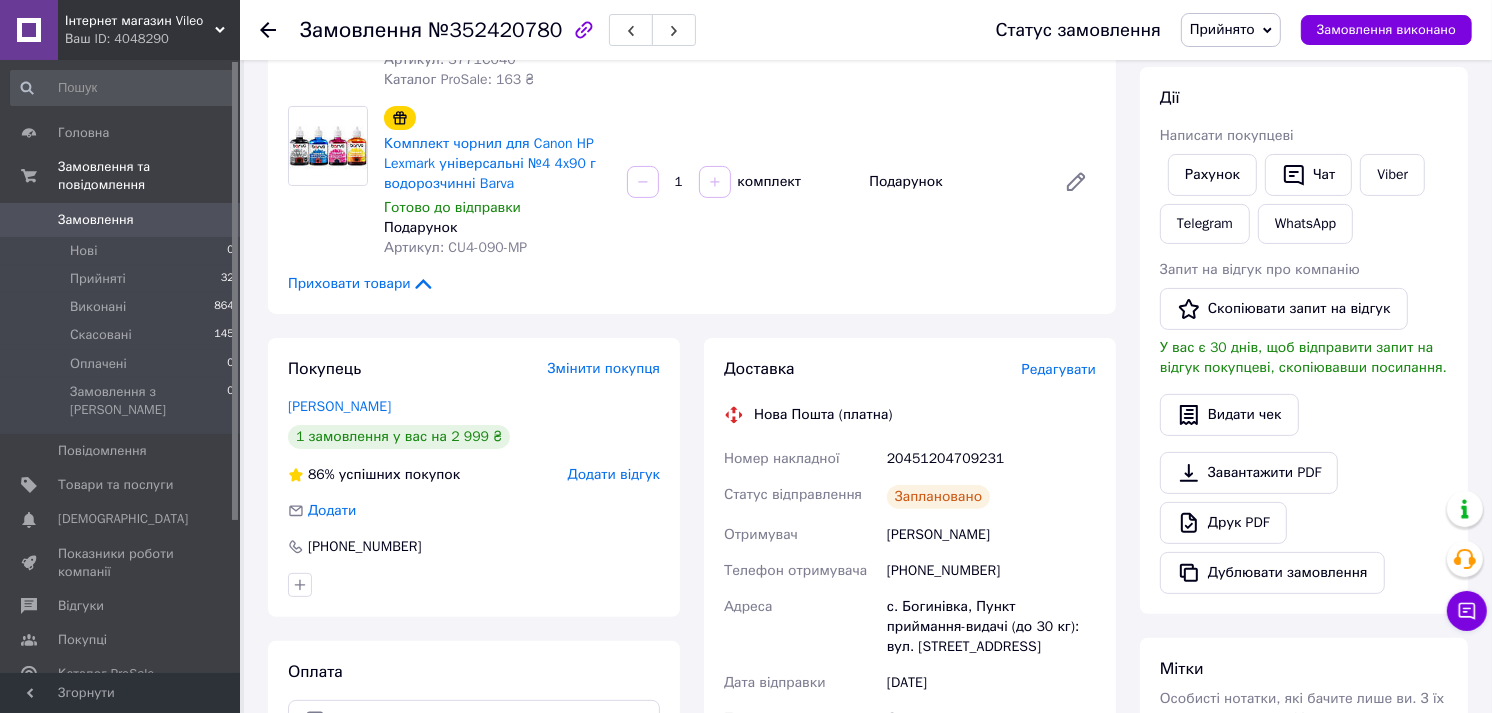 click 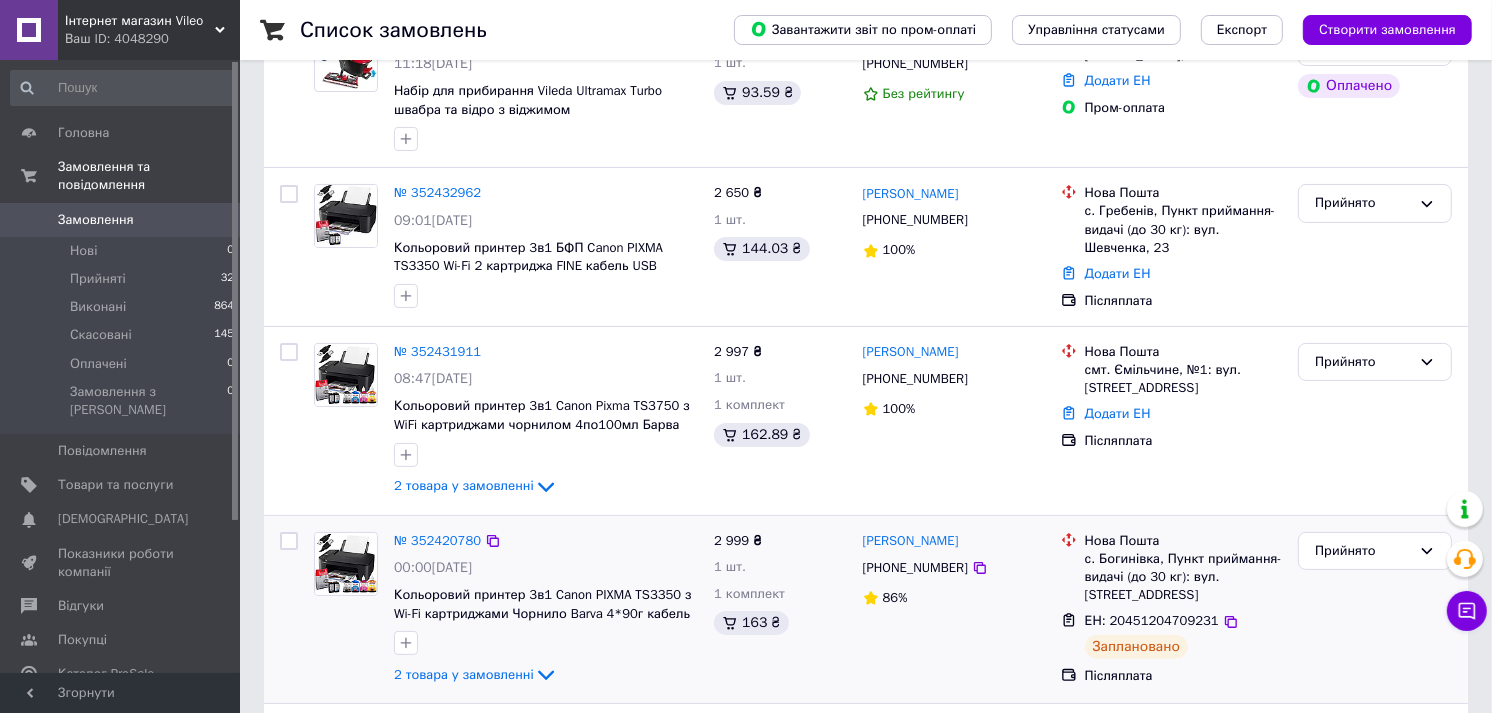 scroll, scrollTop: 222, scrollLeft: 0, axis: vertical 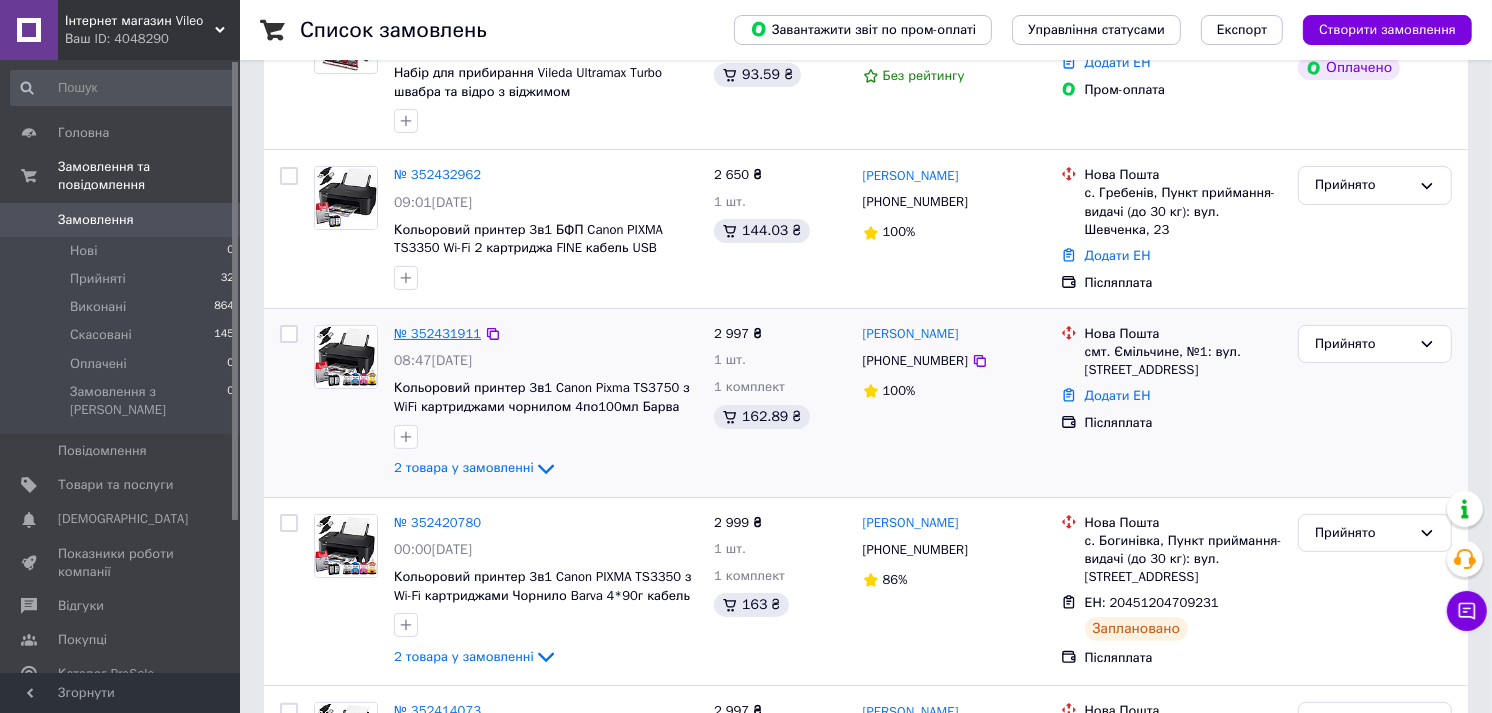 click on "№ 352431911" at bounding box center [437, 333] 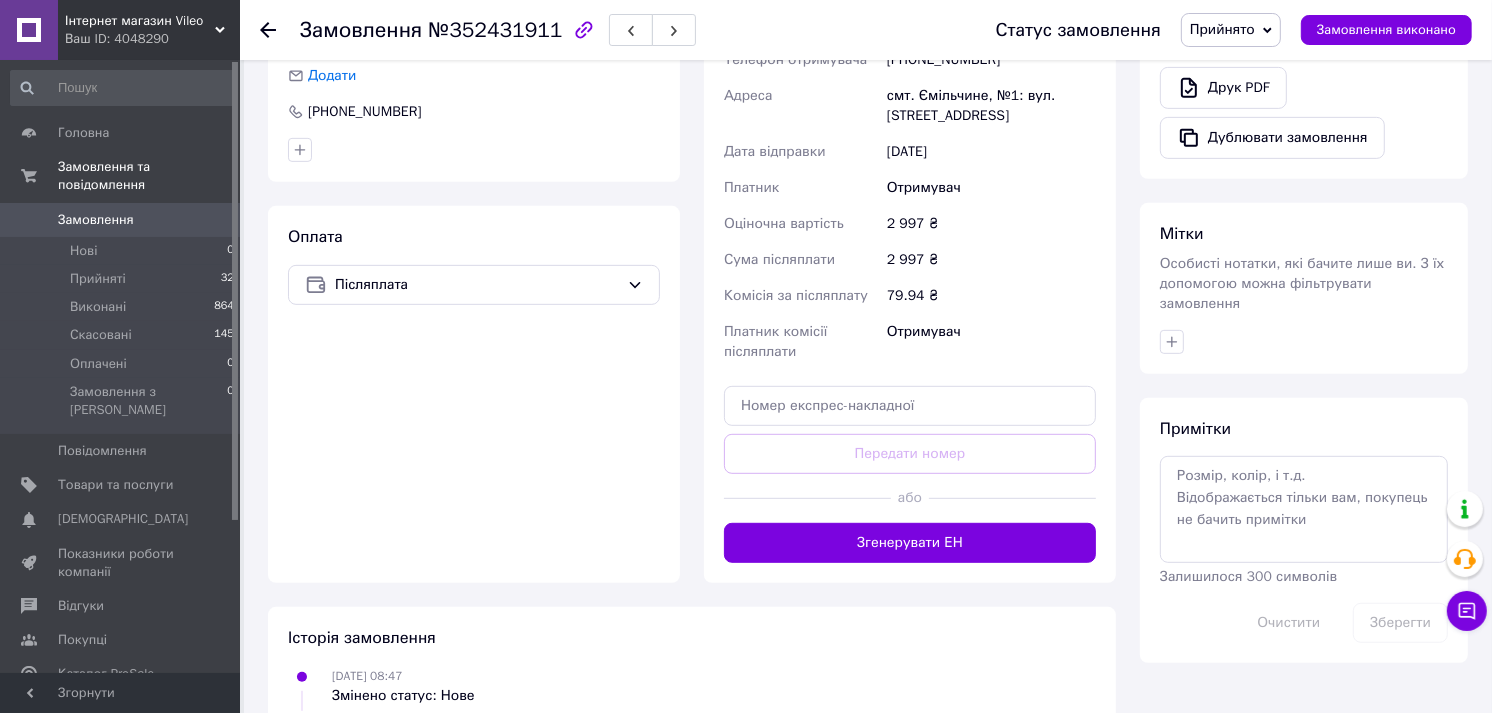 scroll, scrollTop: 777, scrollLeft: 0, axis: vertical 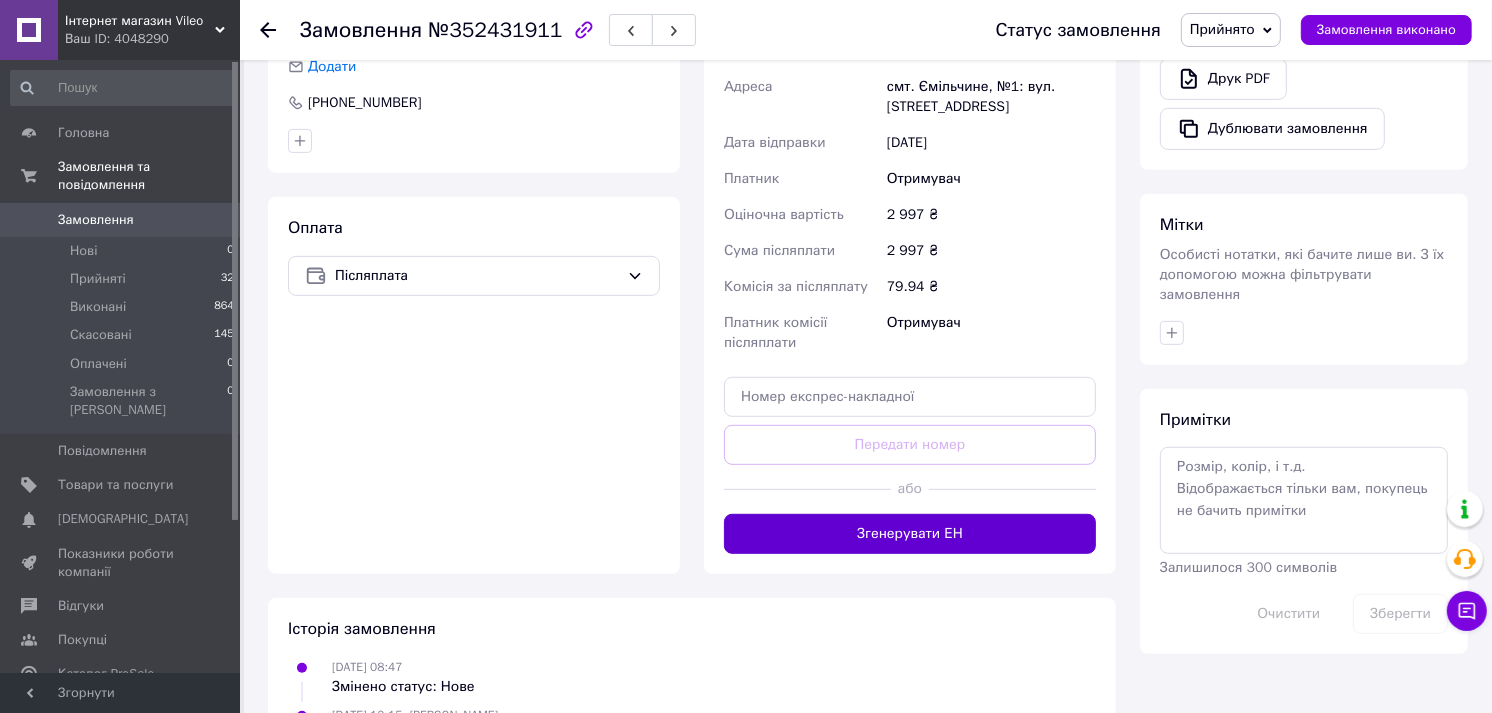 click on "Згенерувати ЕН" at bounding box center (910, 534) 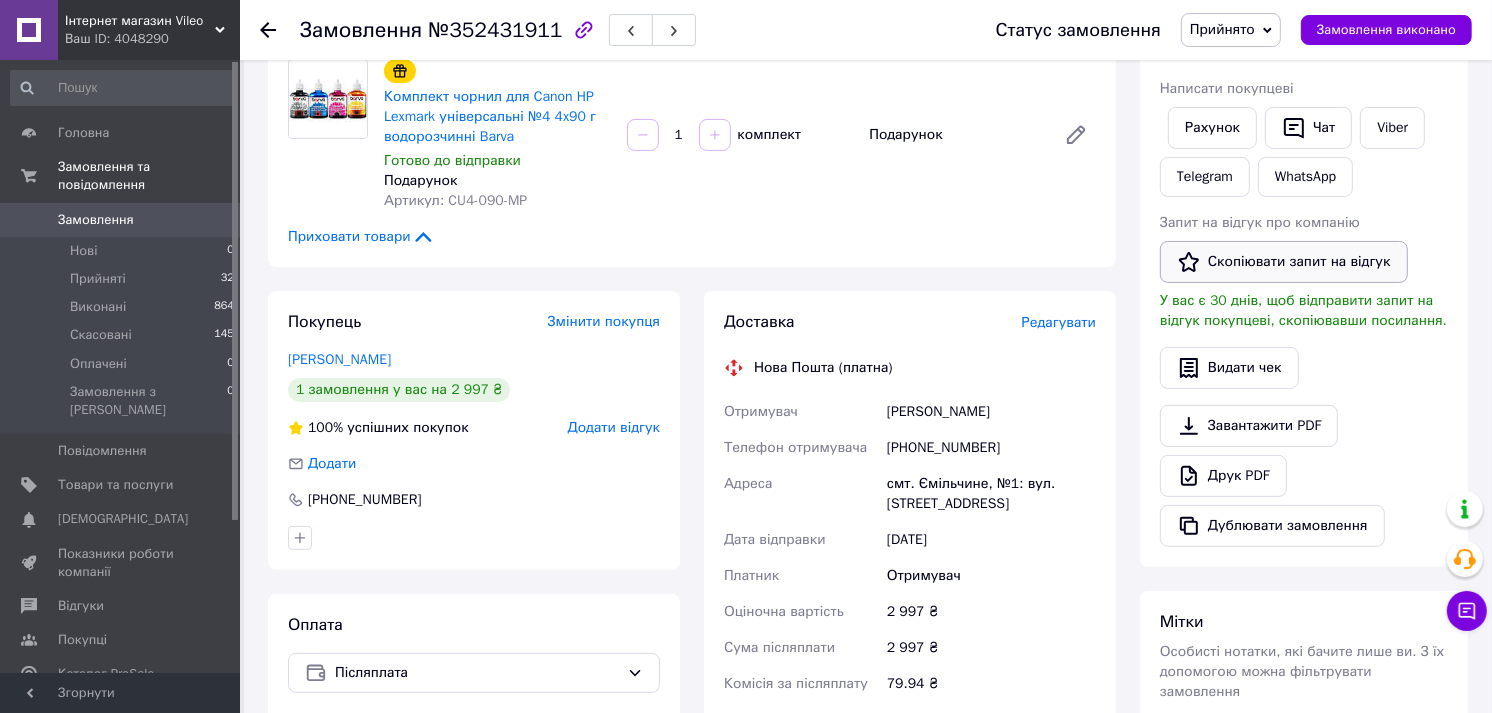 scroll, scrollTop: 333, scrollLeft: 0, axis: vertical 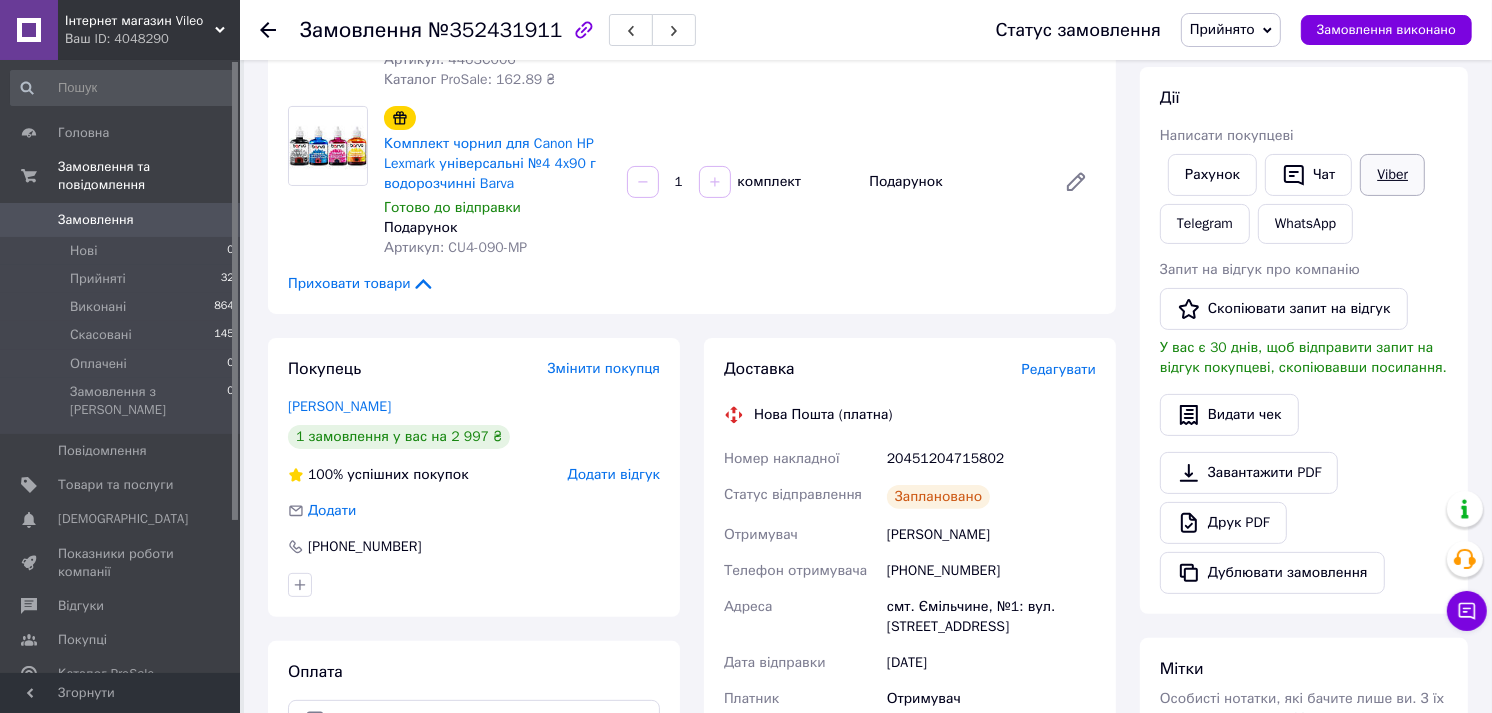 click on "Viber" at bounding box center (1392, 175) 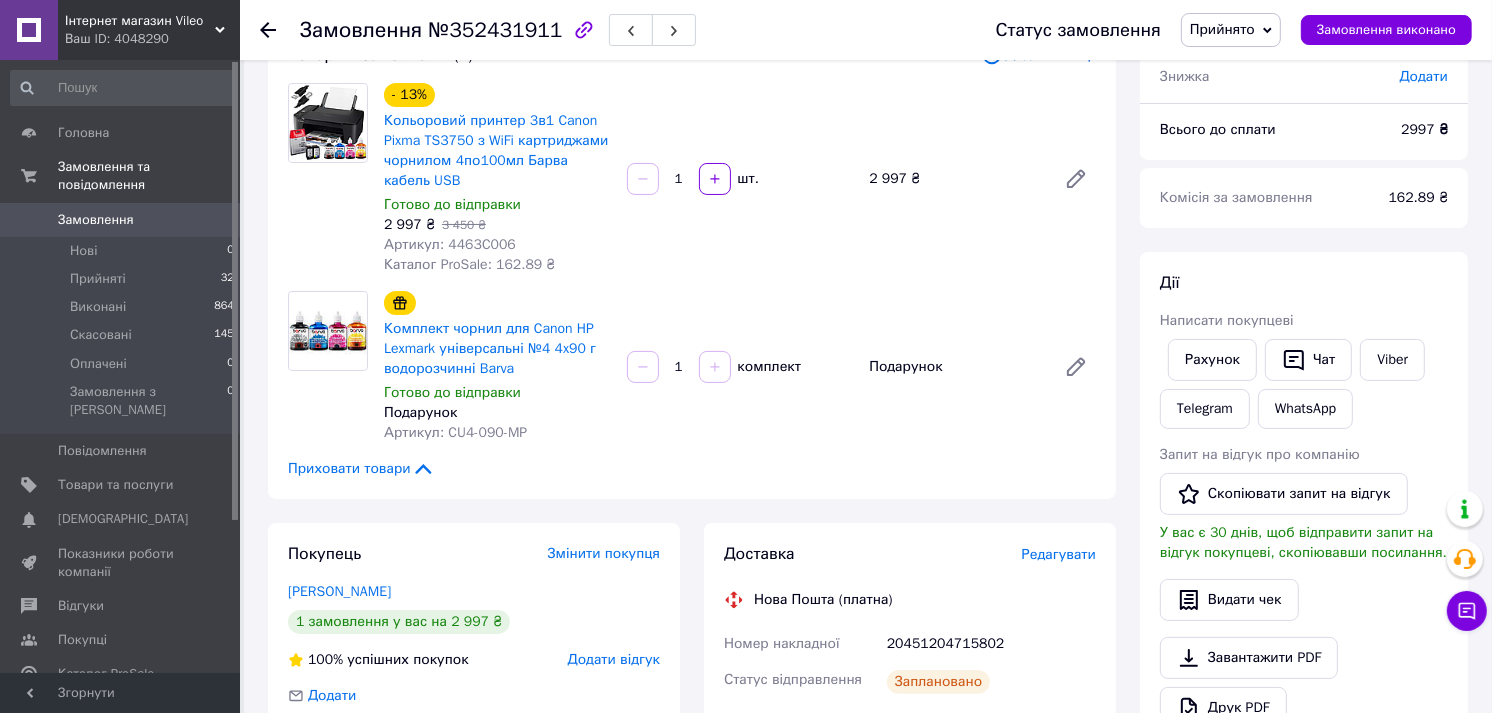 scroll, scrollTop: 111, scrollLeft: 0, axis: vertical 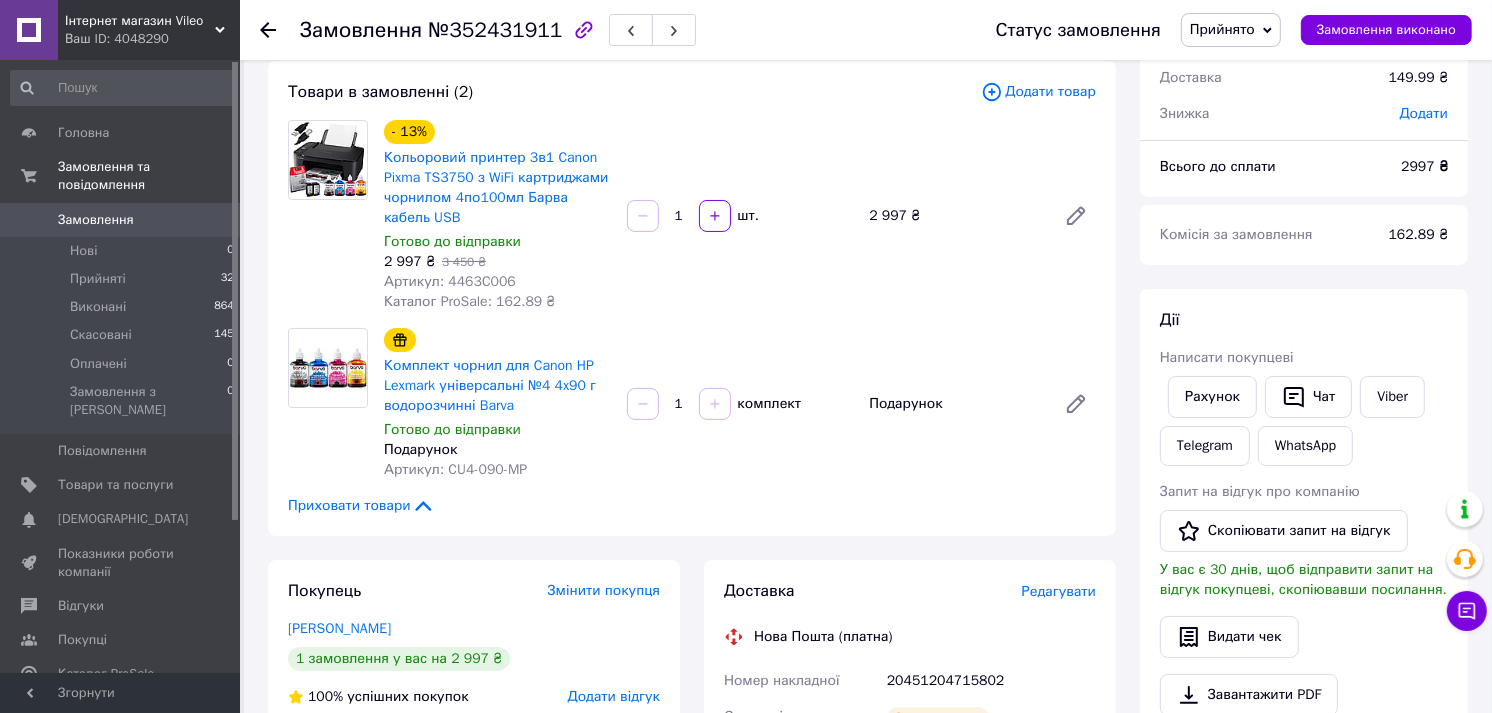 click 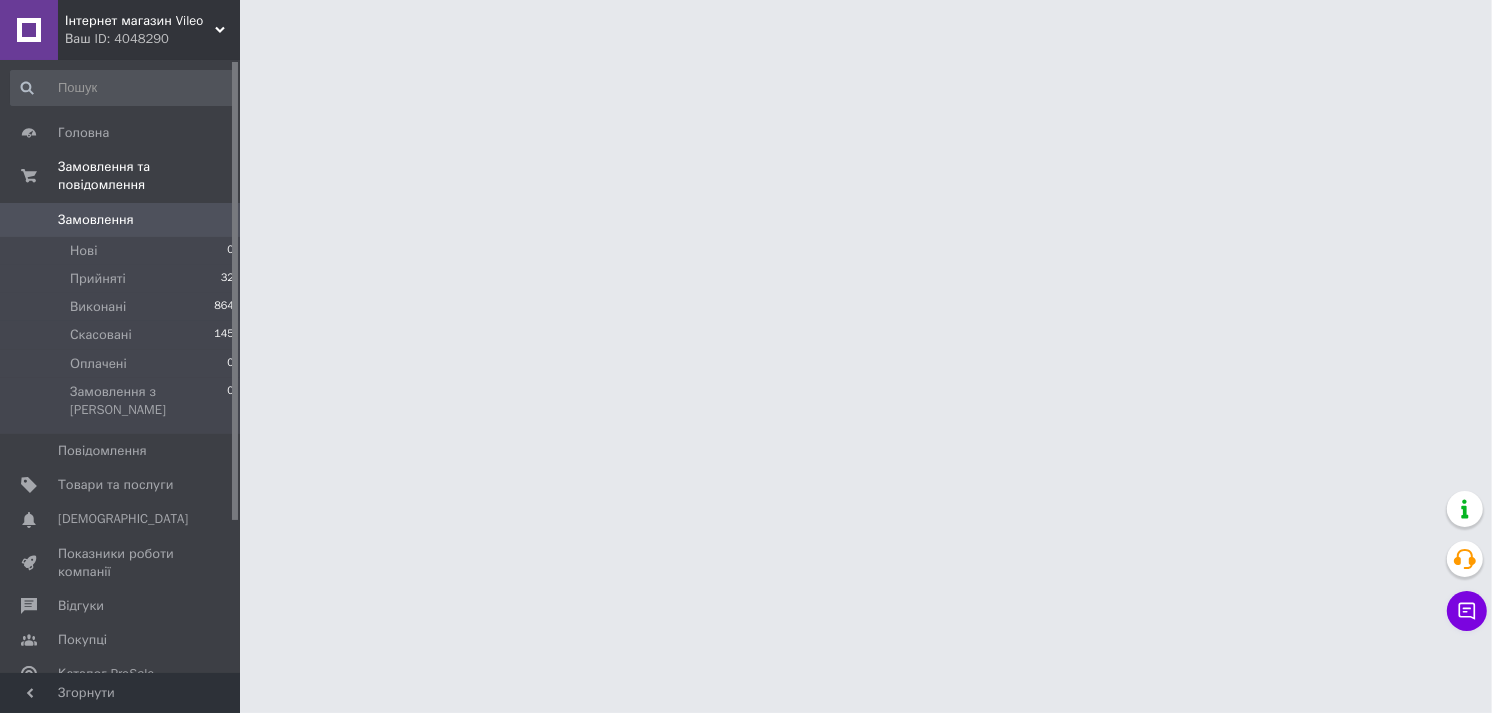 scroll, scrollTop: 0, scrollLeft: 0, axis: both 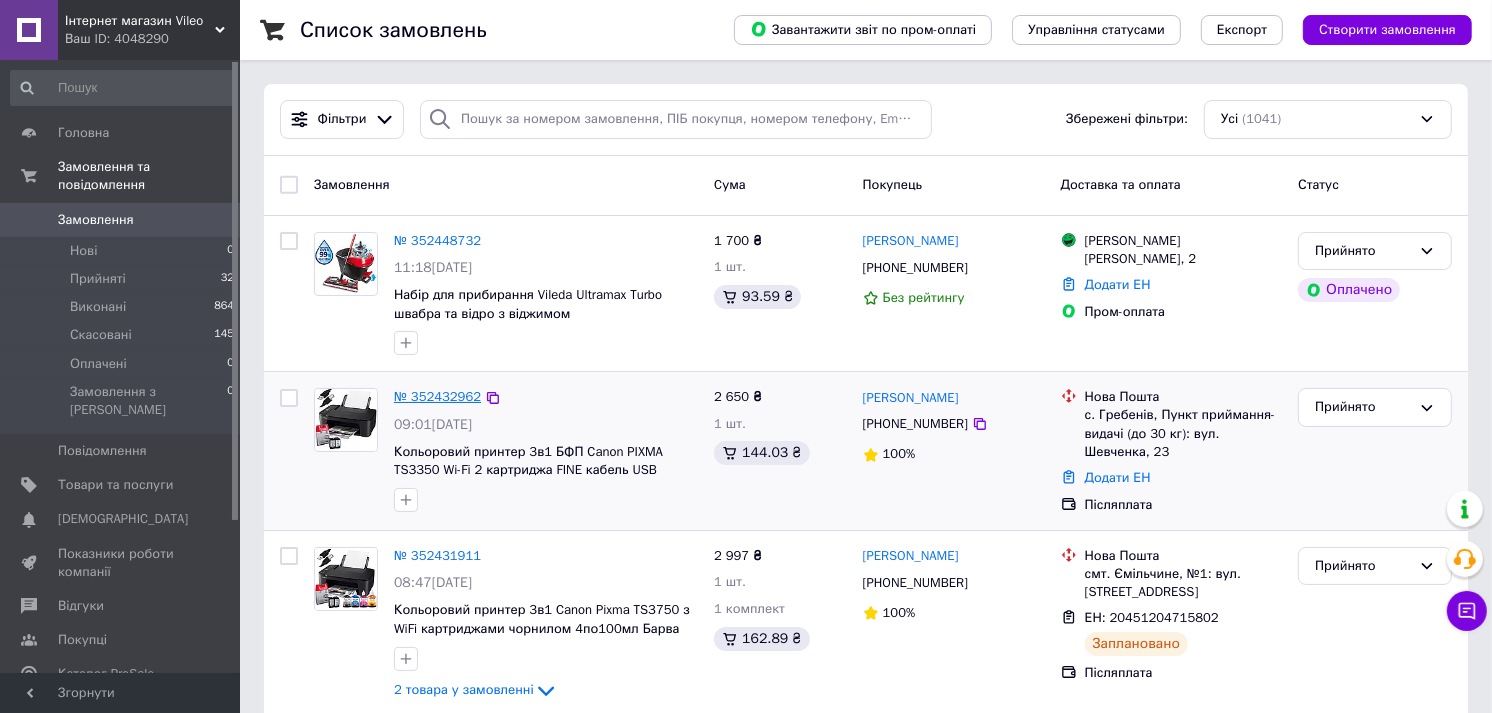 click on "№ 352432962" at bounding box center [437, 396] 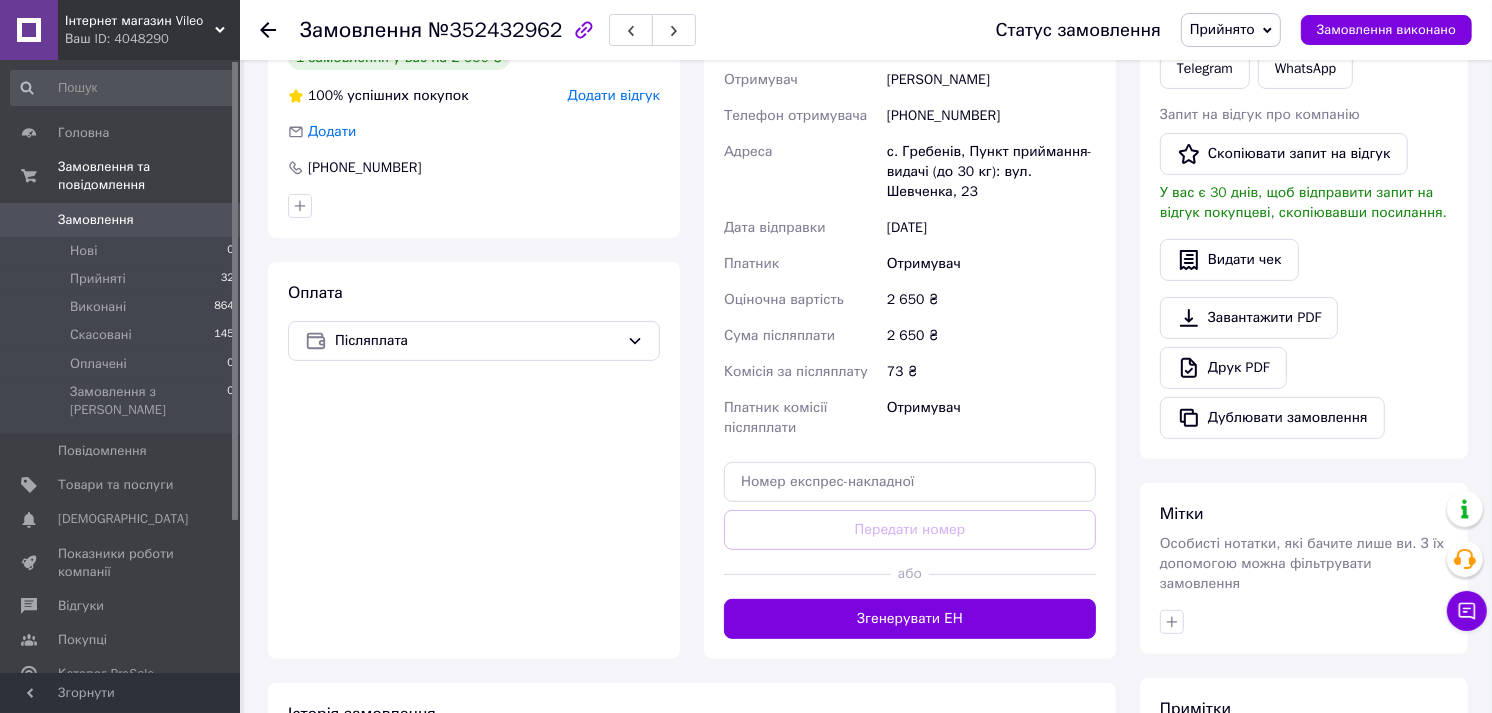 scroll, scrollTop: 555, scrollLeft: 0, axis: vertical 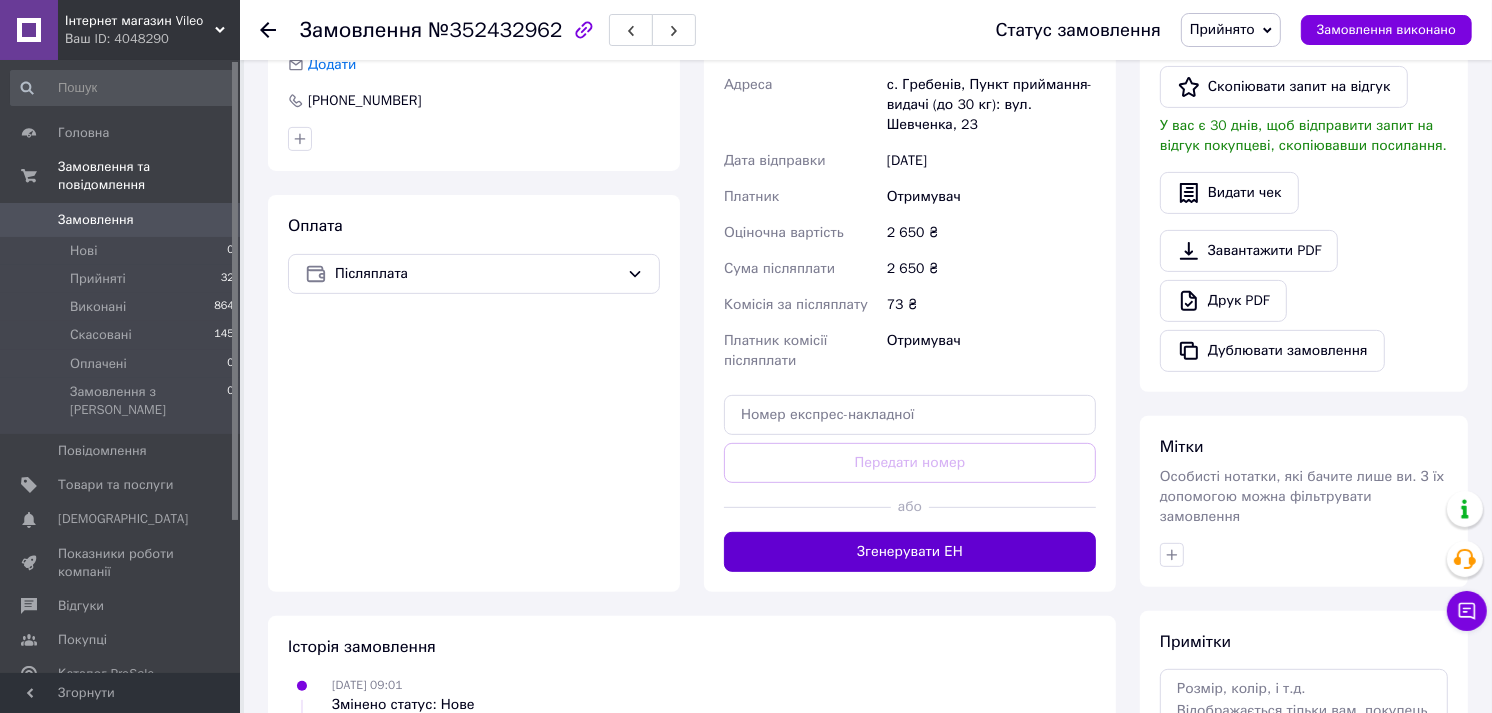 click on "Згенерувати ЕН" at bounding box center (910, 552) 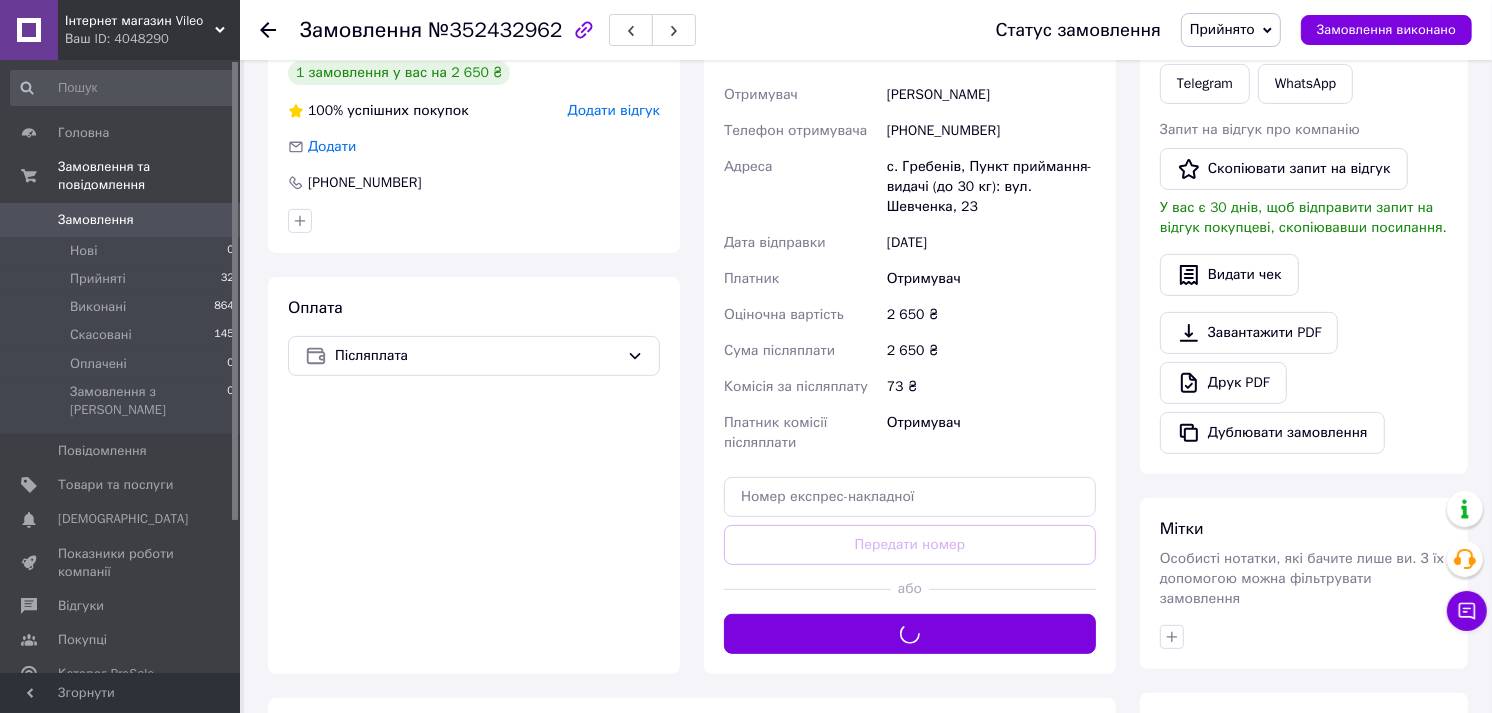 scroll, scrollTop: 333, scrollLeft: 0, axis: vertical 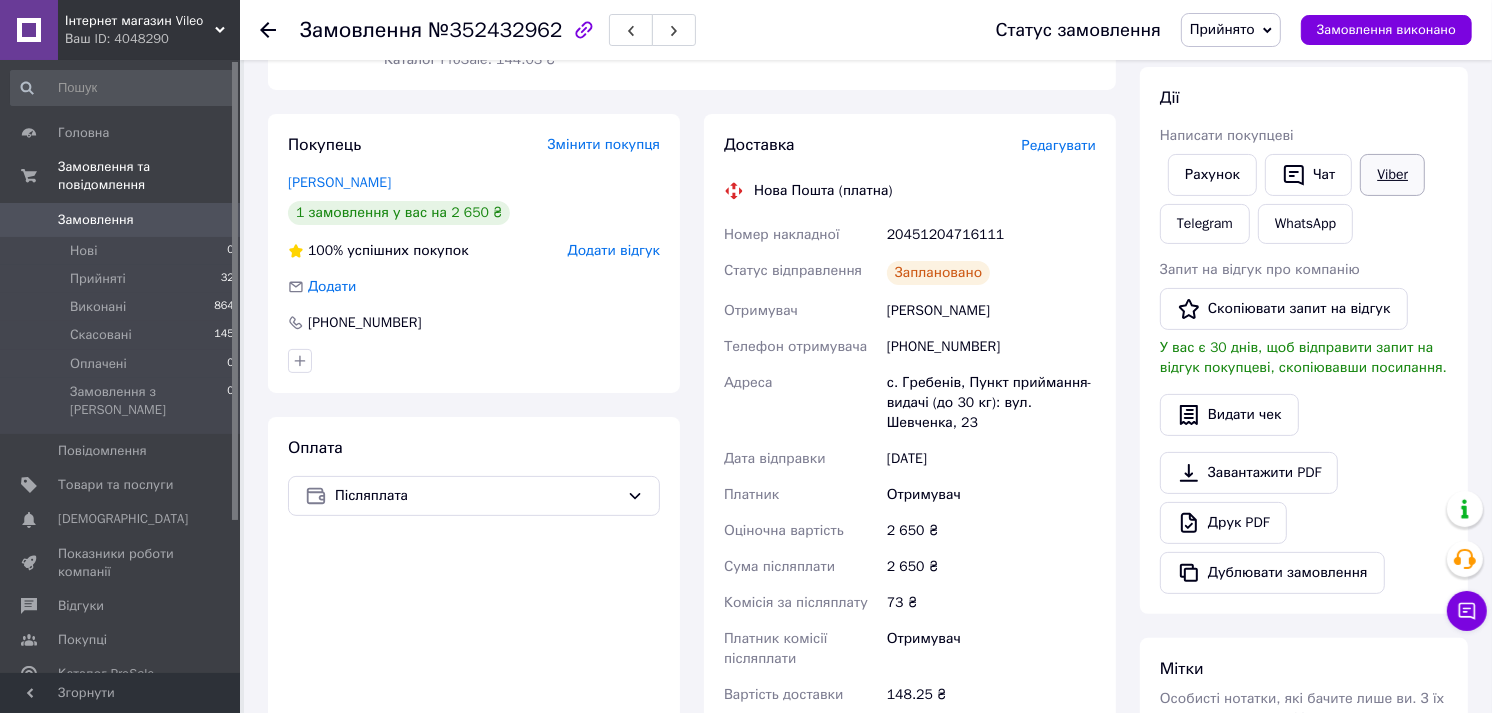 click on "Viber" at bounding box center [1392, 175] 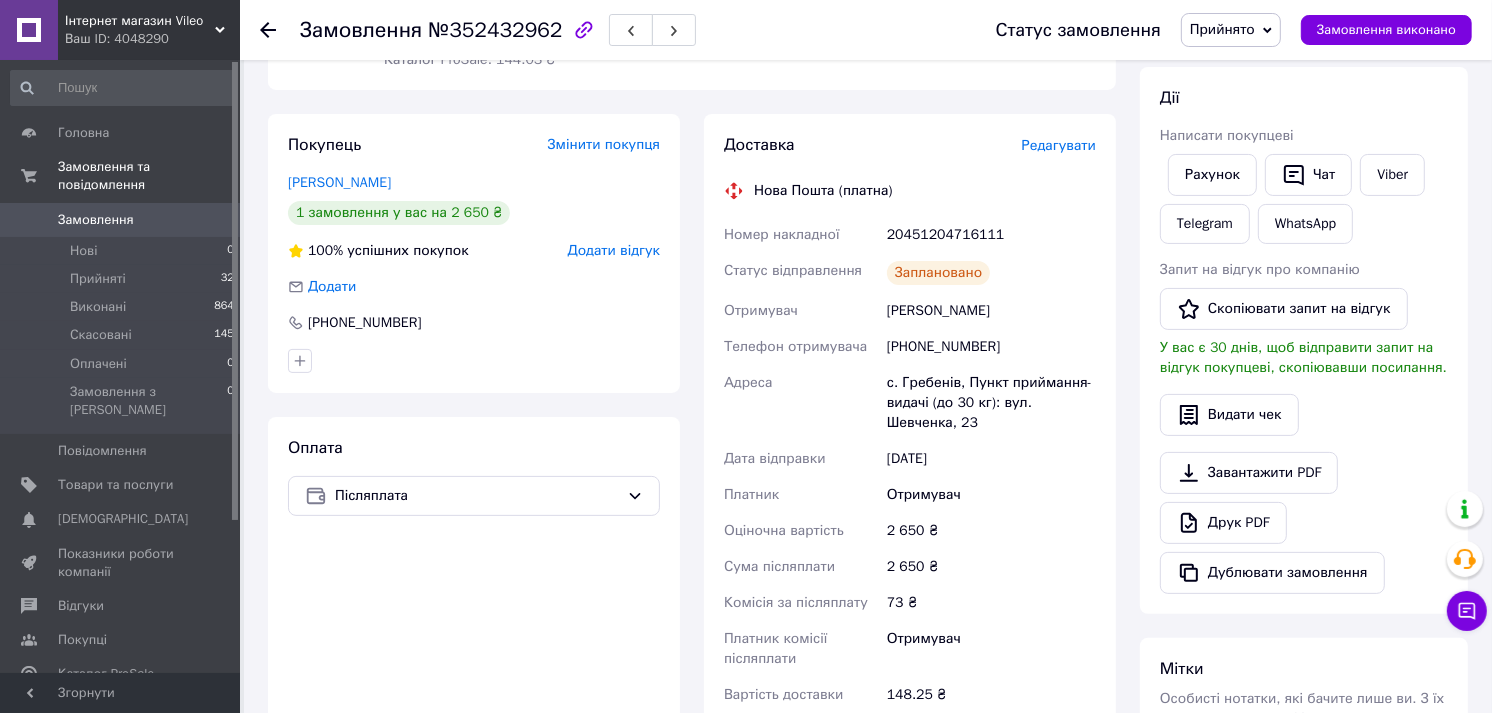 click 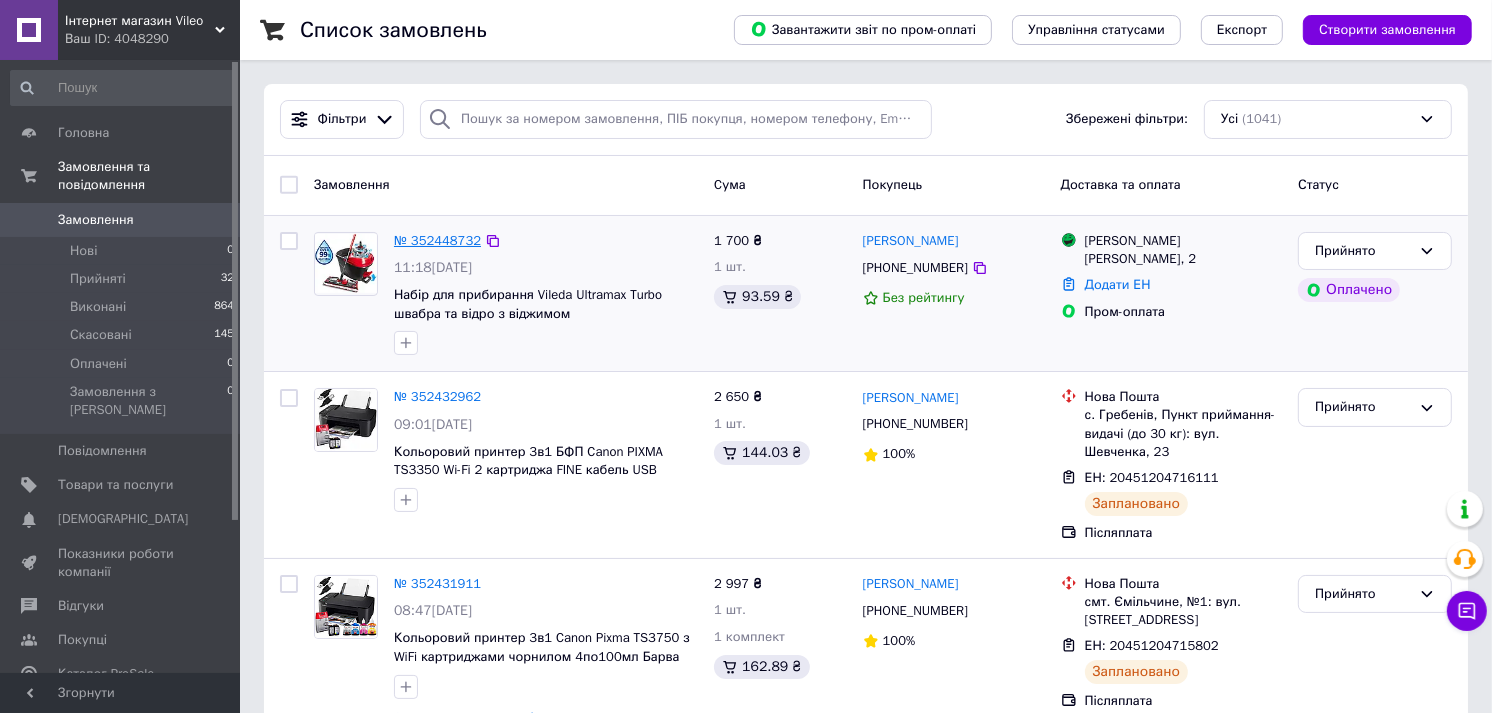 click on "№ 352448732" at bounding box center (437, 240) 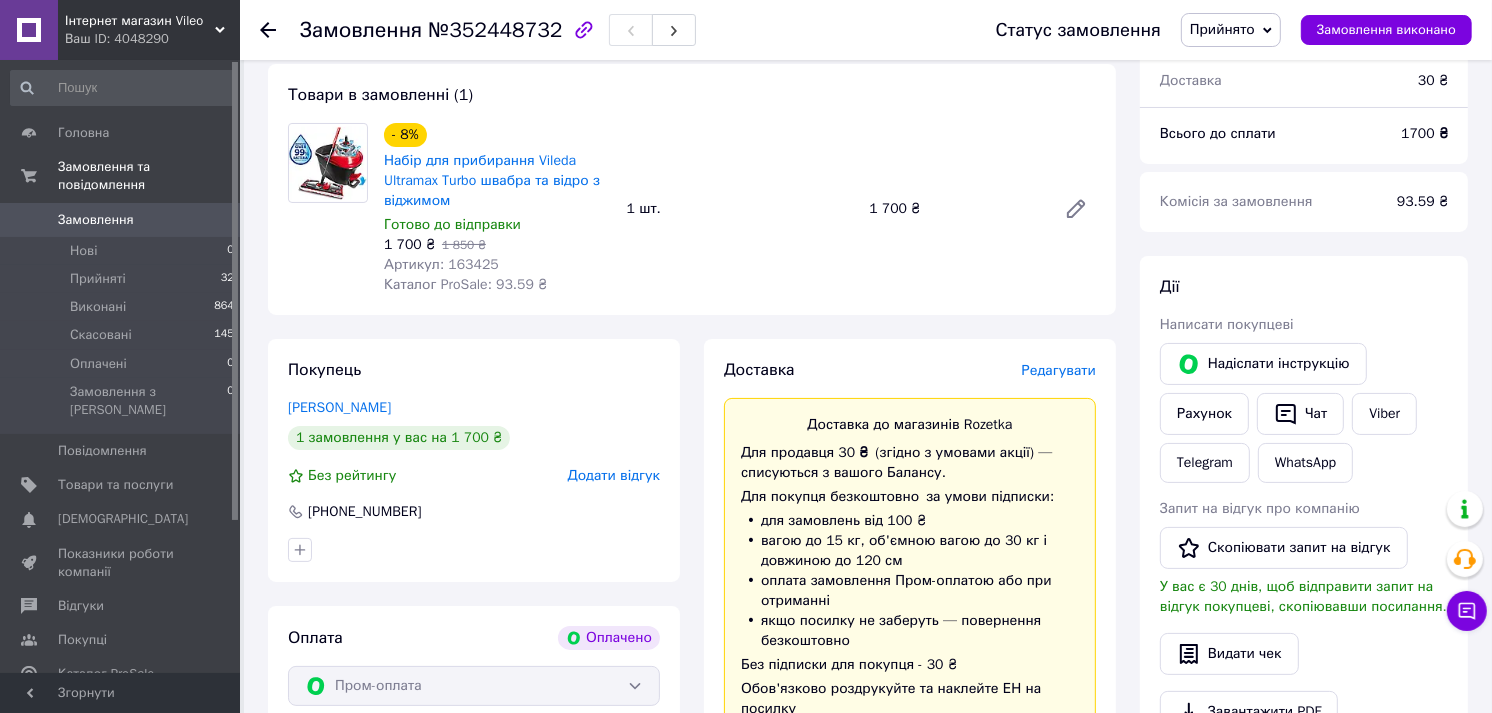 scroll, scrollTop: 222, scrollLeft: 0, axis: vertical 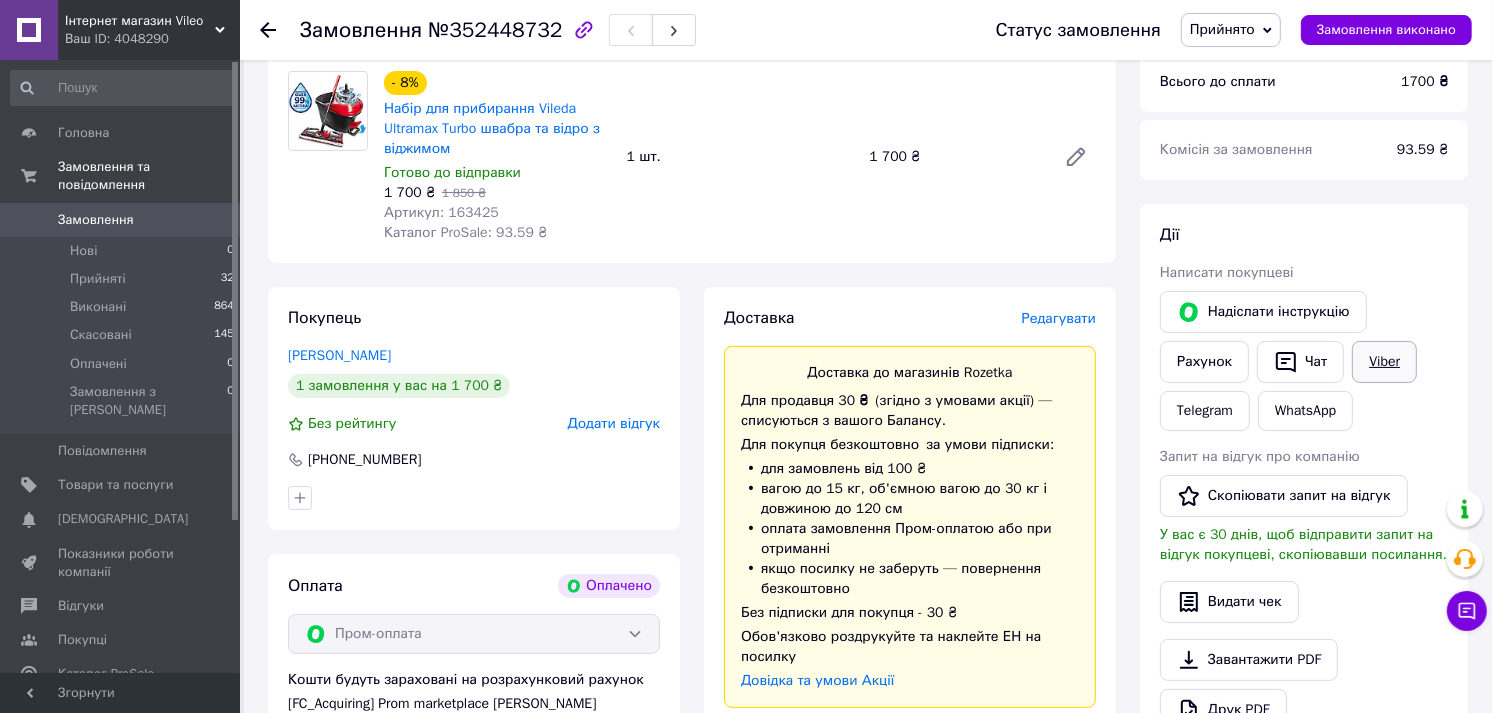 click on "Viber" at bounding box center [1384, 362] 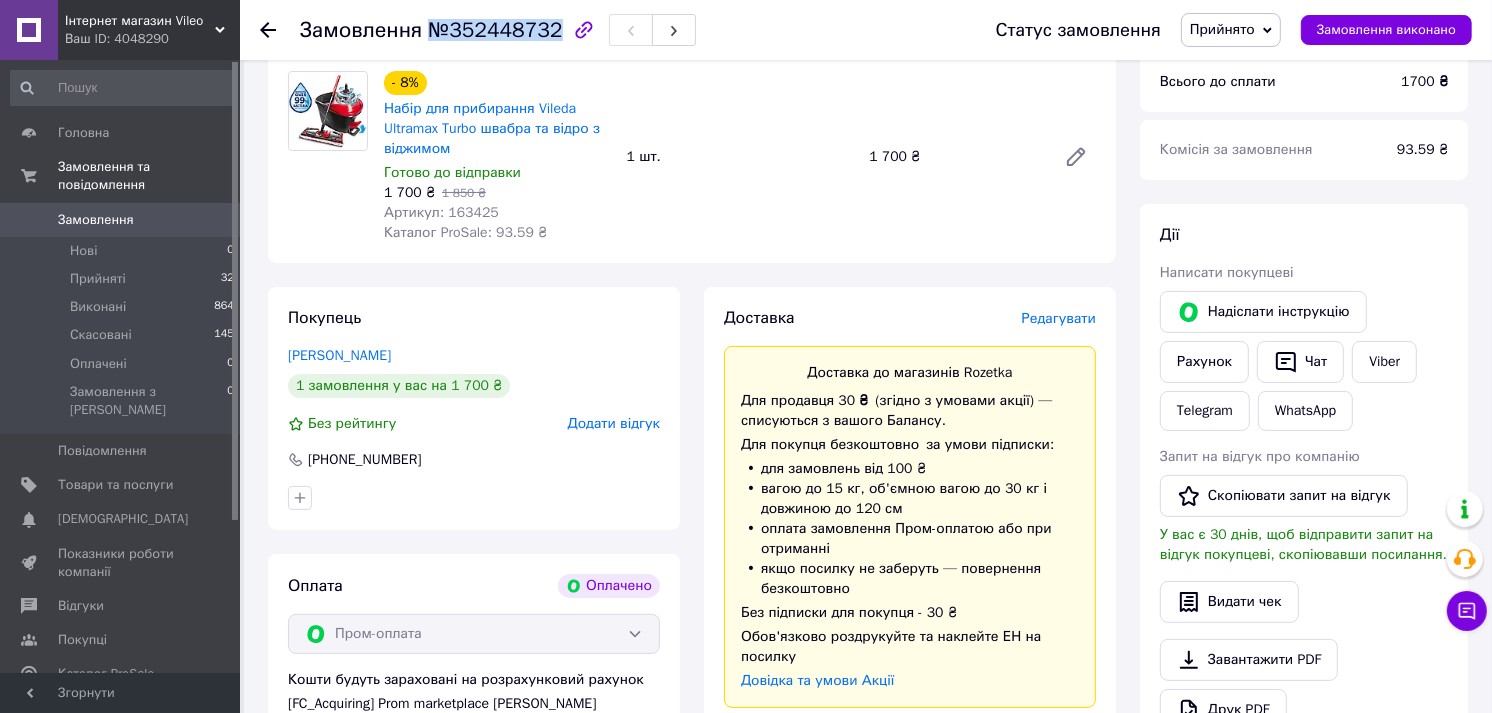 drag, startPoint x: 421, startPoint y: 35, endPoint x: 546, endPoint y: 40, distance: 125.09996 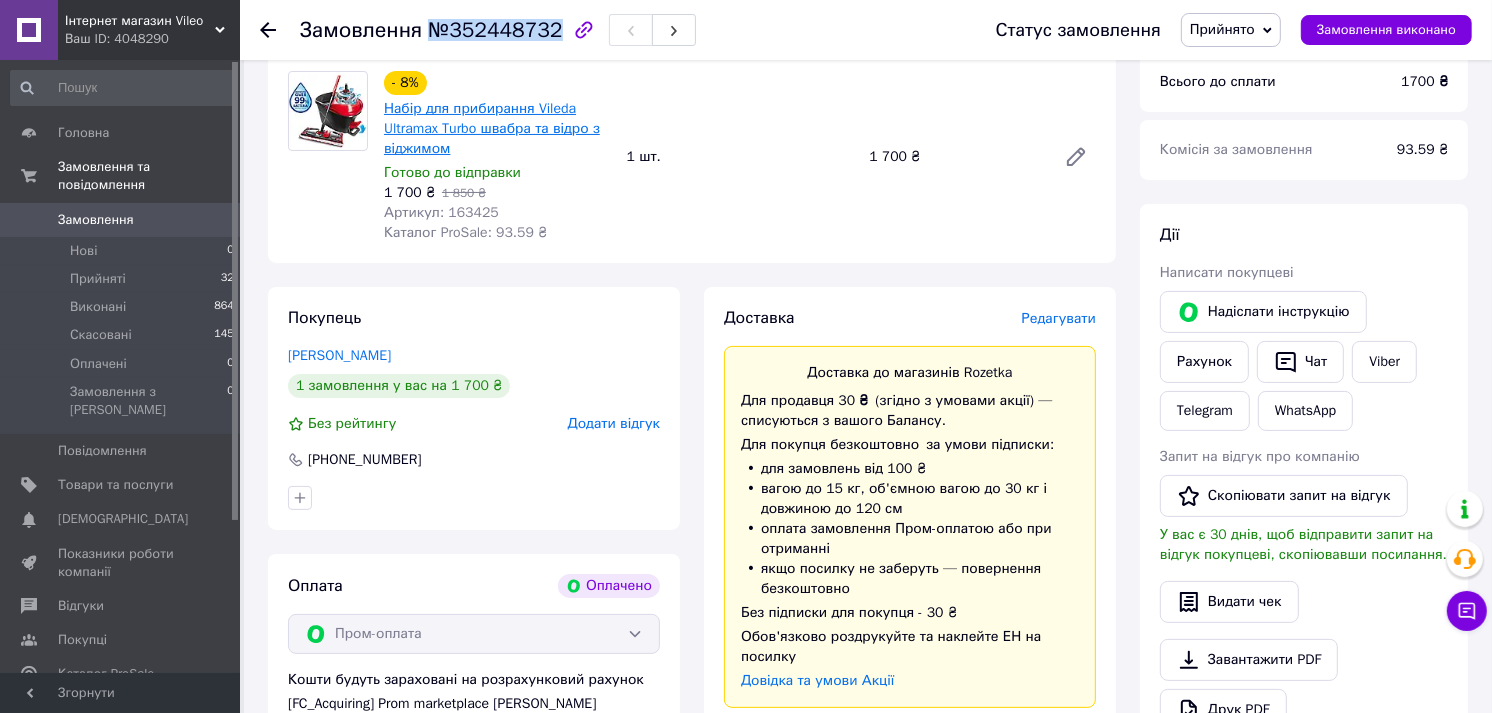 copy on "№352448732" 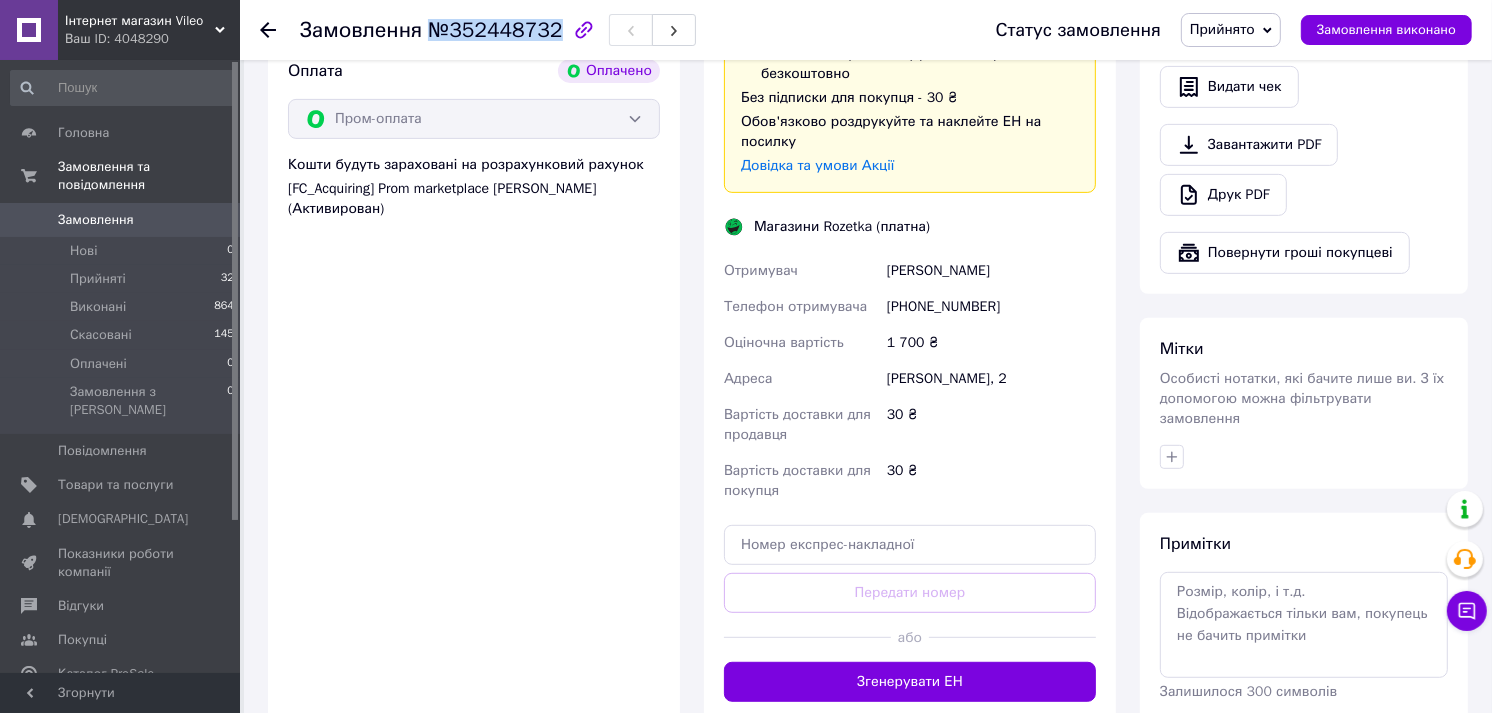 scroll, scrollTop: 888, scrollLeft: 0, axis: vertical 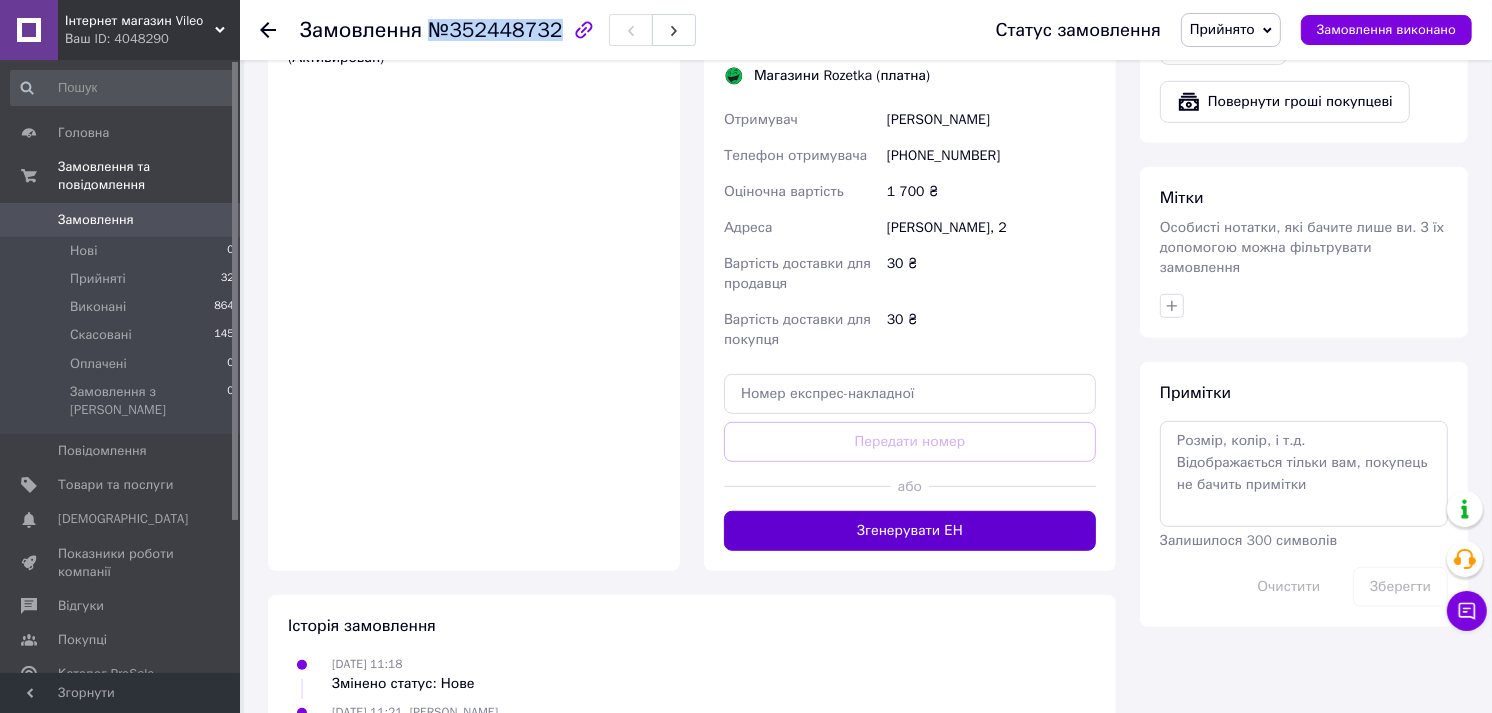 click on "Згенерувати ЕН" at bounding box center [910, 531] 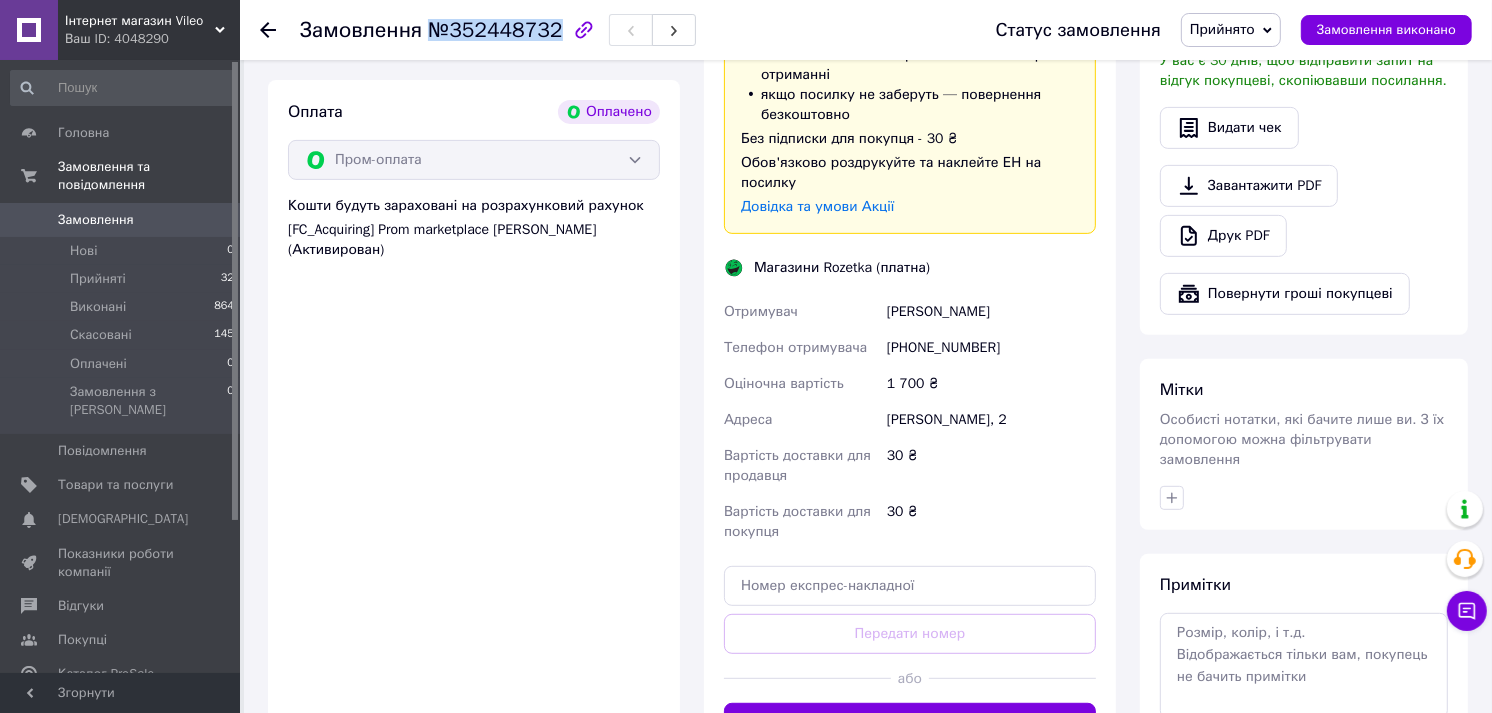 scroll, scrollTop: 666, scrollLeft: 0, axis: vertical 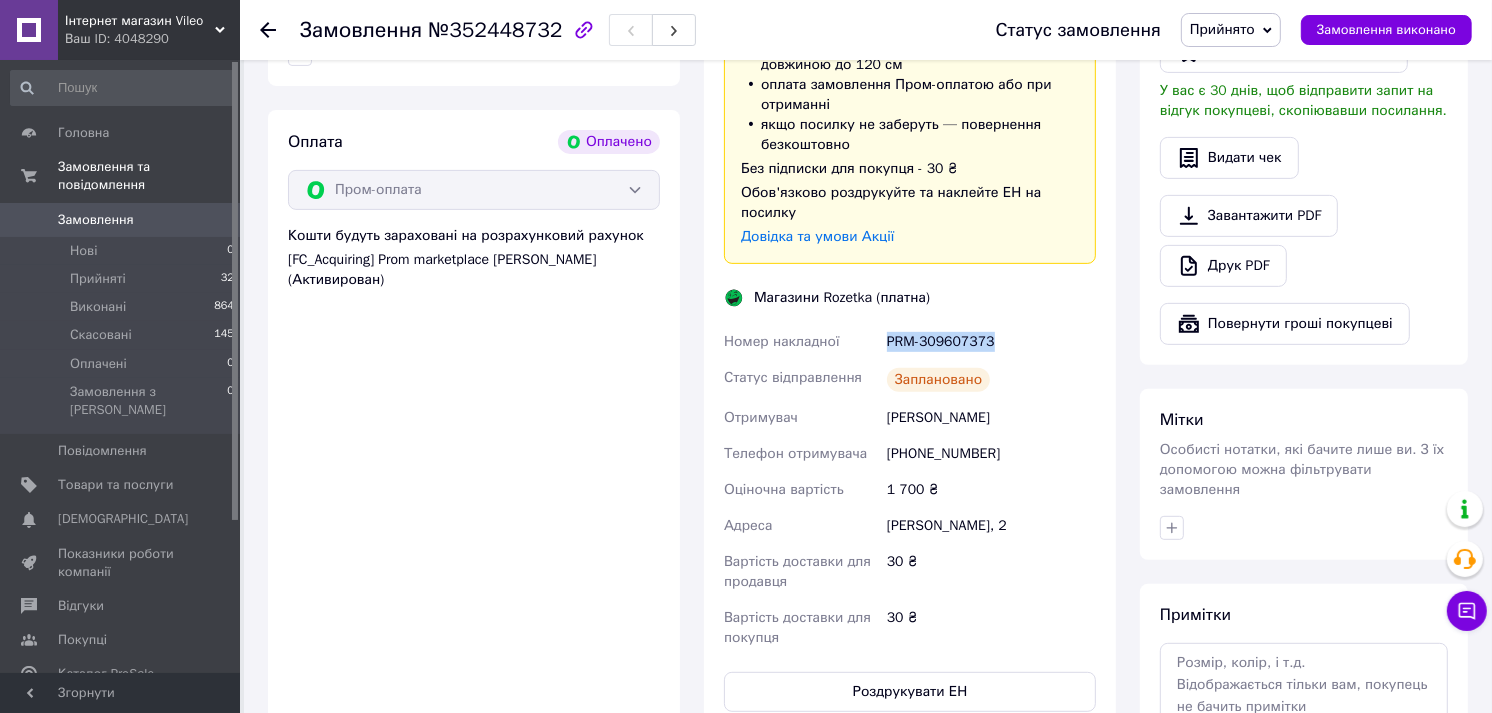 drag, startPoint x: 886, startPoint y: 341, endPoint x: 1017, endPoint y: 346, distance: 131.09538 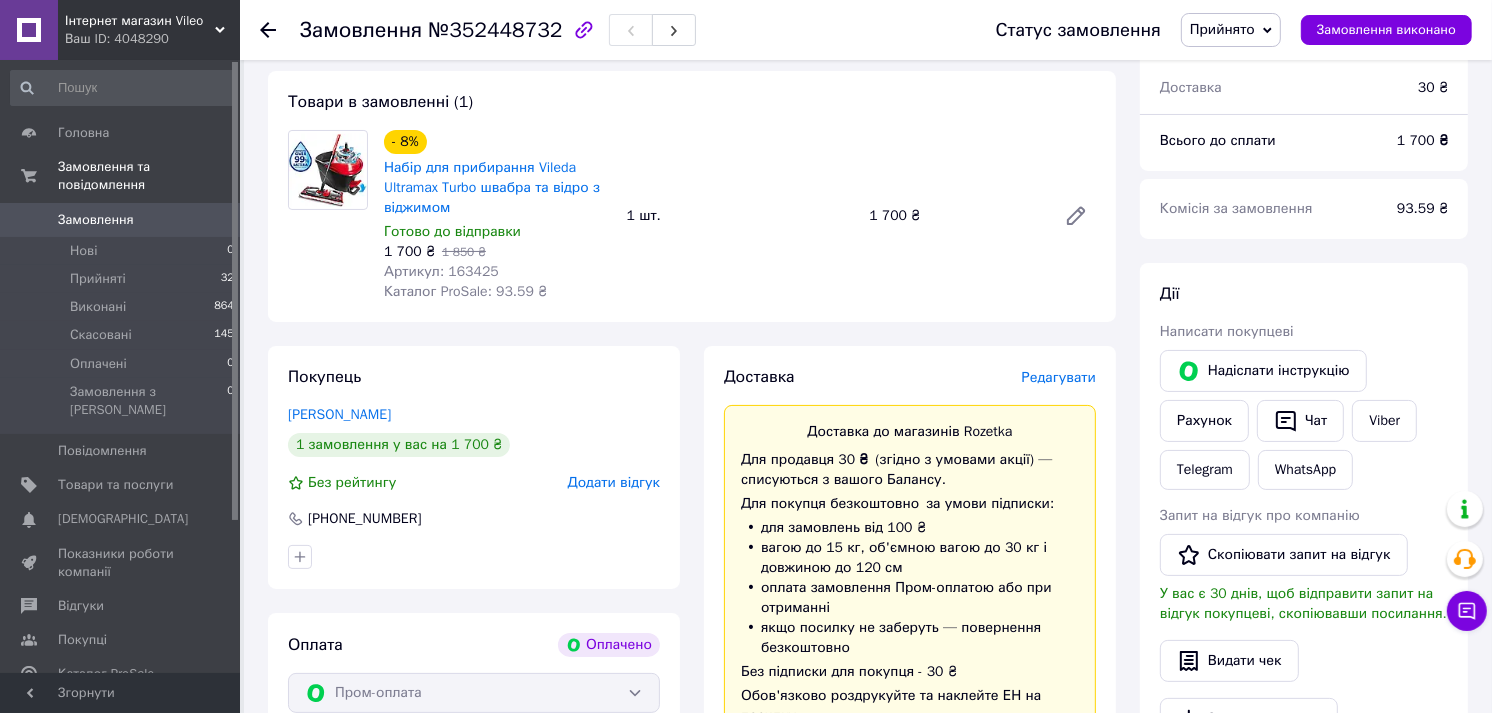 scroll, scrollTop: 111, scrollLeft: 0, axis: vertical 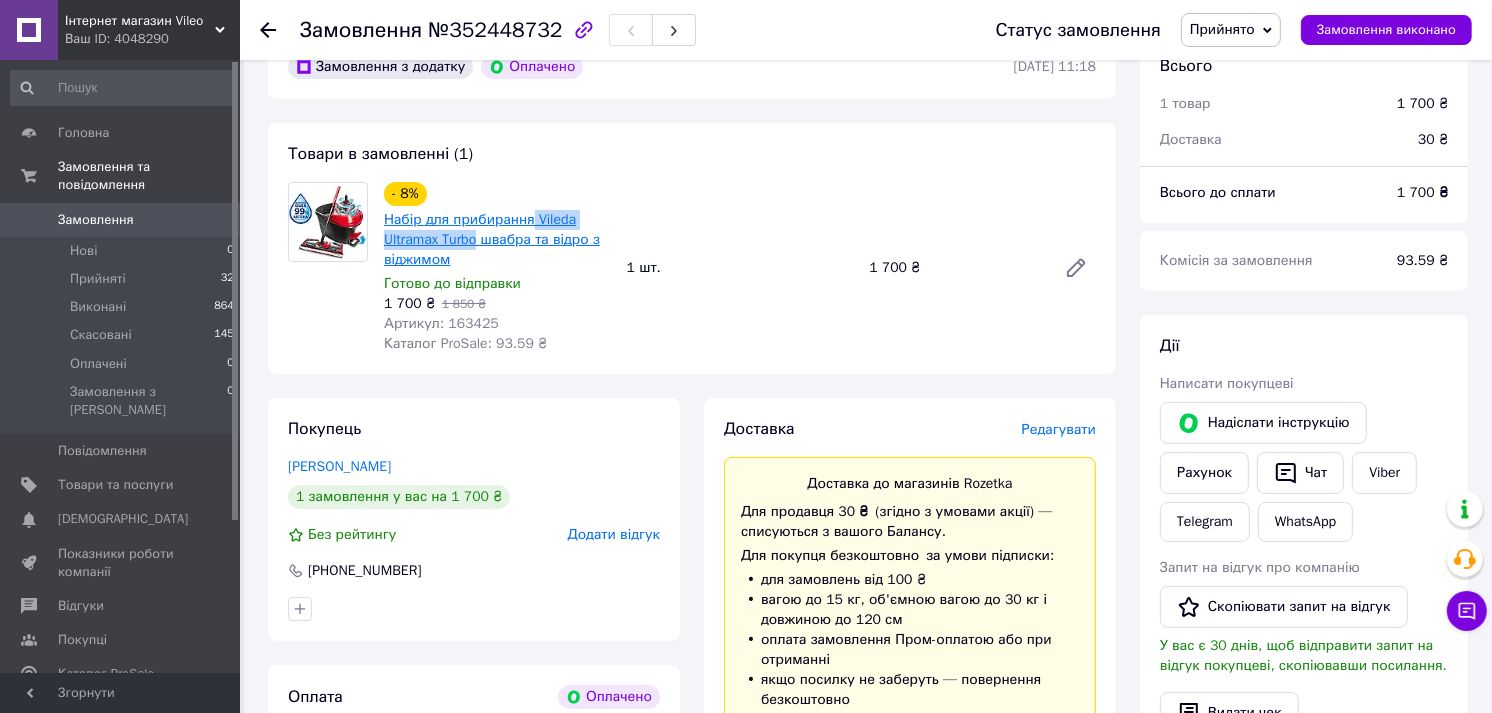 drag, startPoint x: 531, startPoint y: 195, endPoint x: 478, endPoint y: 243, distance: 71.50524 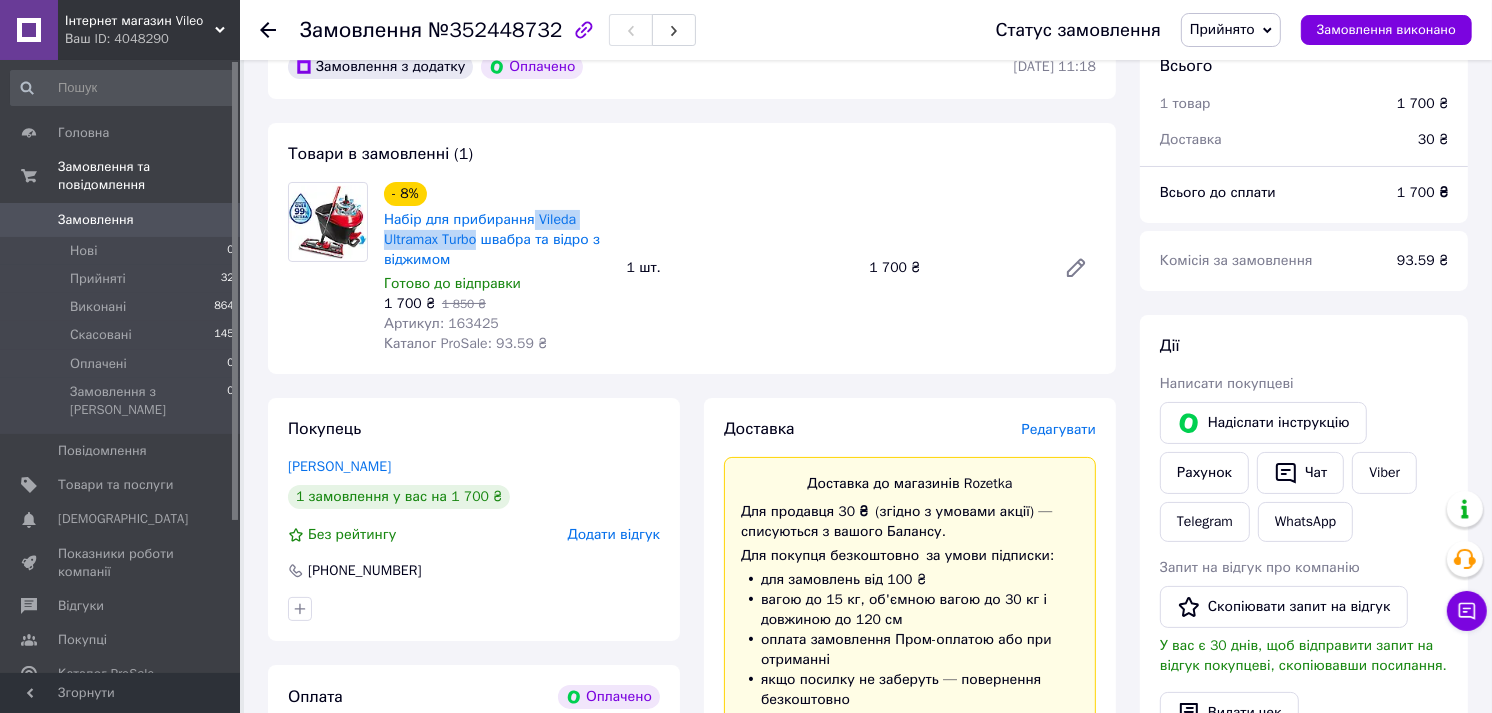copy on "Vileda Ultramax Turbo" 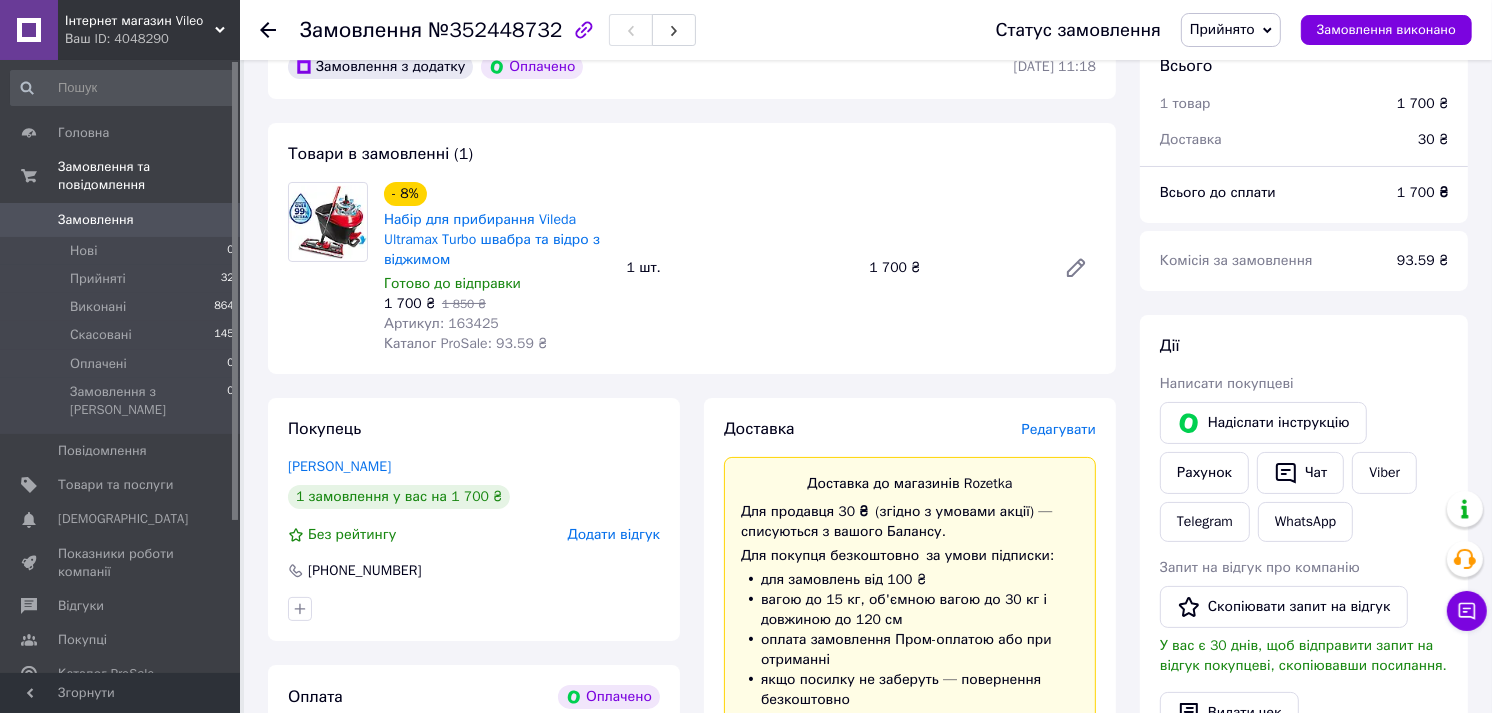 click 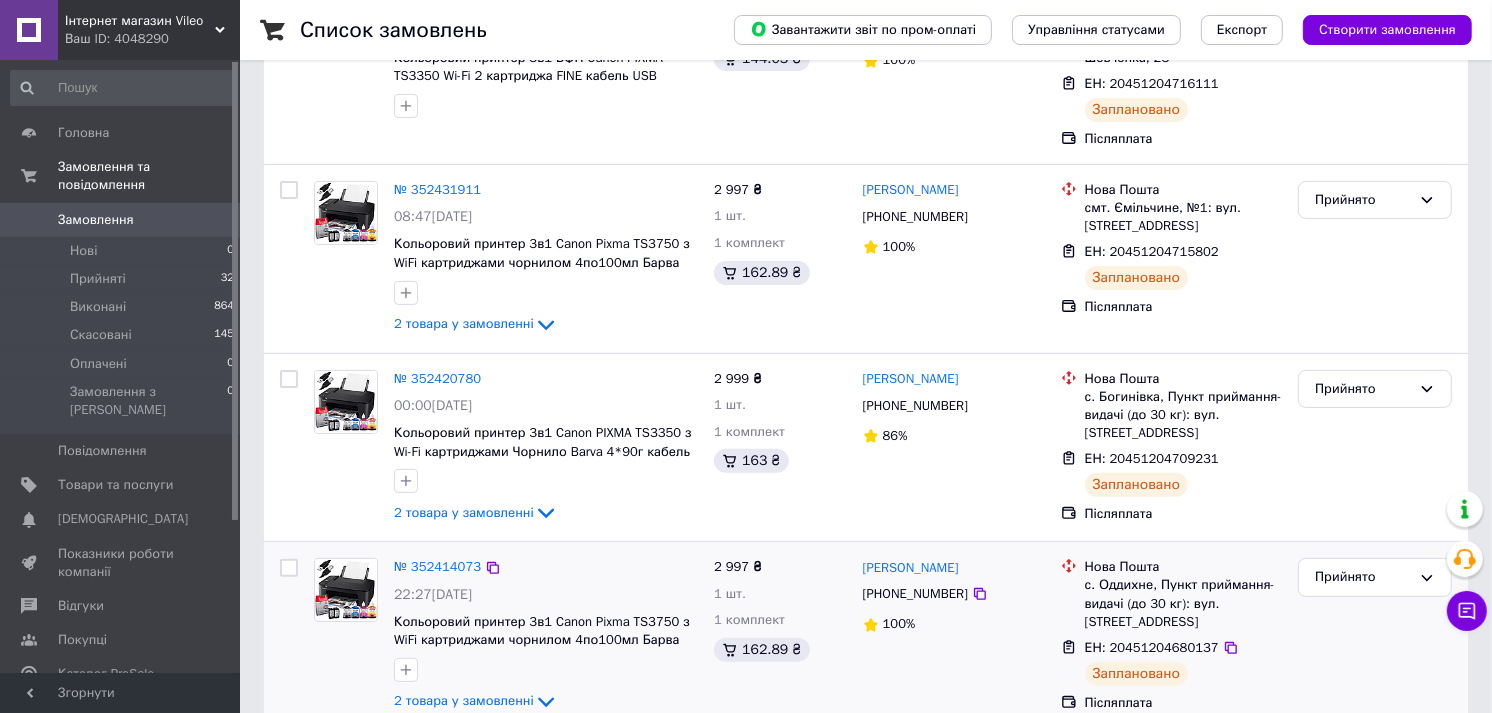 scroll, scrollTop: 444, scrollLeft: 0, axis: vertical 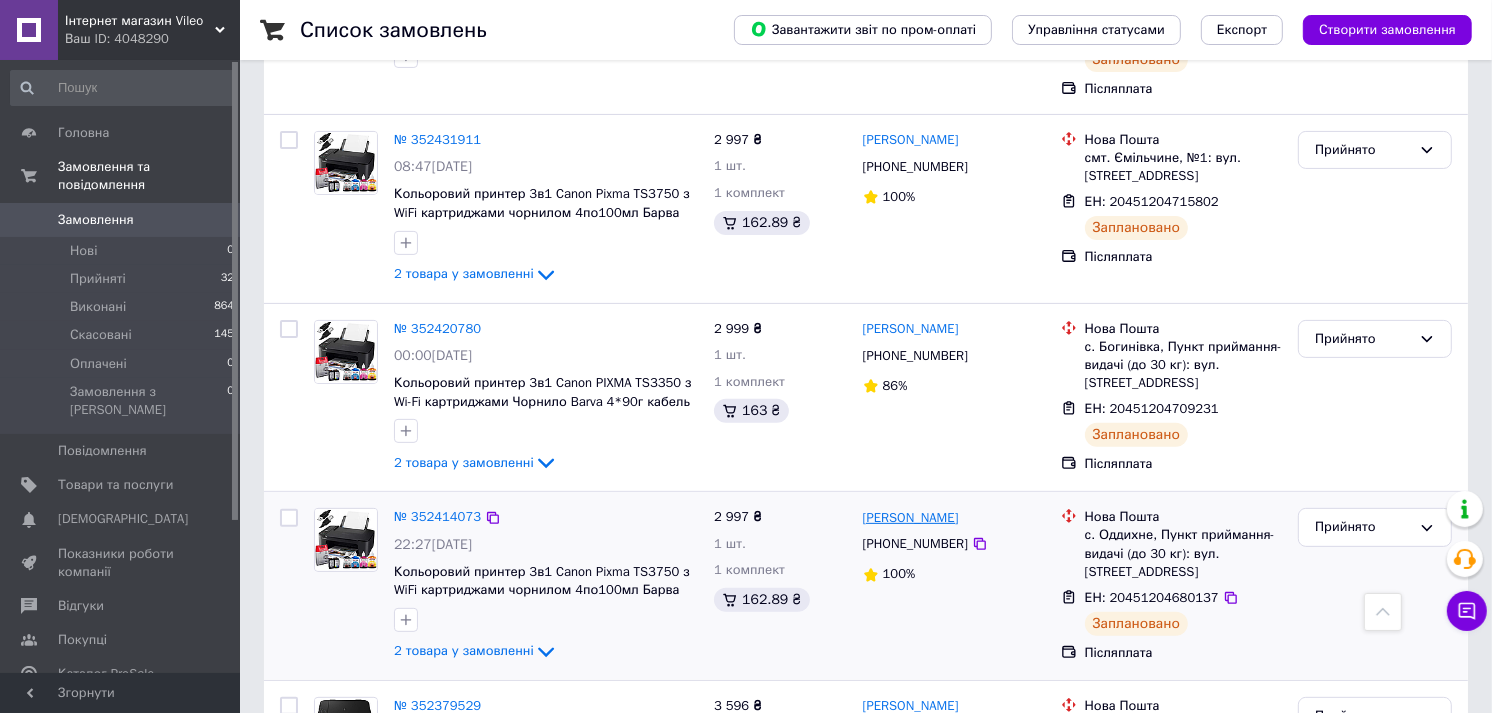 click on "[PERSON_NAME]" at bounding box center (911, 518) 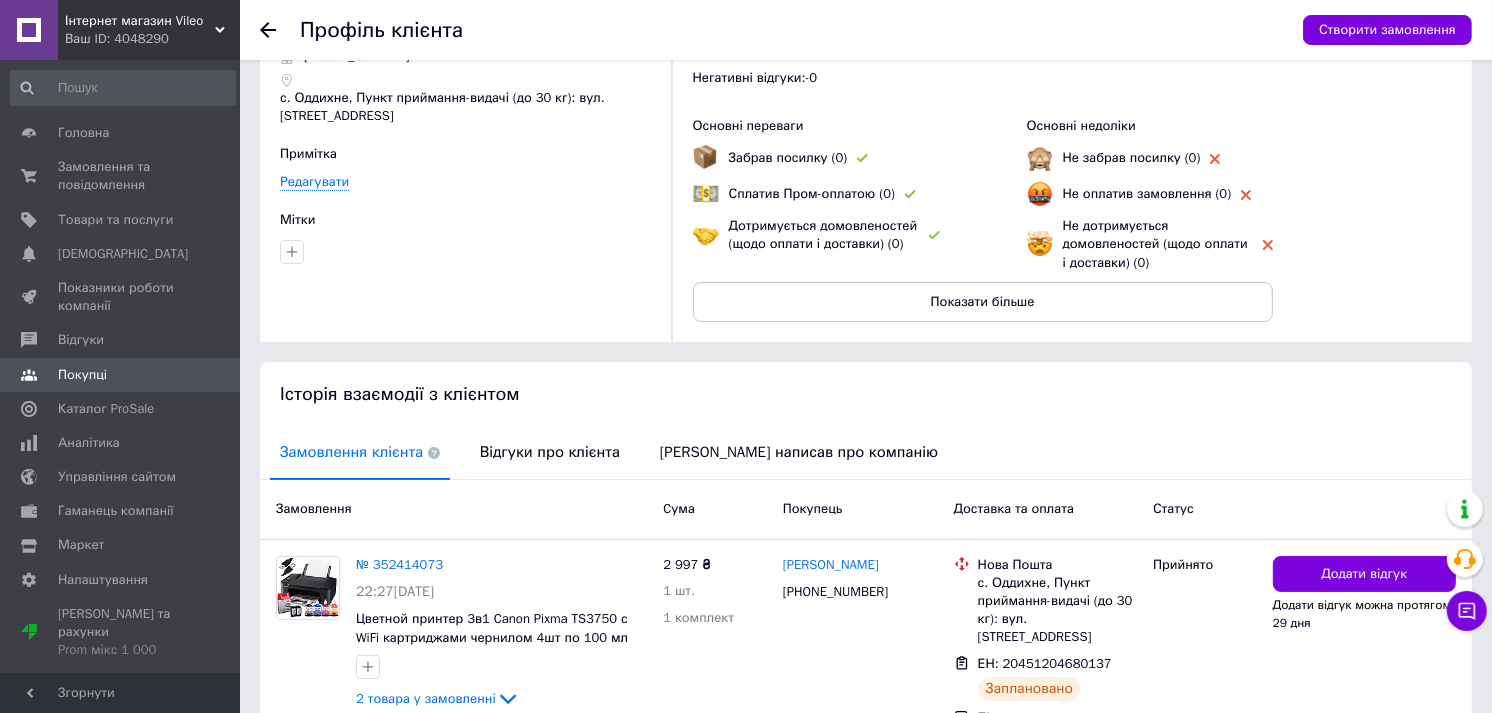 scroll, scrollTop: 0, scrollLeft: 0, axis: both 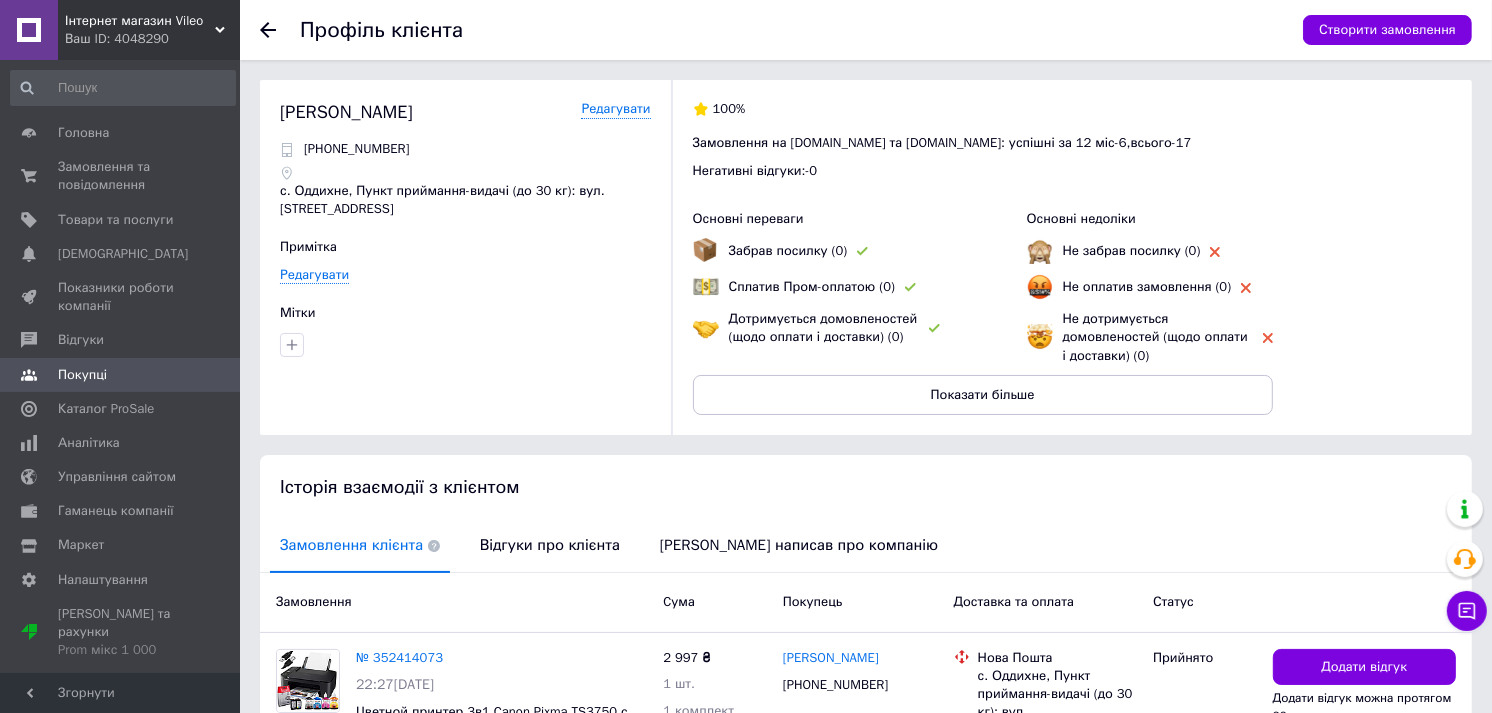 click at bounding box center (280, 30) 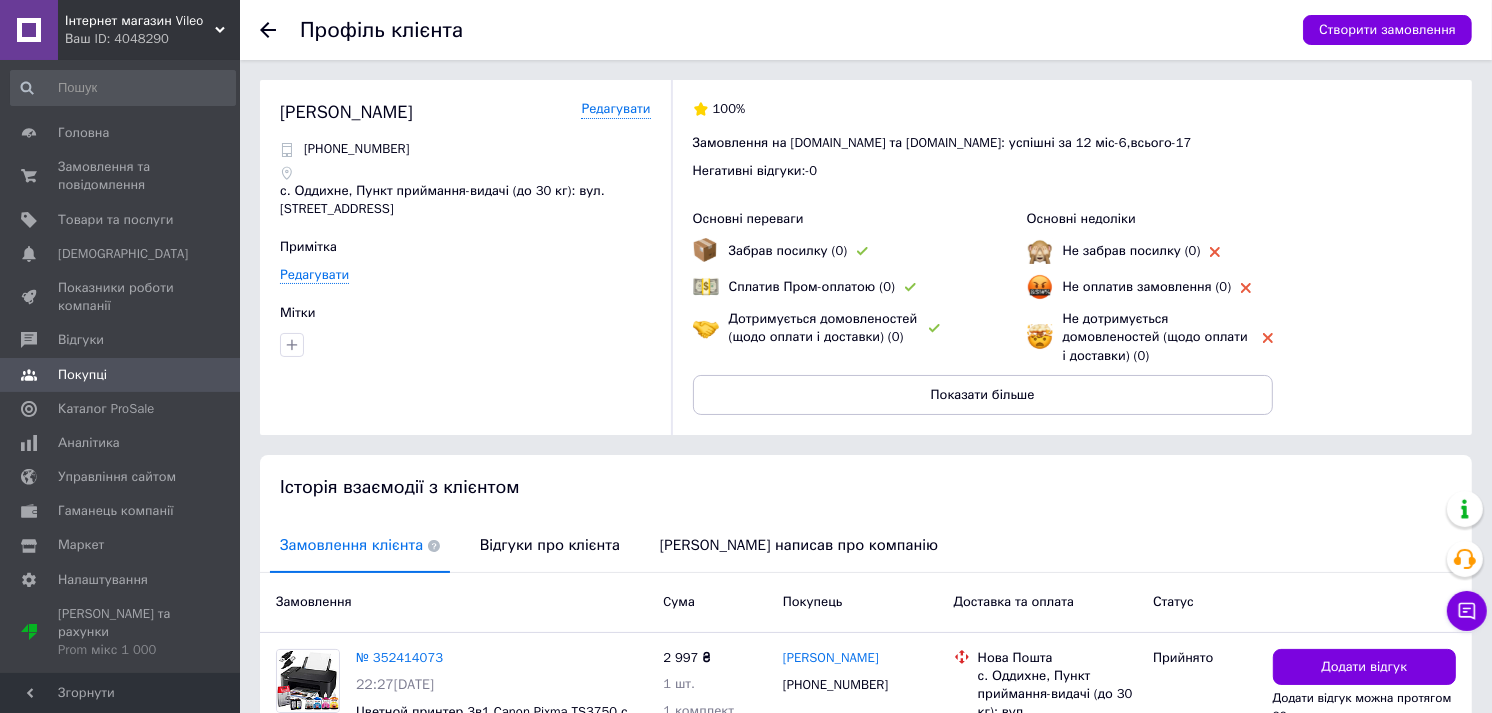 click 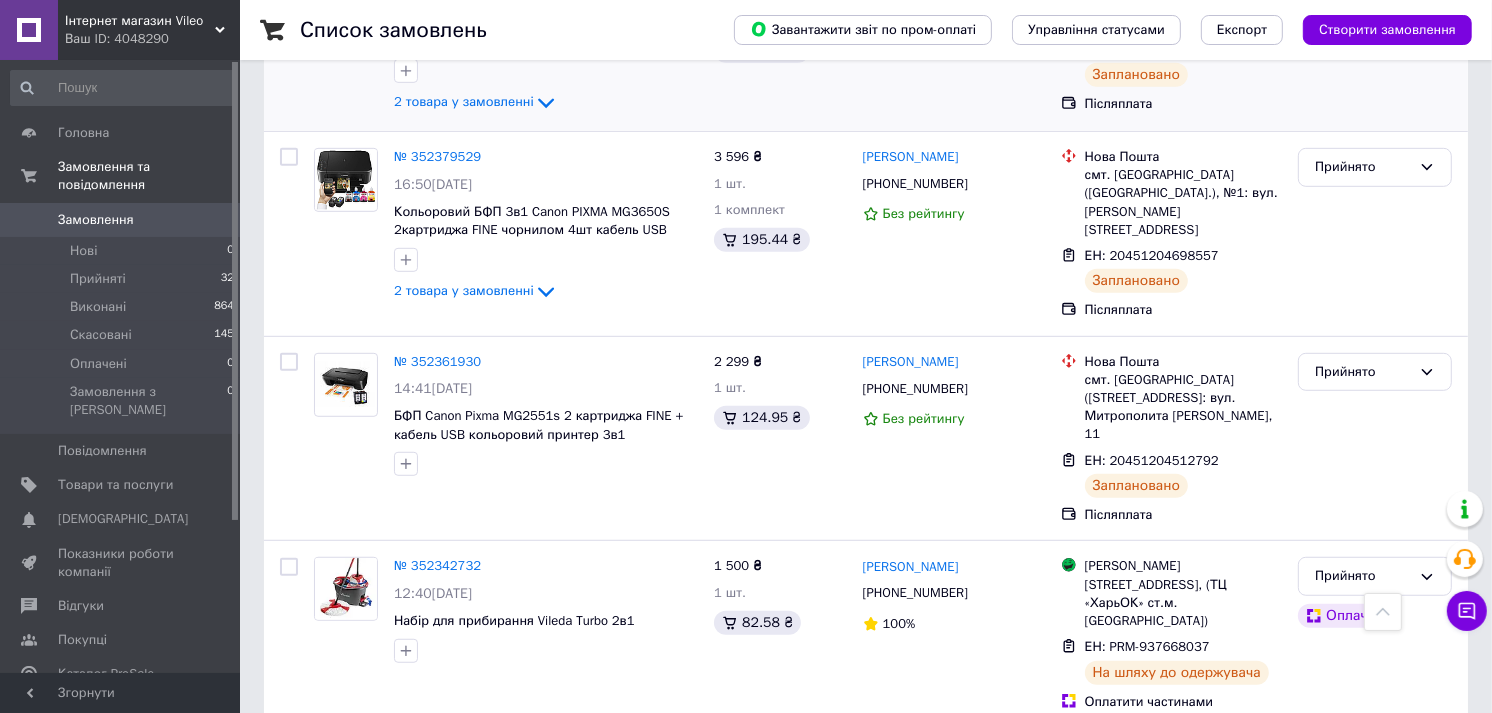scroll, scrollTop: 1000, scrollLeft: 0, axis: vertical 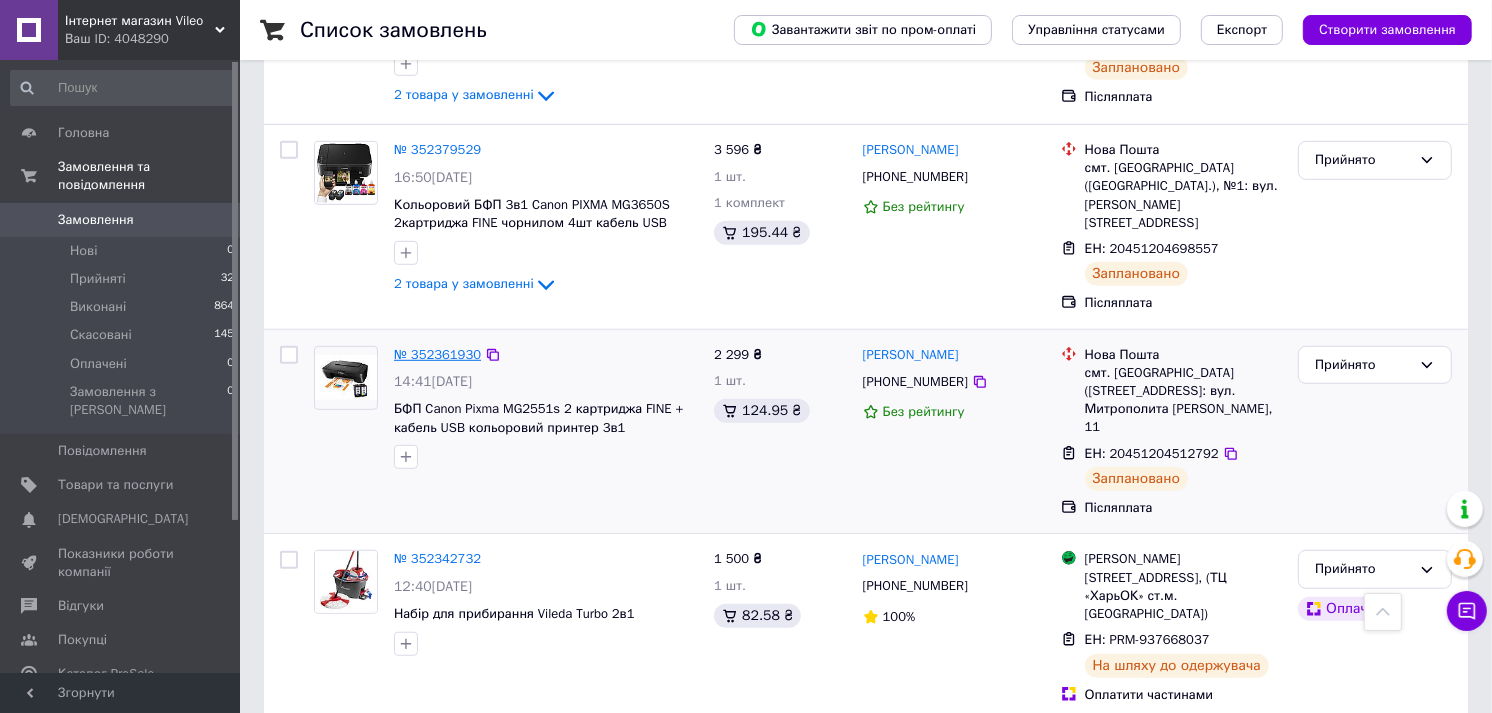 click on "№ 352361930" at bounding box center (437, 354) 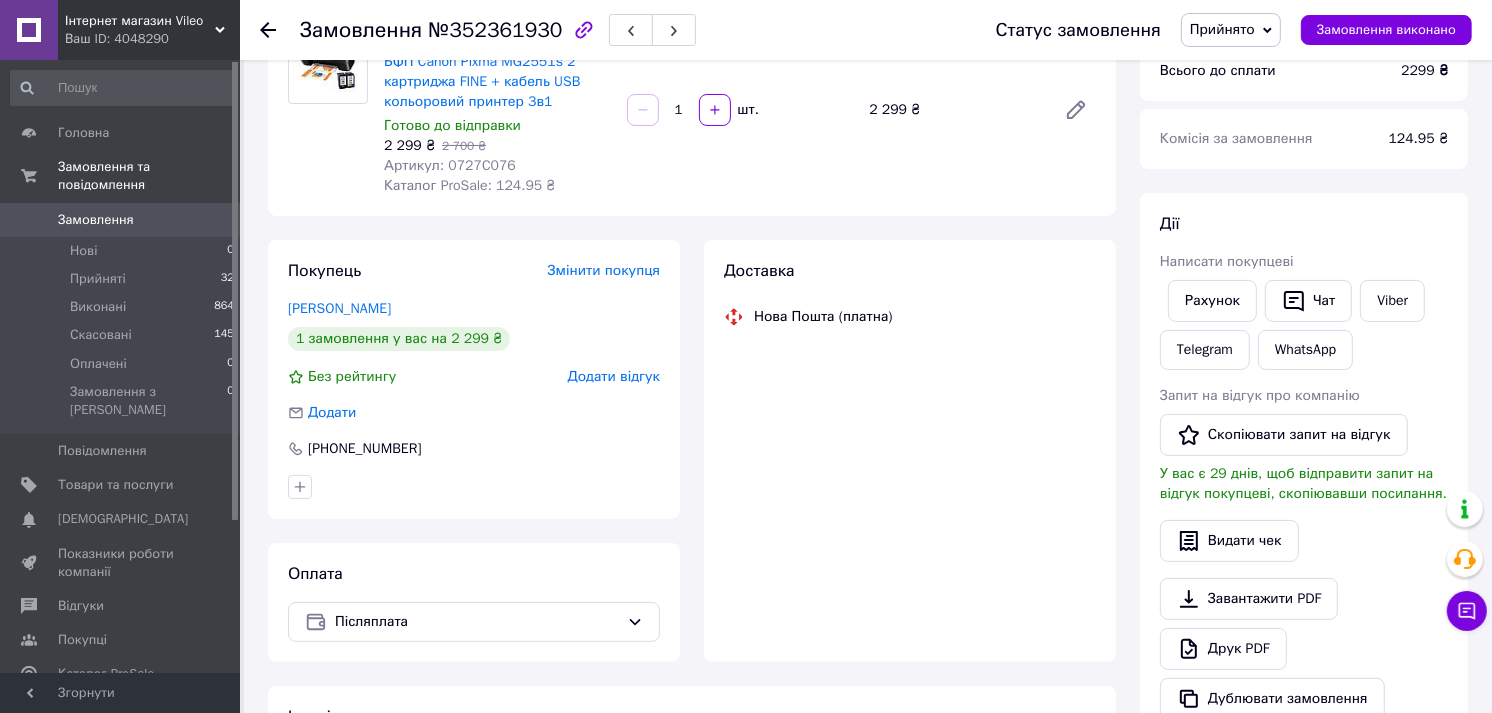 scroll, scrollTop: 722, scrollLeft: 0, axis: vertical 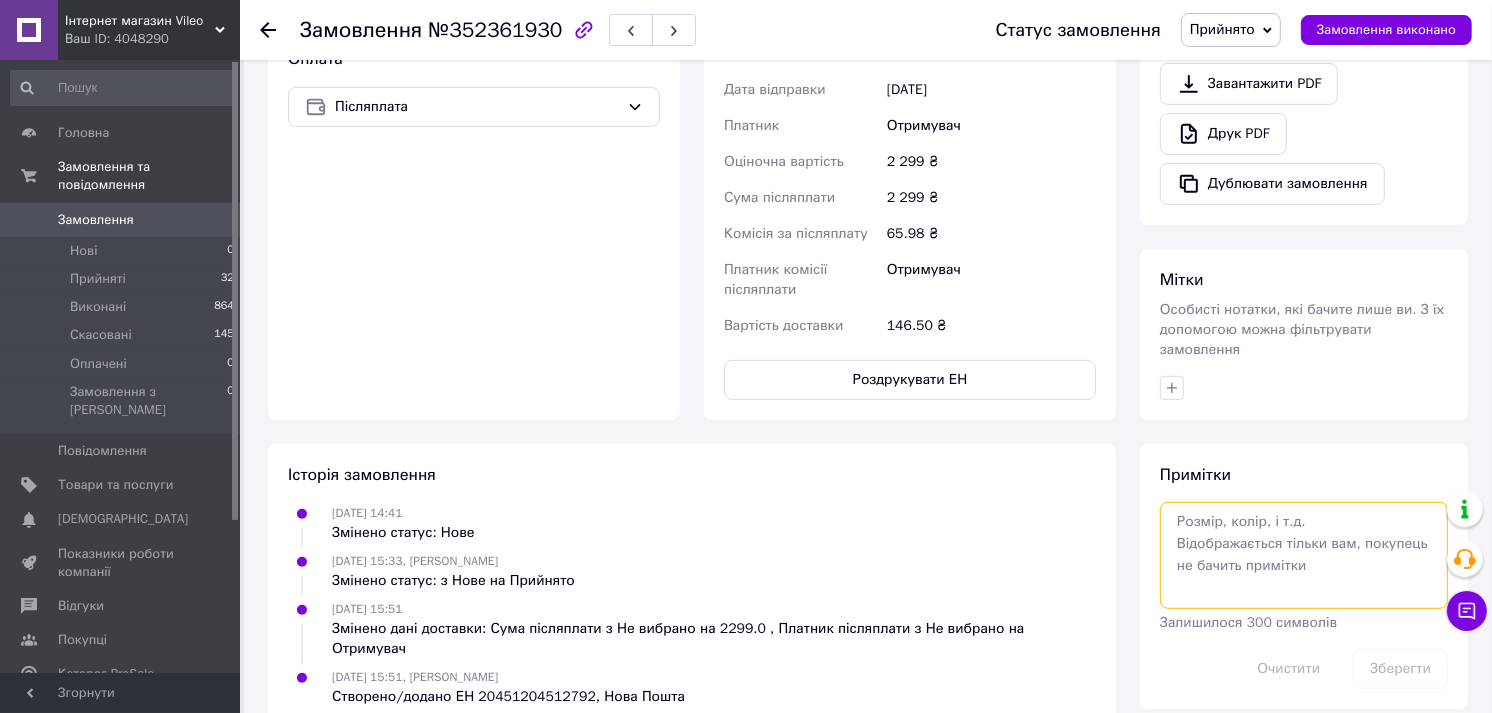 click at bounding box center (1304, 555) 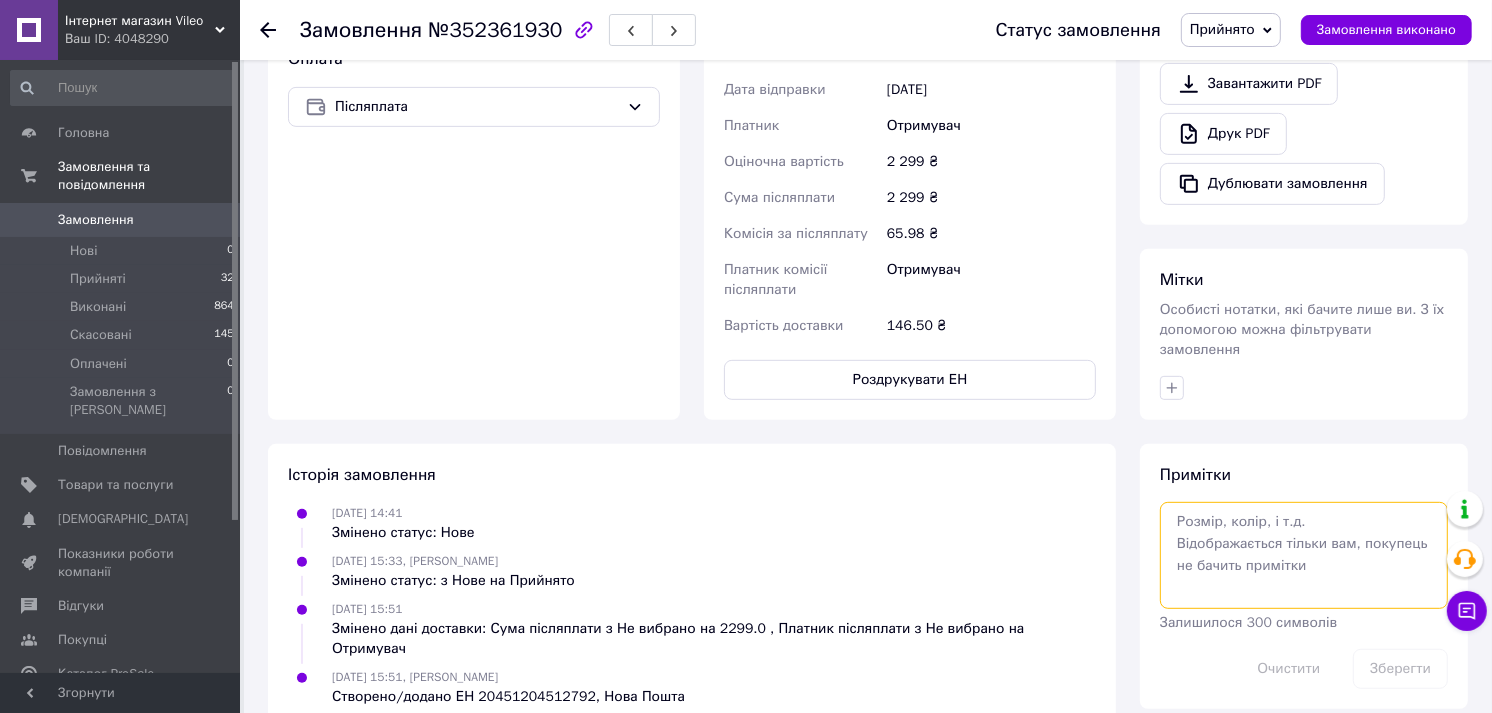 type on "і" 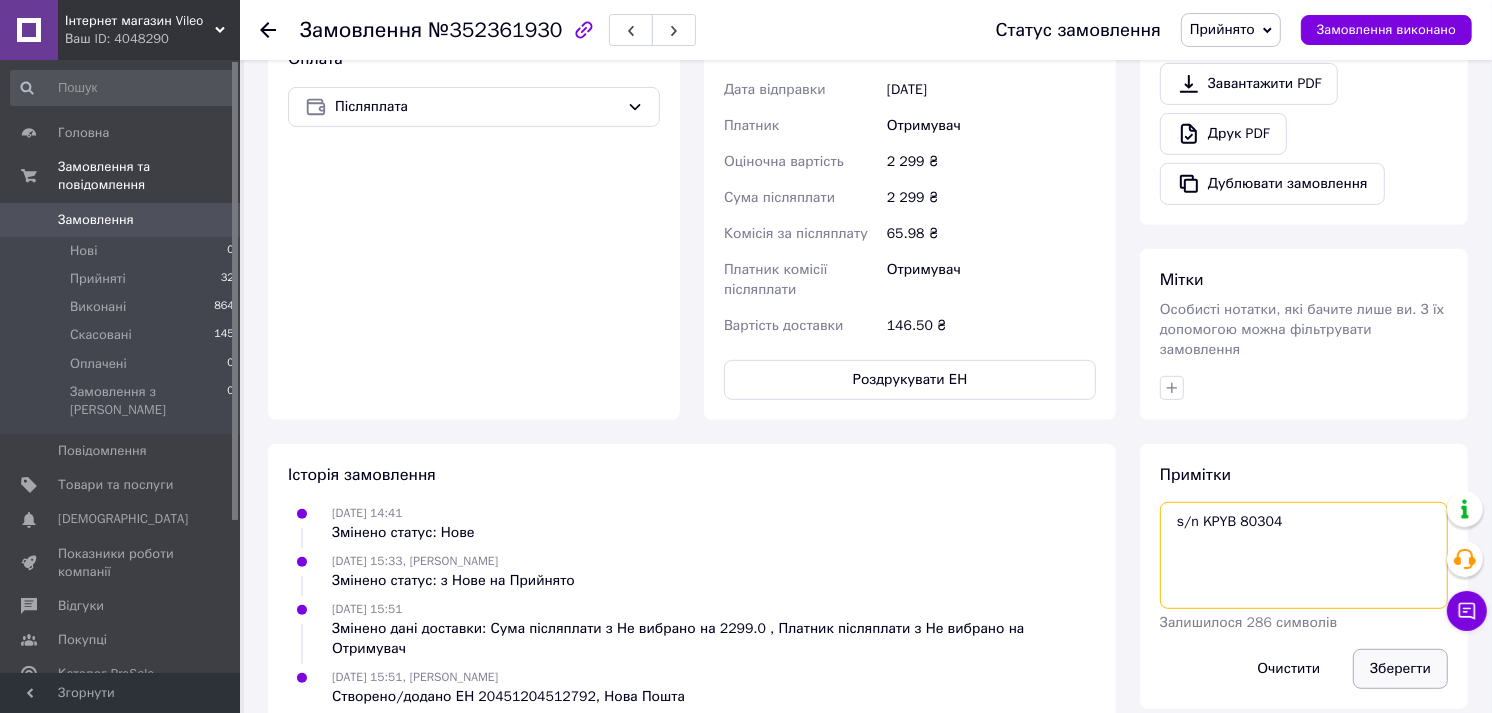 type on "s/n KPYB 80304" 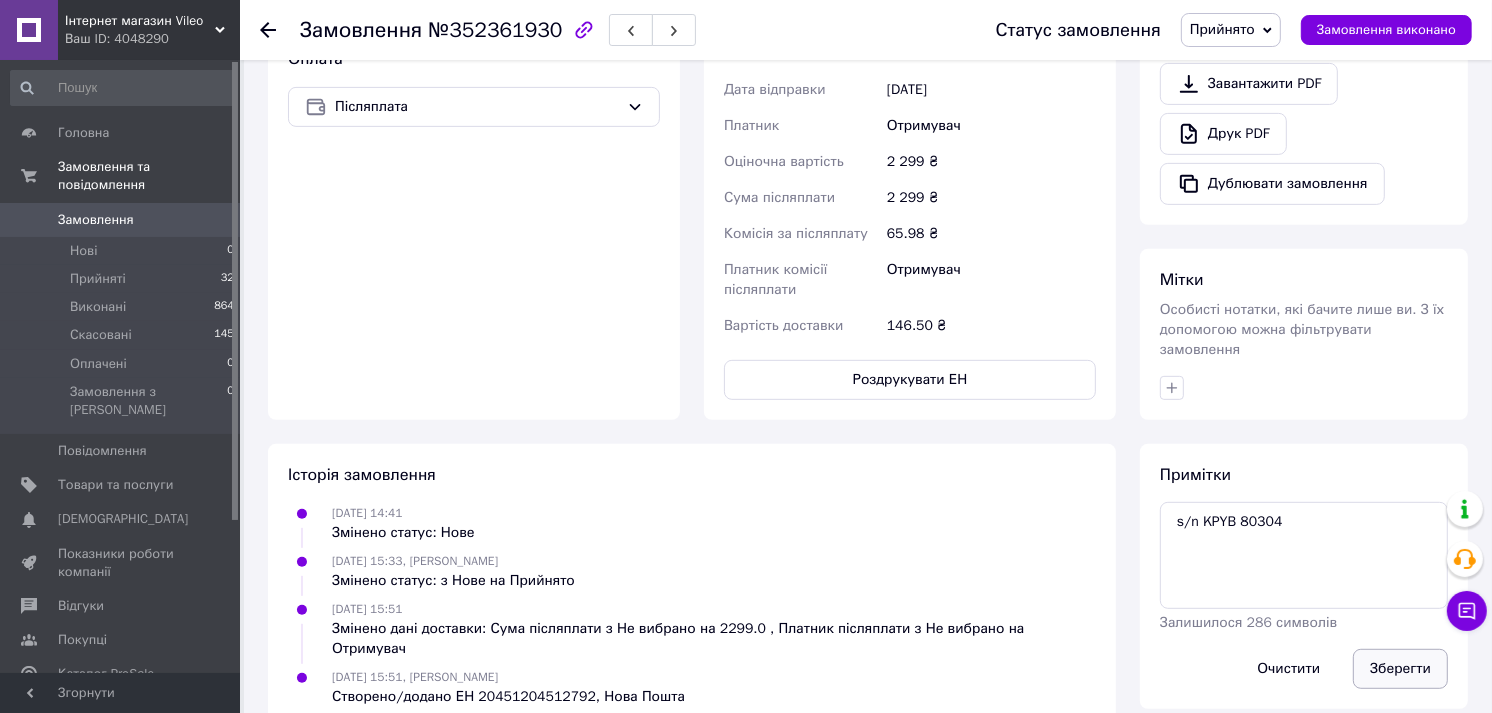 click on "Зберегти" at bounding box center [1400, 669] 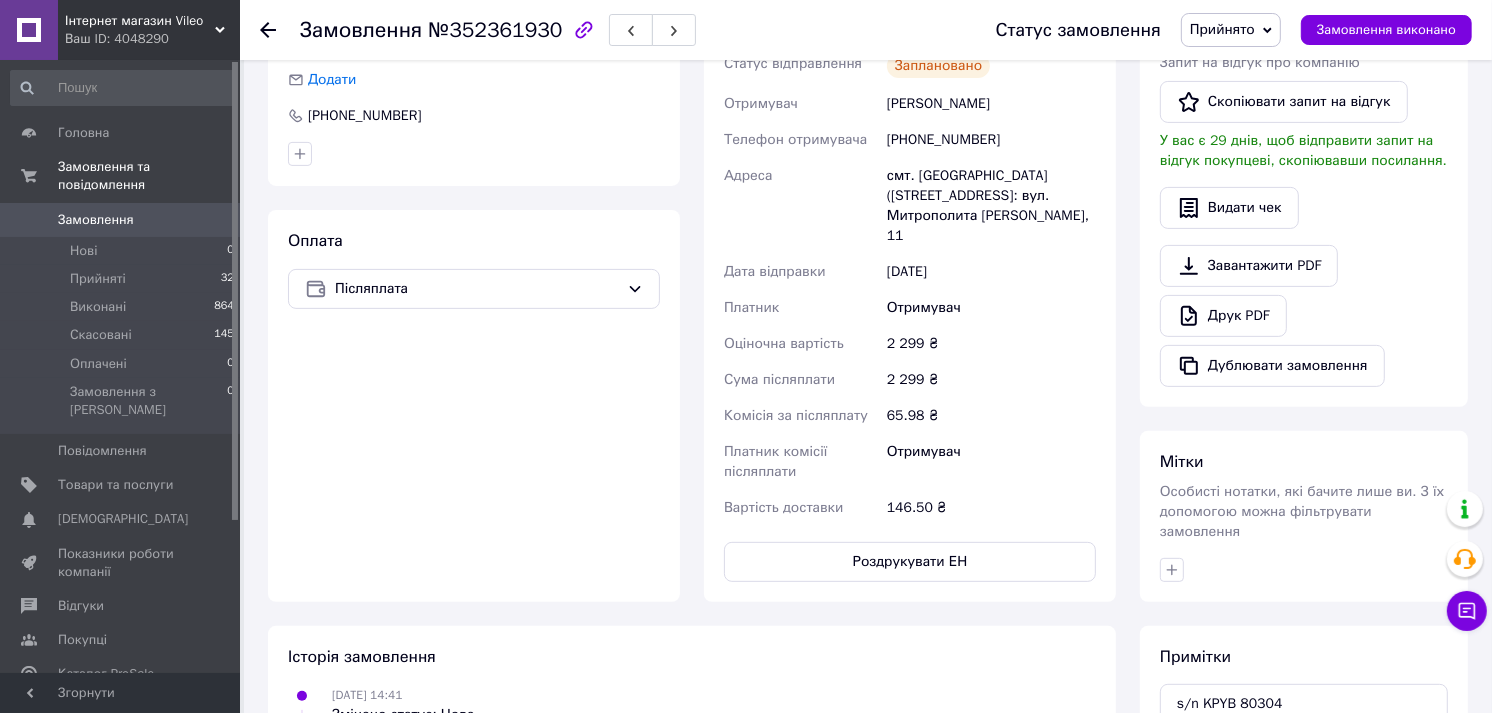 scroll, scrollTop: 555, scrollLeft: 0, axis: vertical 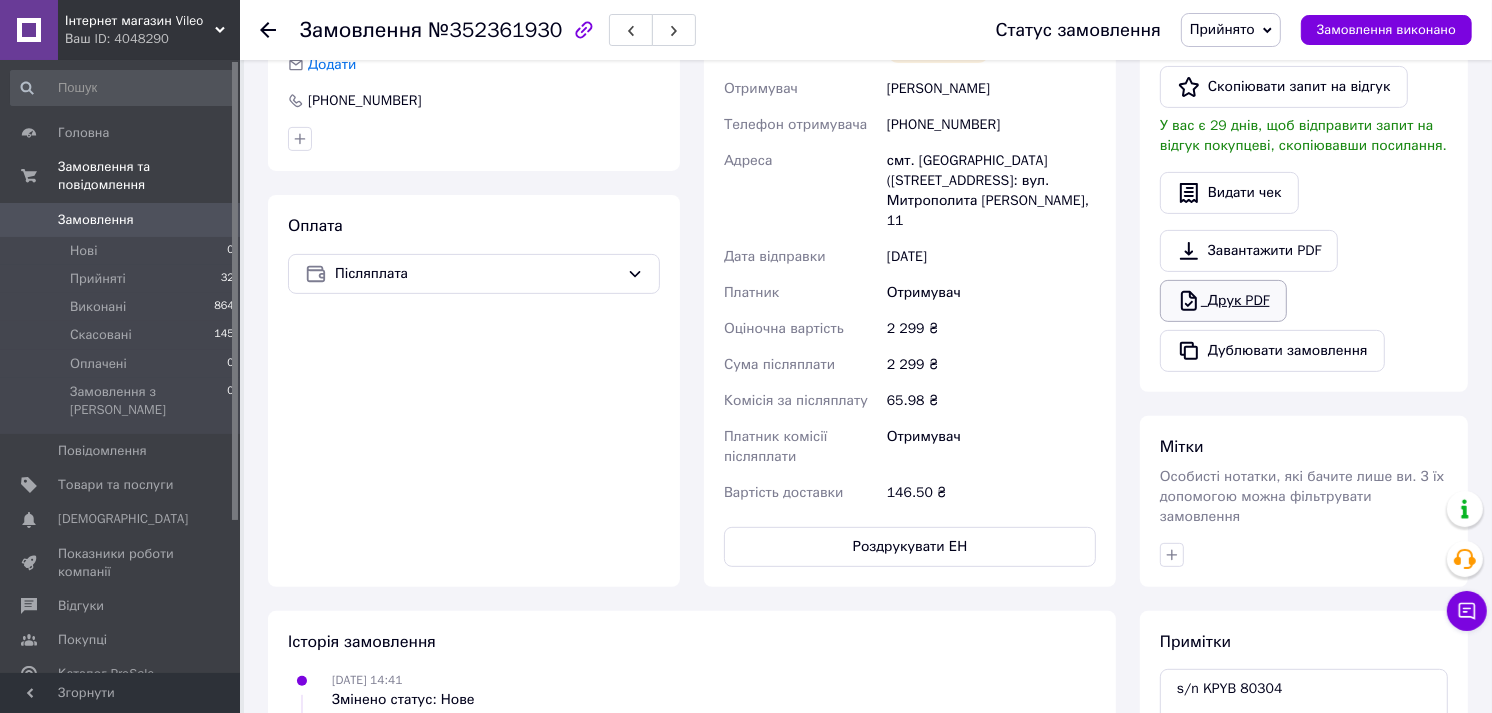 click on "Друк PDF" at bounding box center [1223, 301] 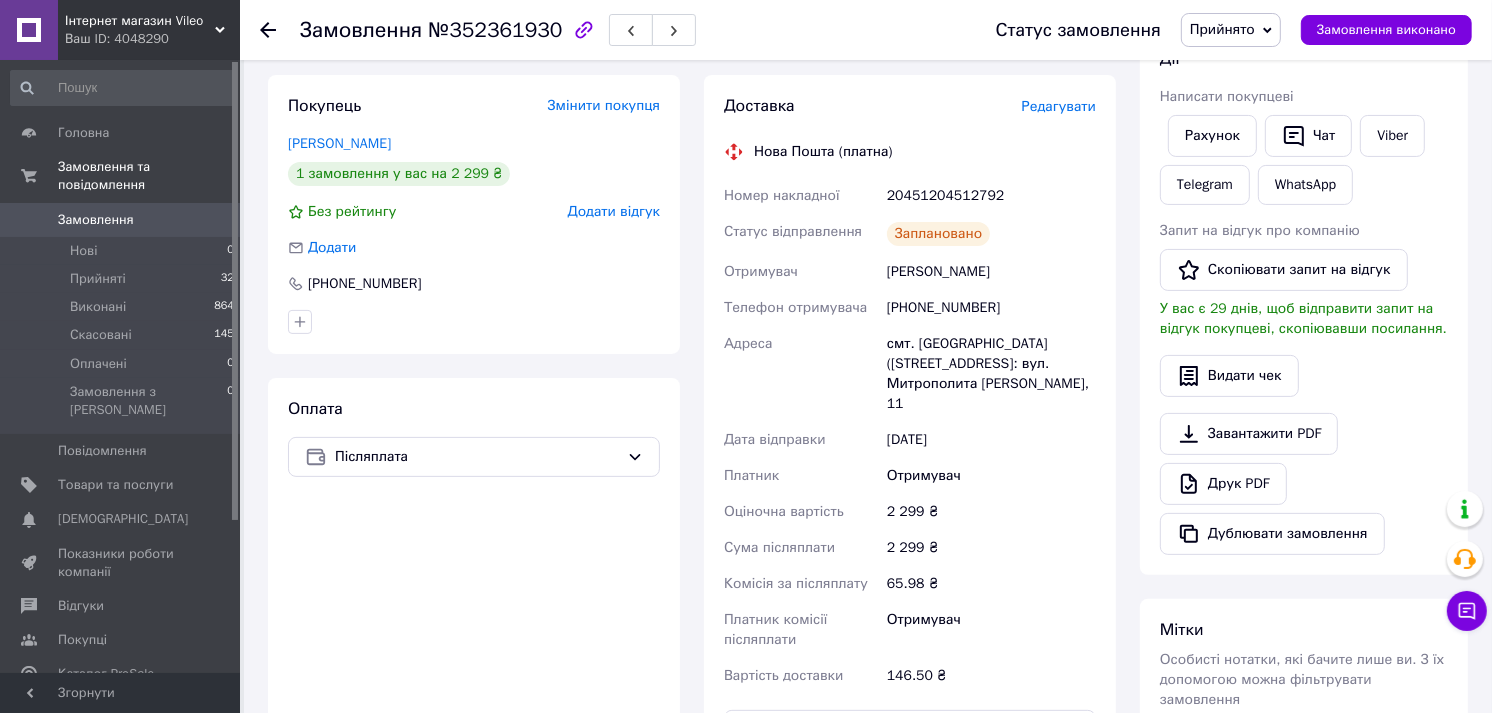 scroll, scrollTop: 333, scrollLeft: 0, axis: vertical 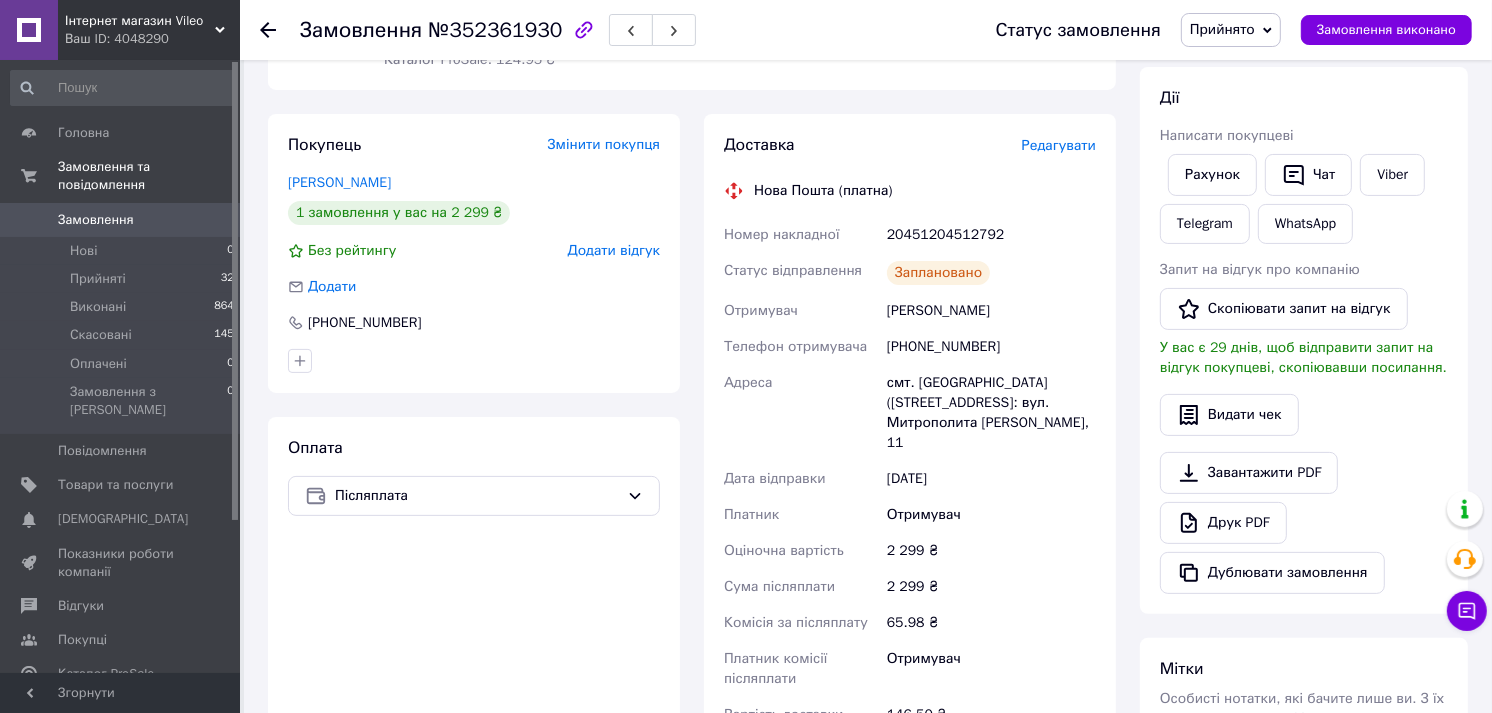 click 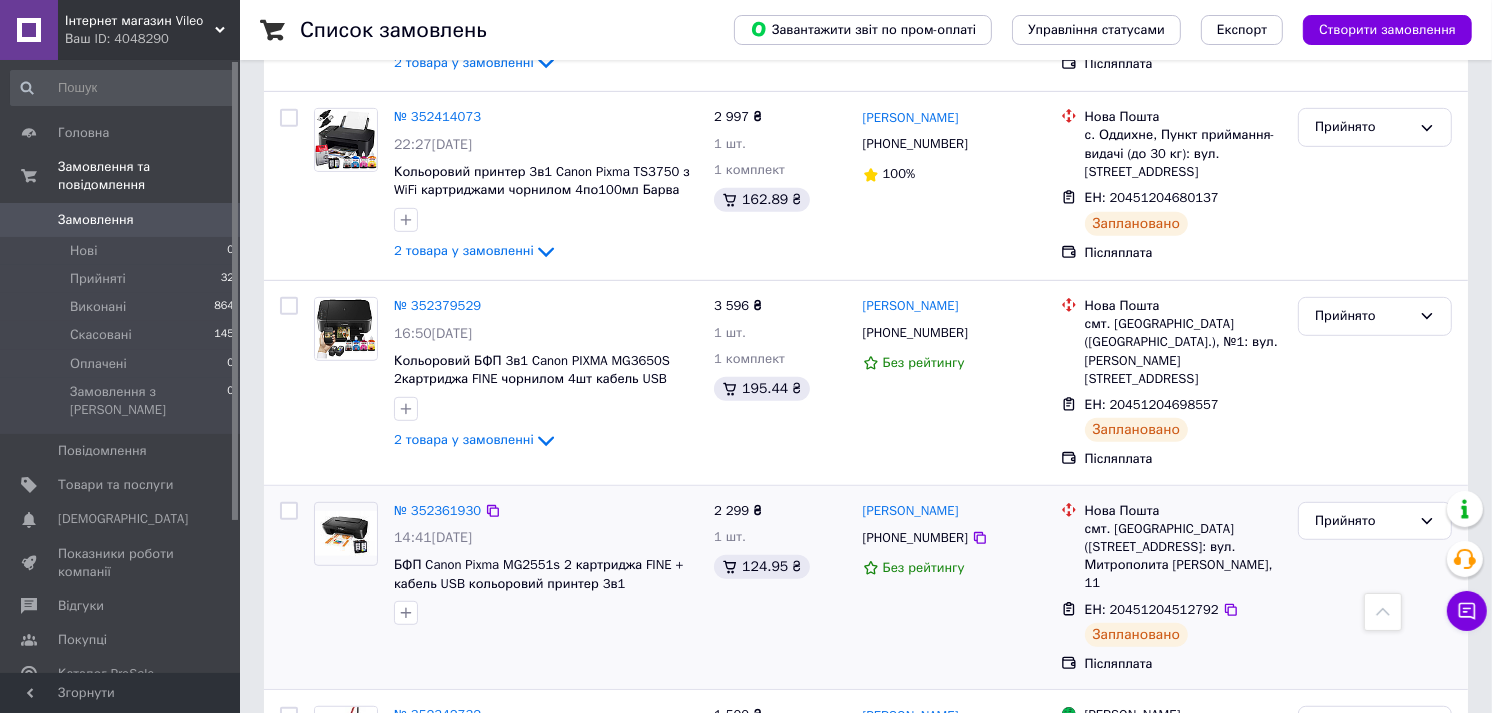 scroll, scrollTop: 777, scrollLeft: 0, axis: vertical 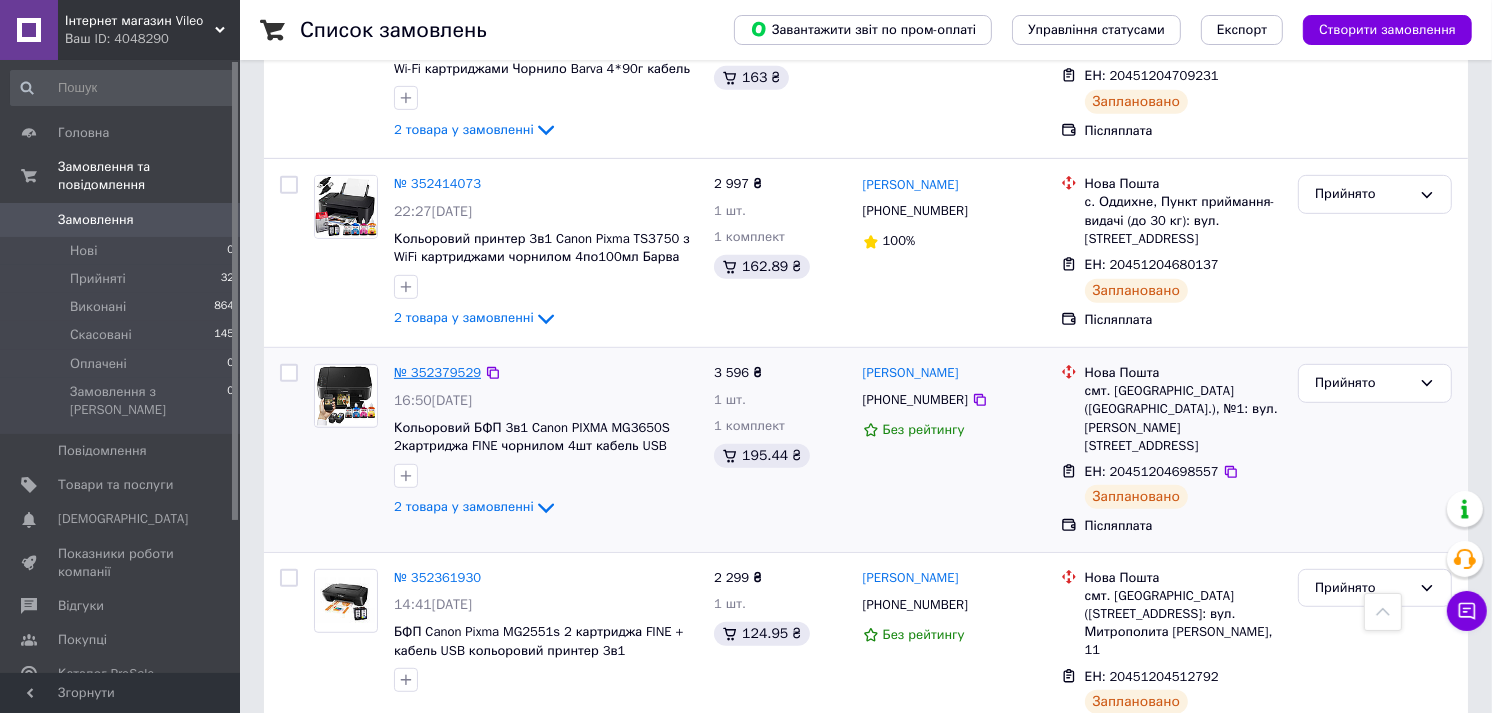 click on "№ 352379529" at bounding box center [437, 372] 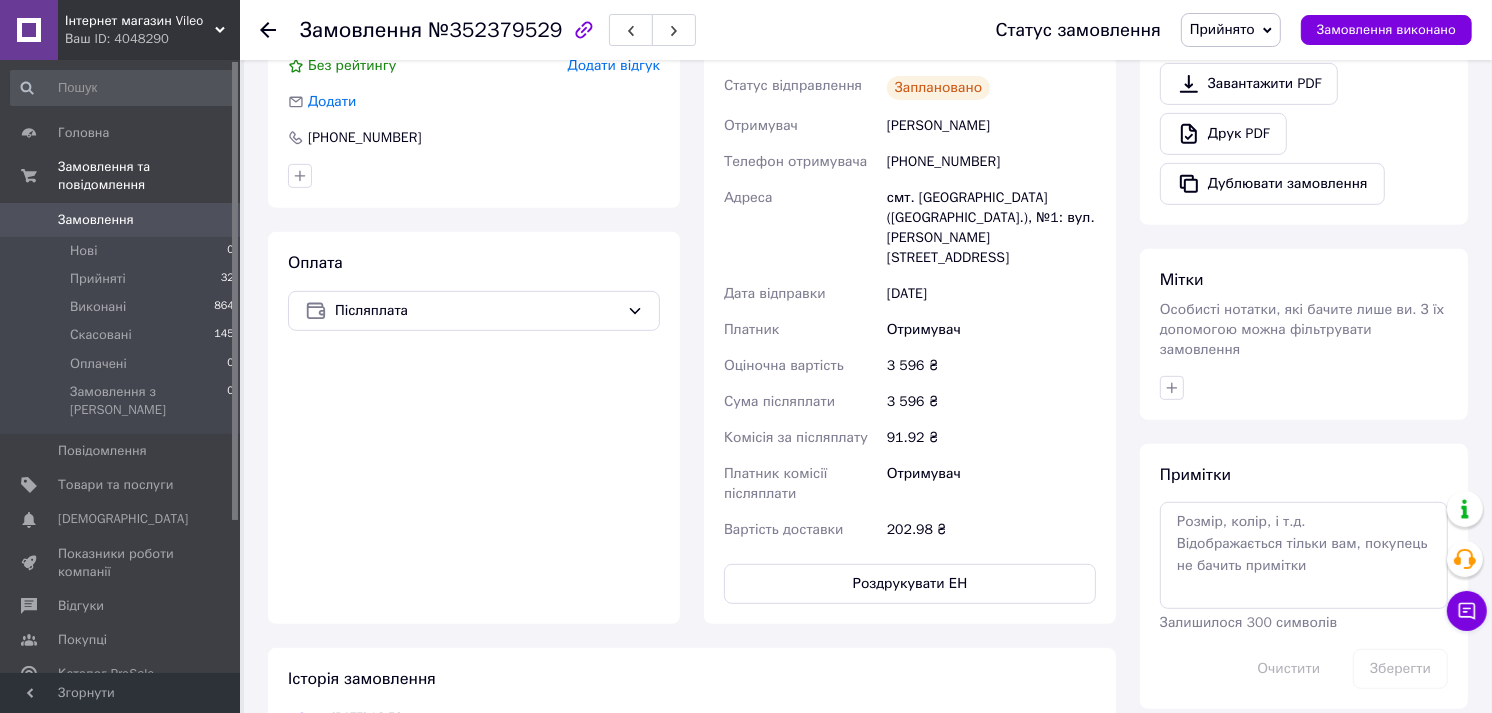 scroll, scrollTop: 777, scrollLeft: 0, axis: vertical 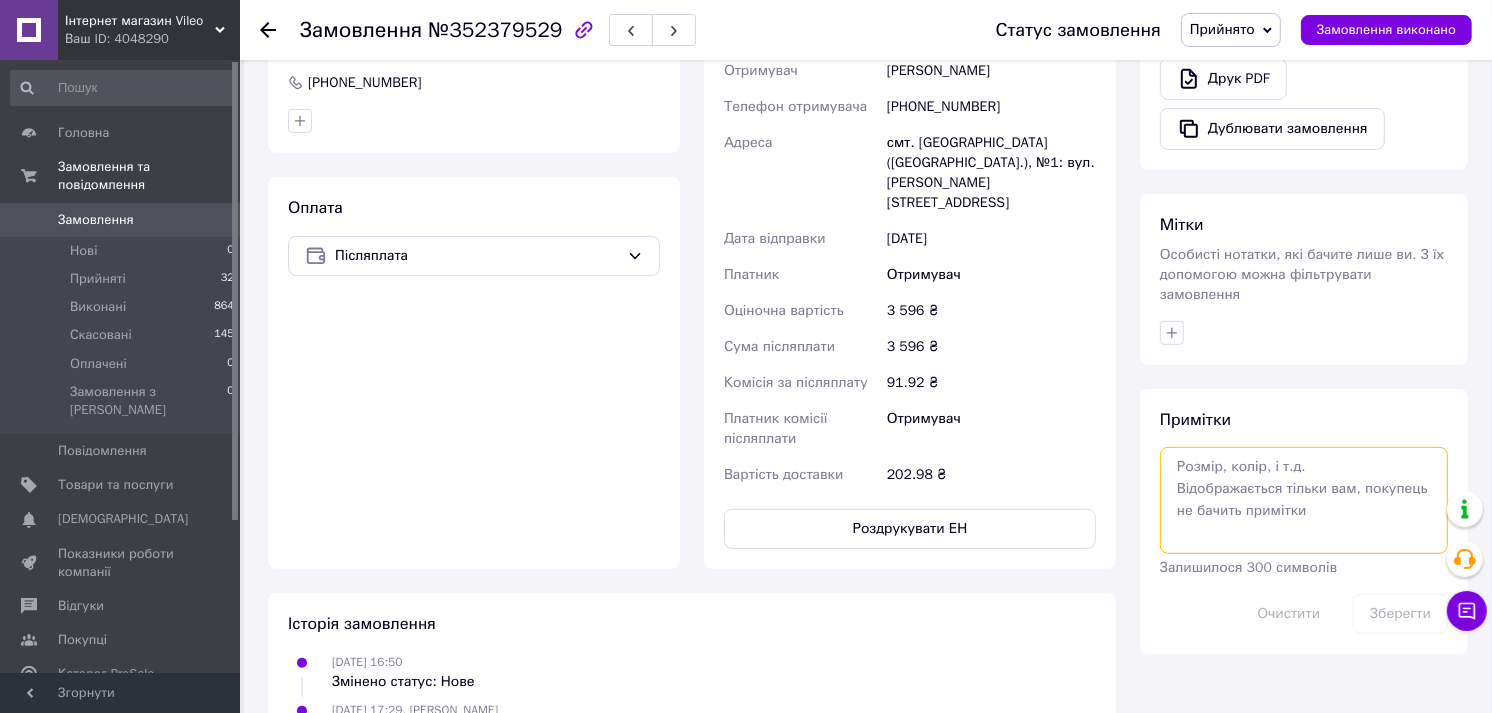 click at bounding box center (1304, 500) 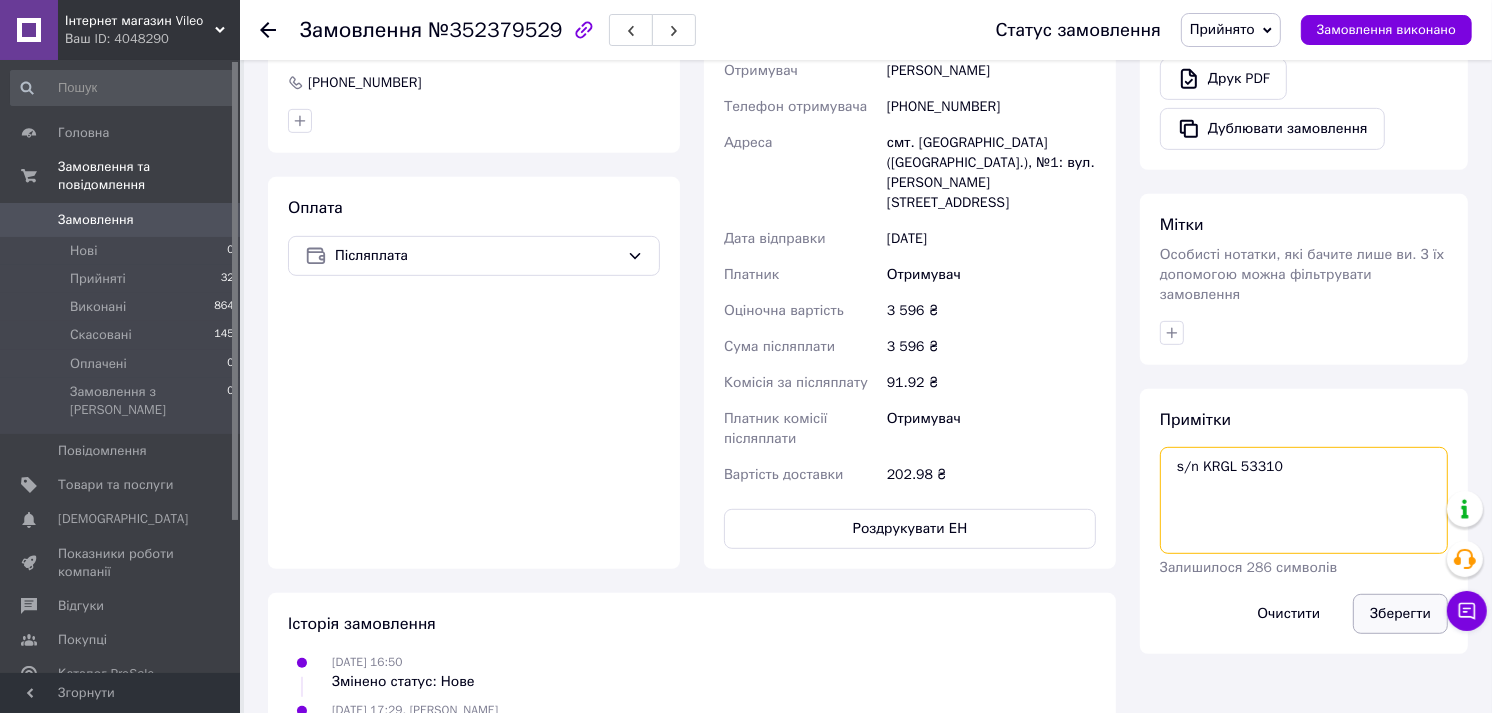 type on "s/n KRGL 53310" 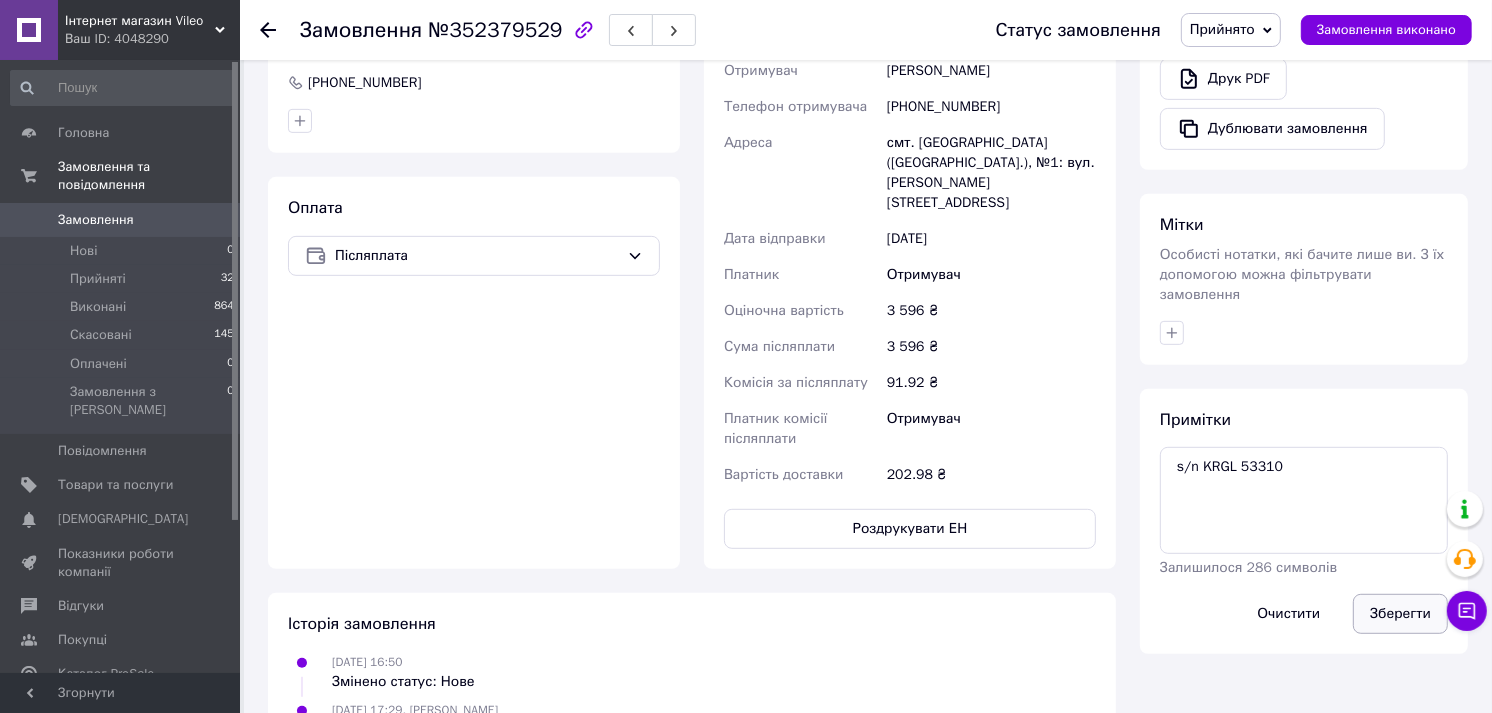 click on "Зберегти" at bounding box center [1400, 614] 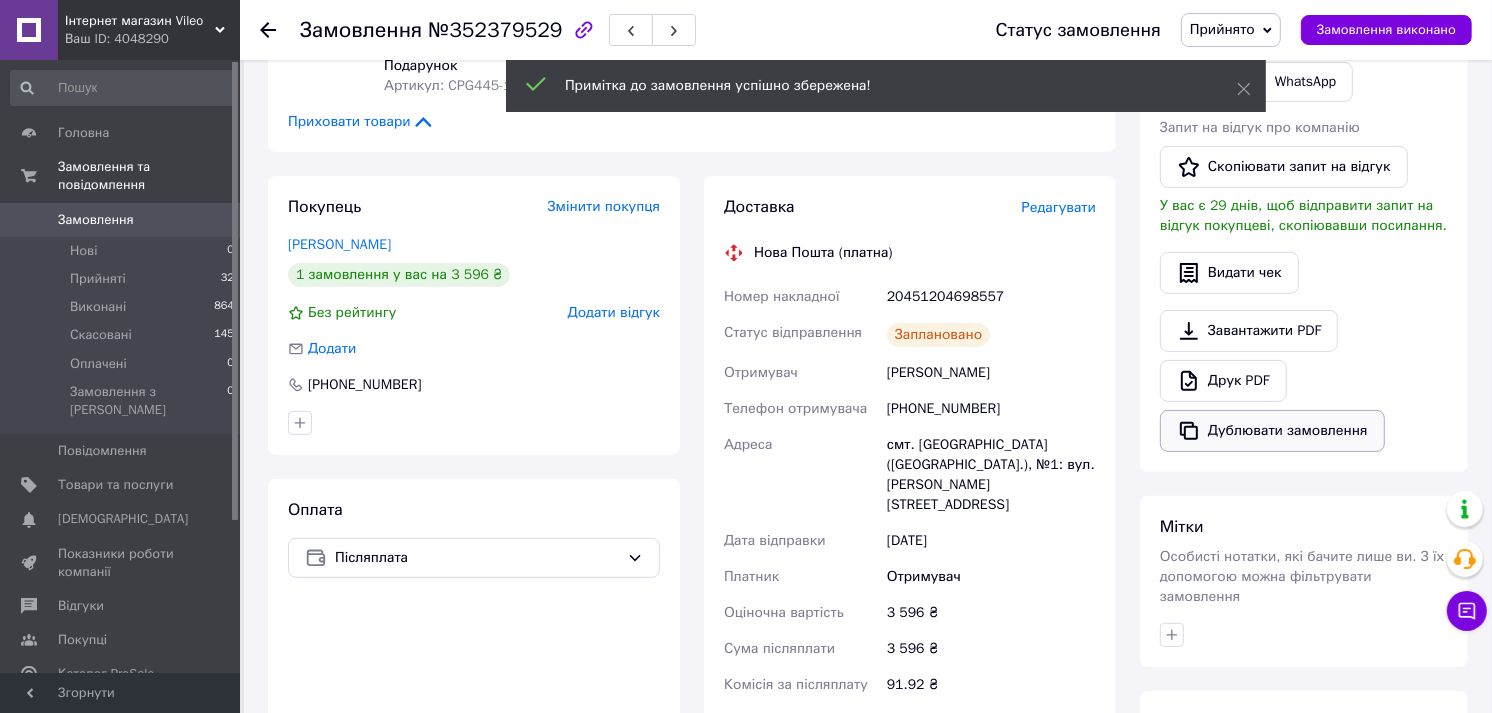 scroll, scrollTop: 444, scrollLeft: 0, axis: vertical 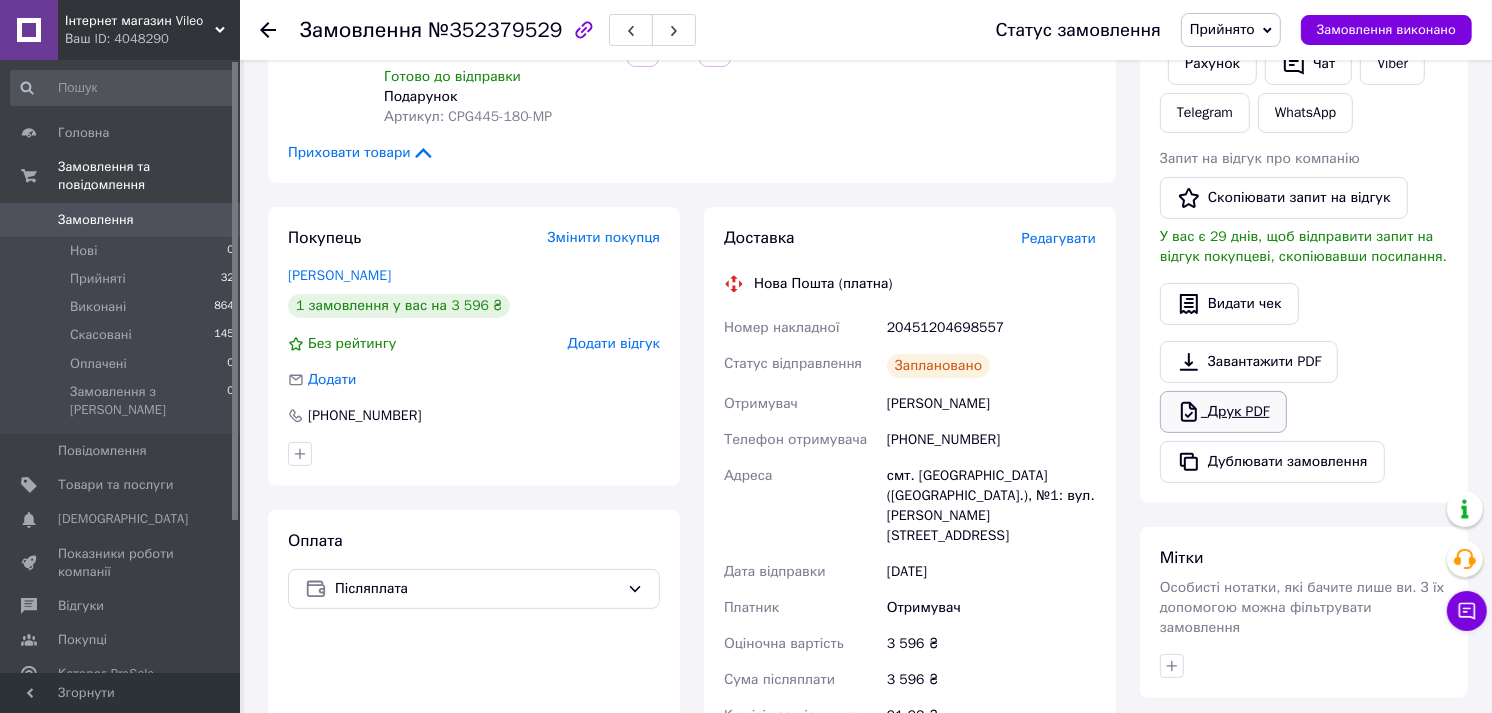 click on "Друк PDF" at bounding box center [1223, 412] 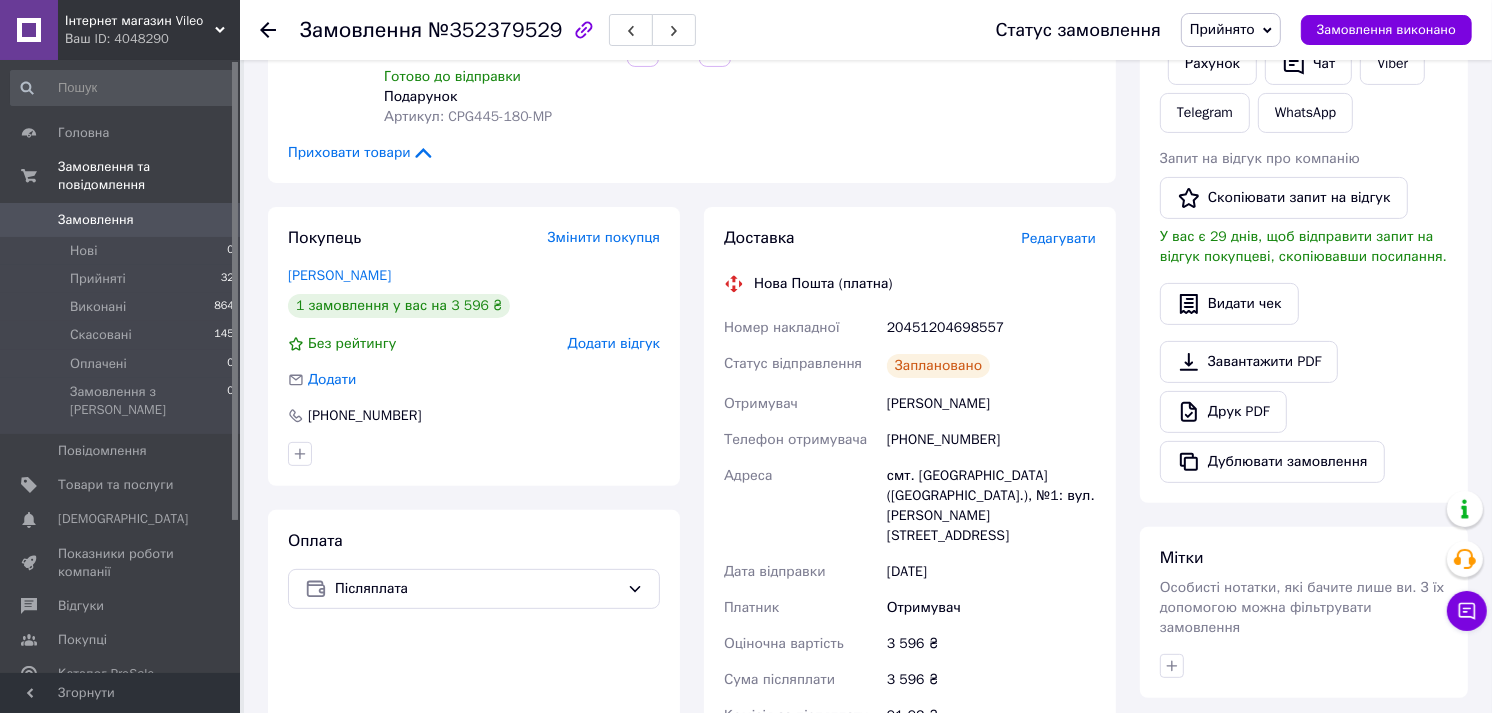 click 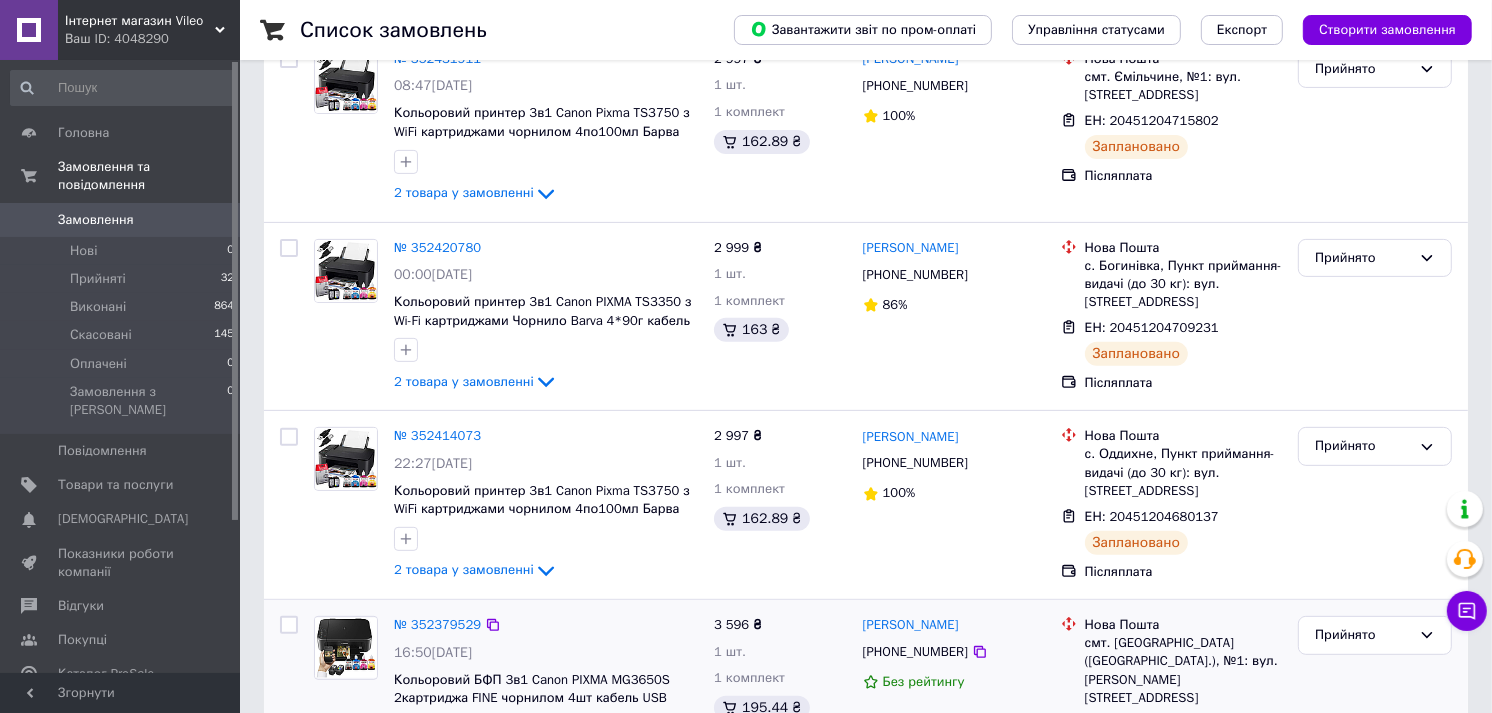 scroll, scrollTop: 666, scrollLeft: 0, axis: vertical 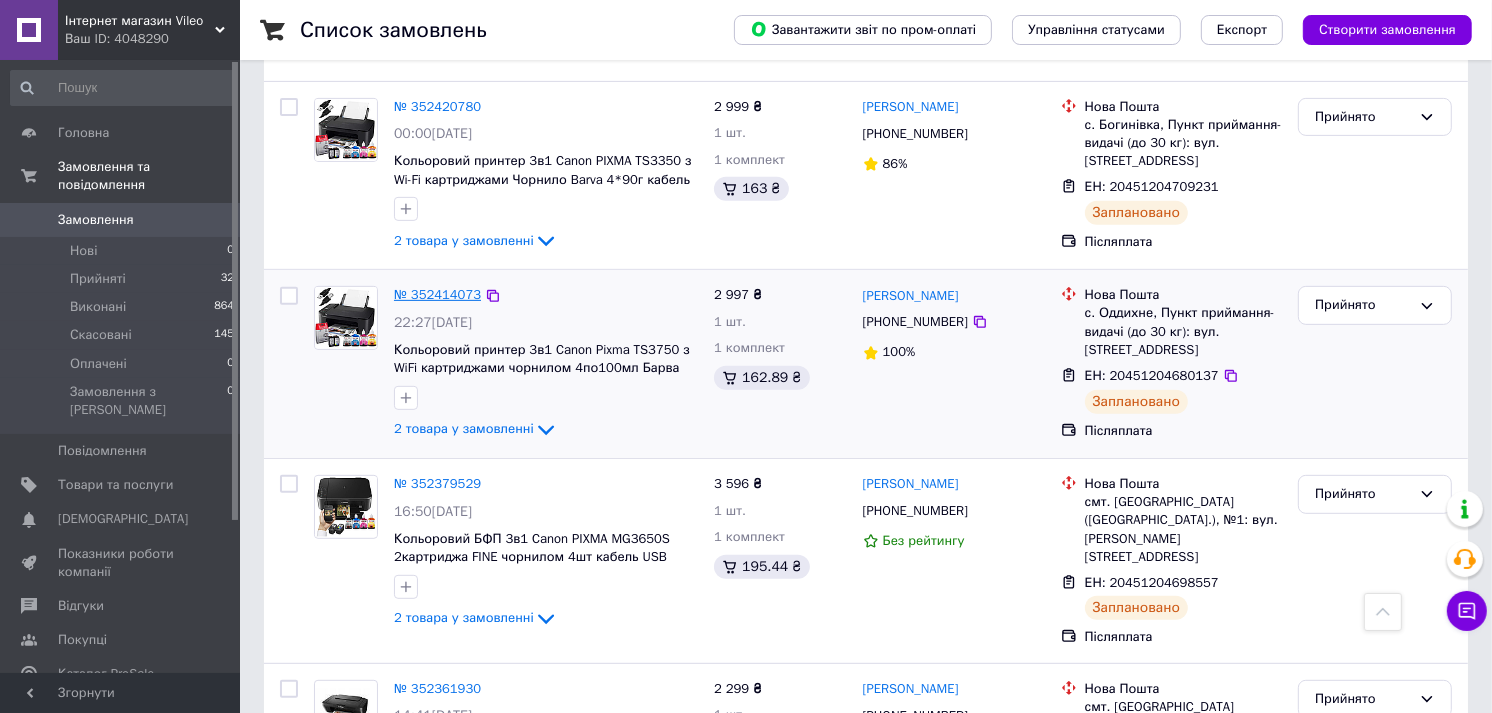 click on "№ 352414073" at bounding box center [437, 294] 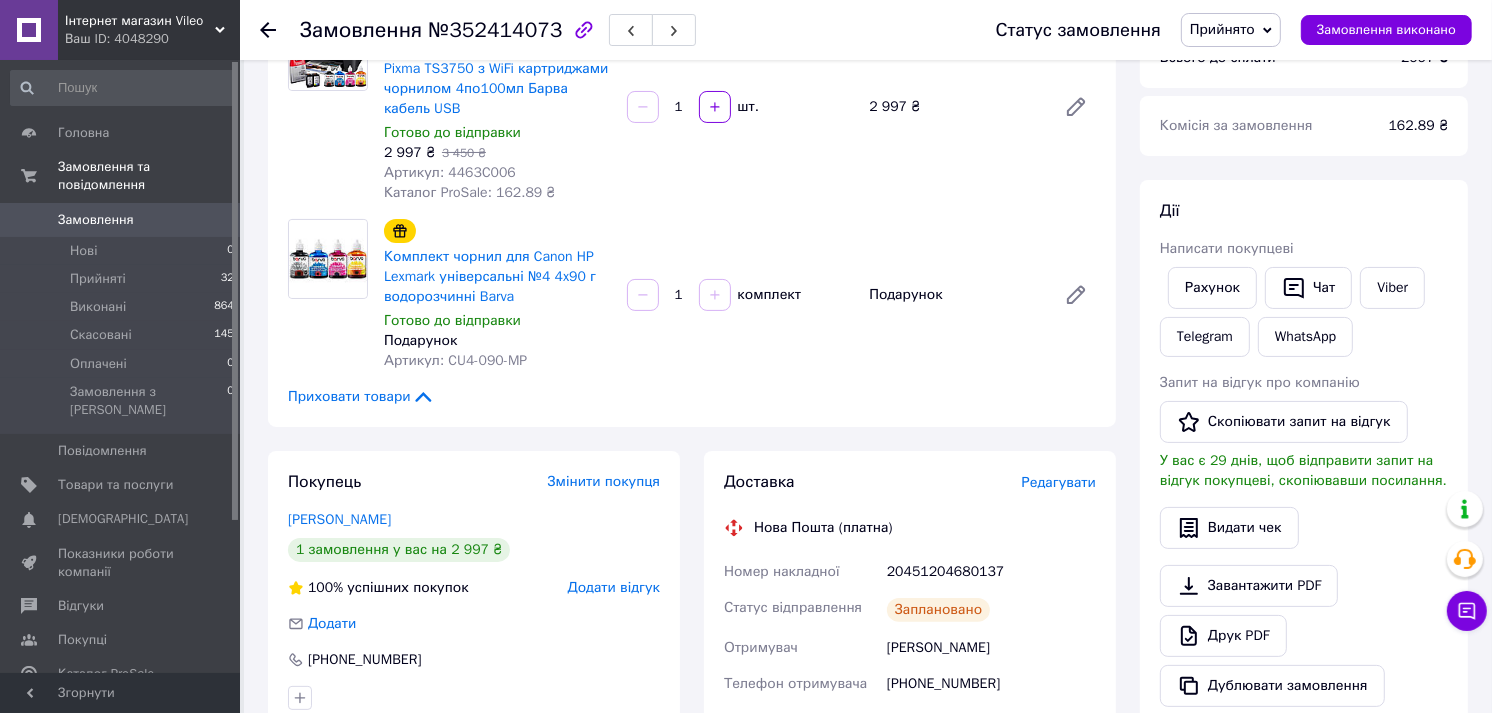 scroll, scrollTop: 222, scrollLeft: 0, axis: vertical 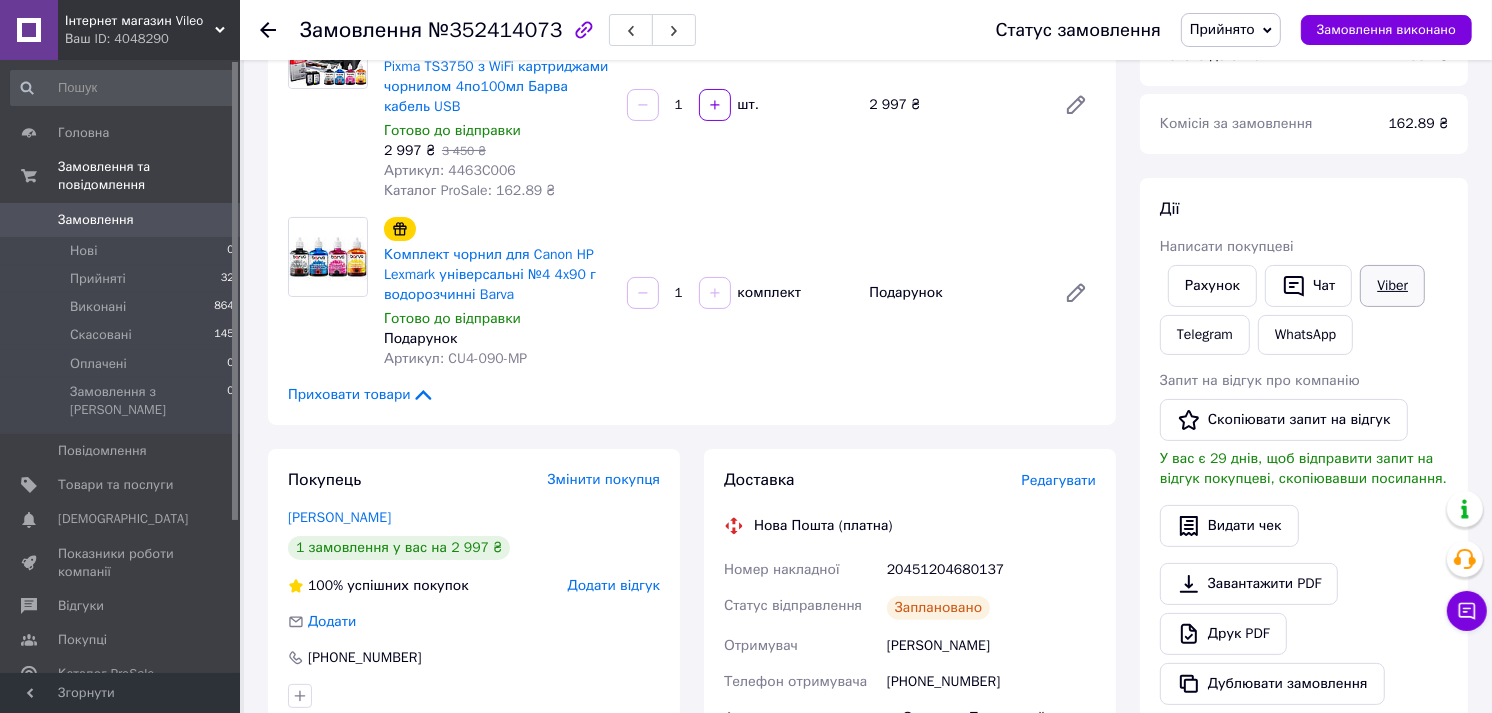 click on "Viber" at bounding box center [1392, 286] 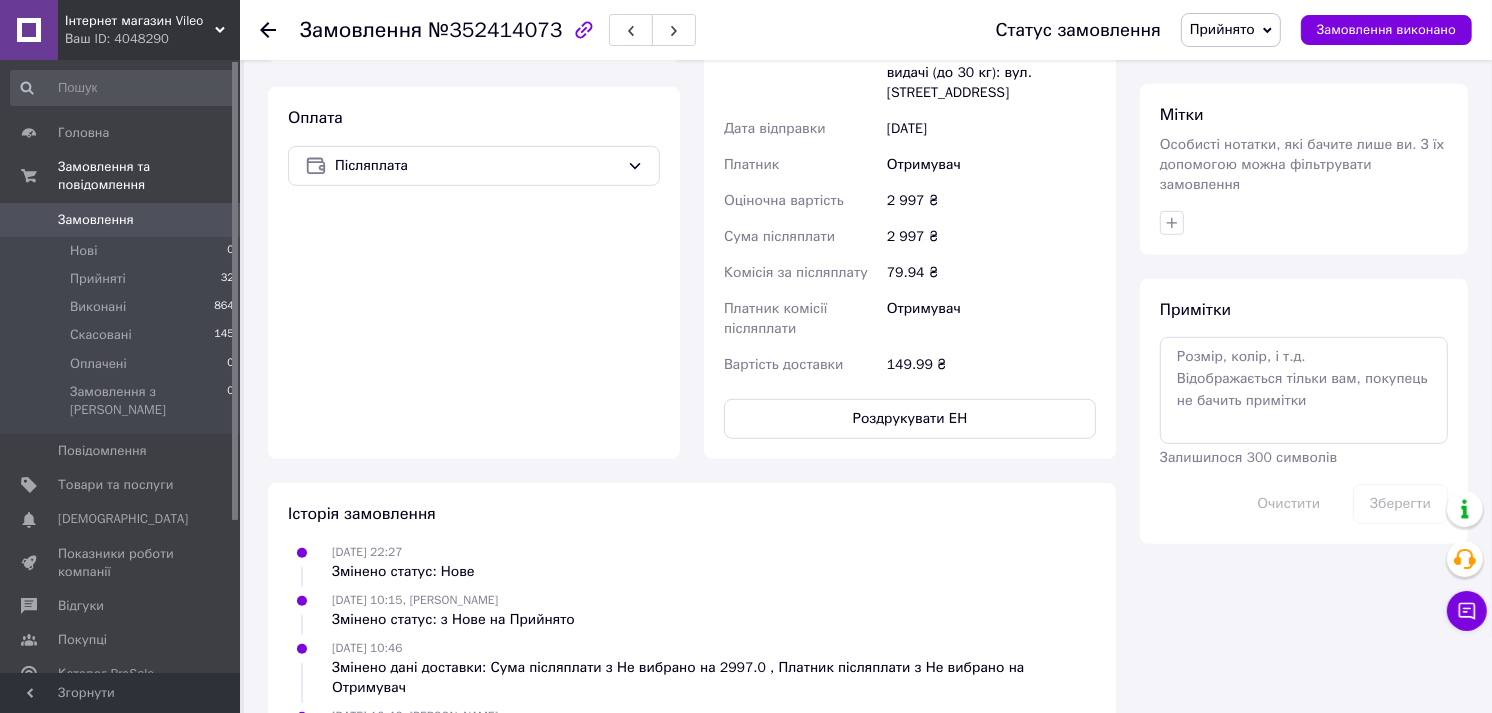 scroll, scrollTop: 888, scrollLeft: 0, axis: vertical 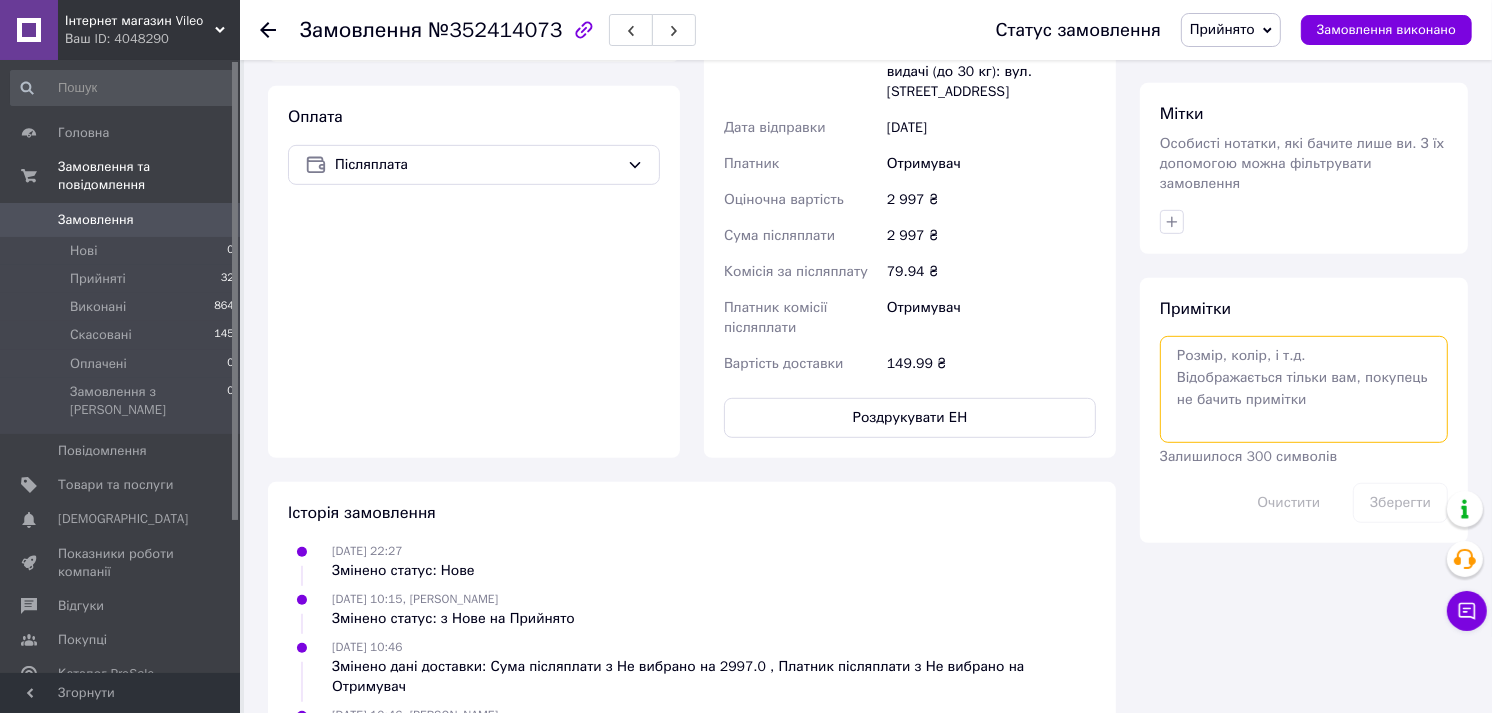 click at bounding box center [1304, 389] 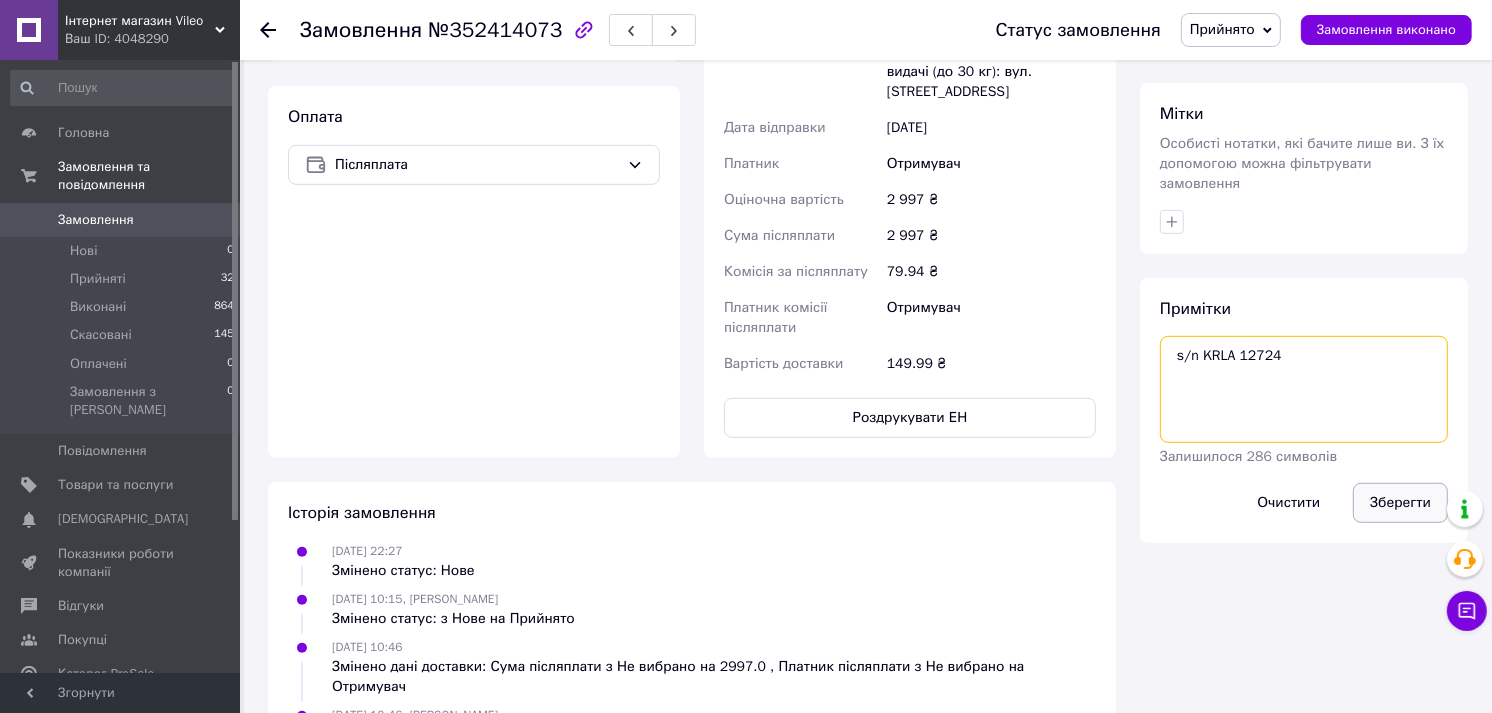 type on "s/n KRLA 12724" 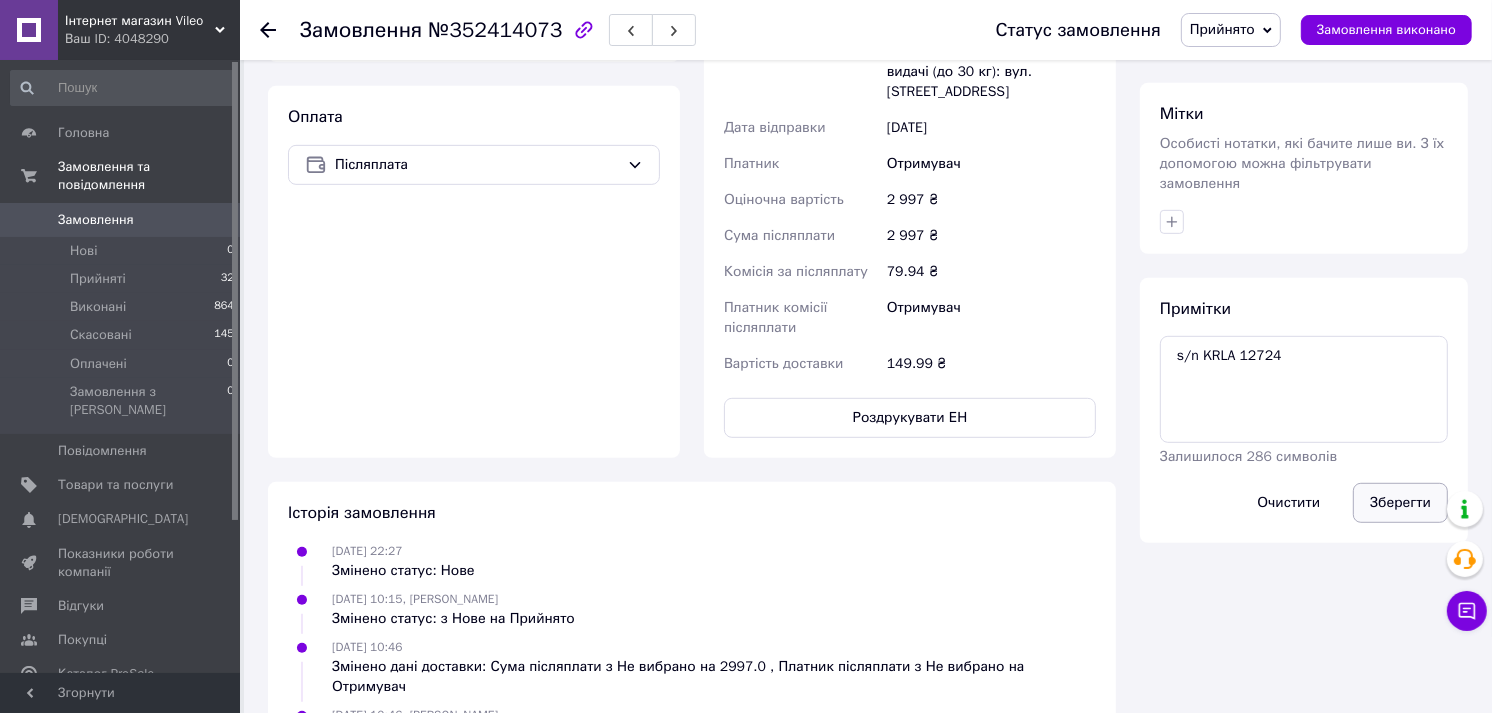 click on "Зберегти" at bounding box center [1400, 503] 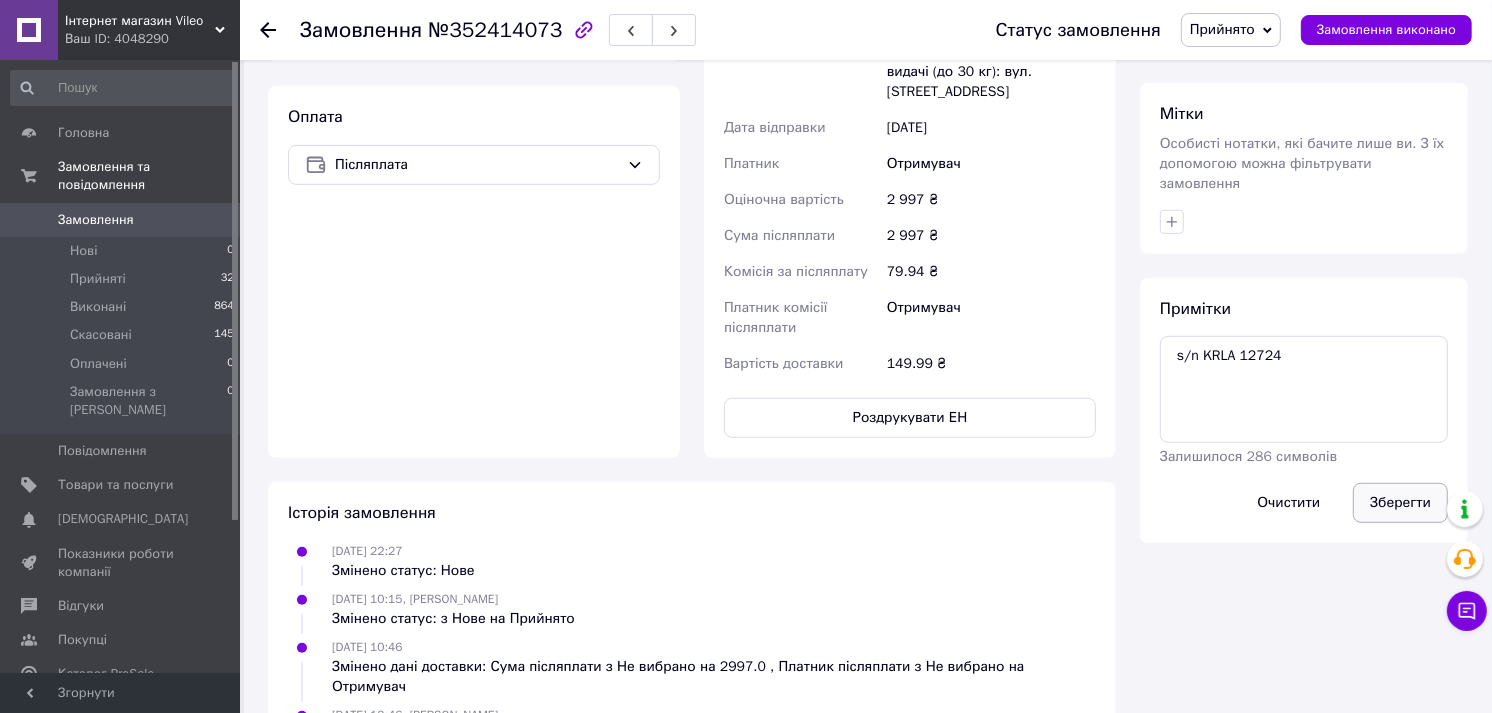 click on "Зберегти" at bounding box center [1400, 503] 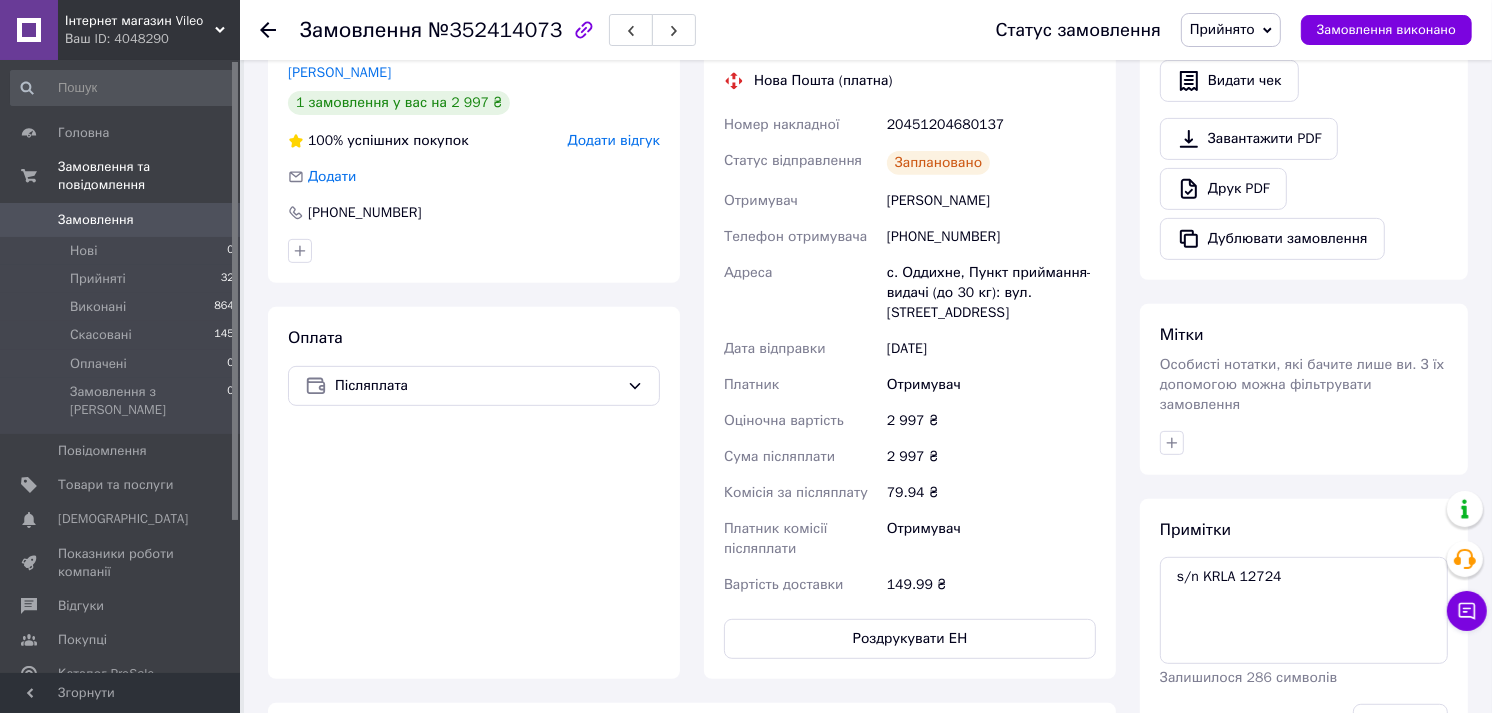 scroll, scrollTop: 666, scrollLeft: 0, axis: vertical 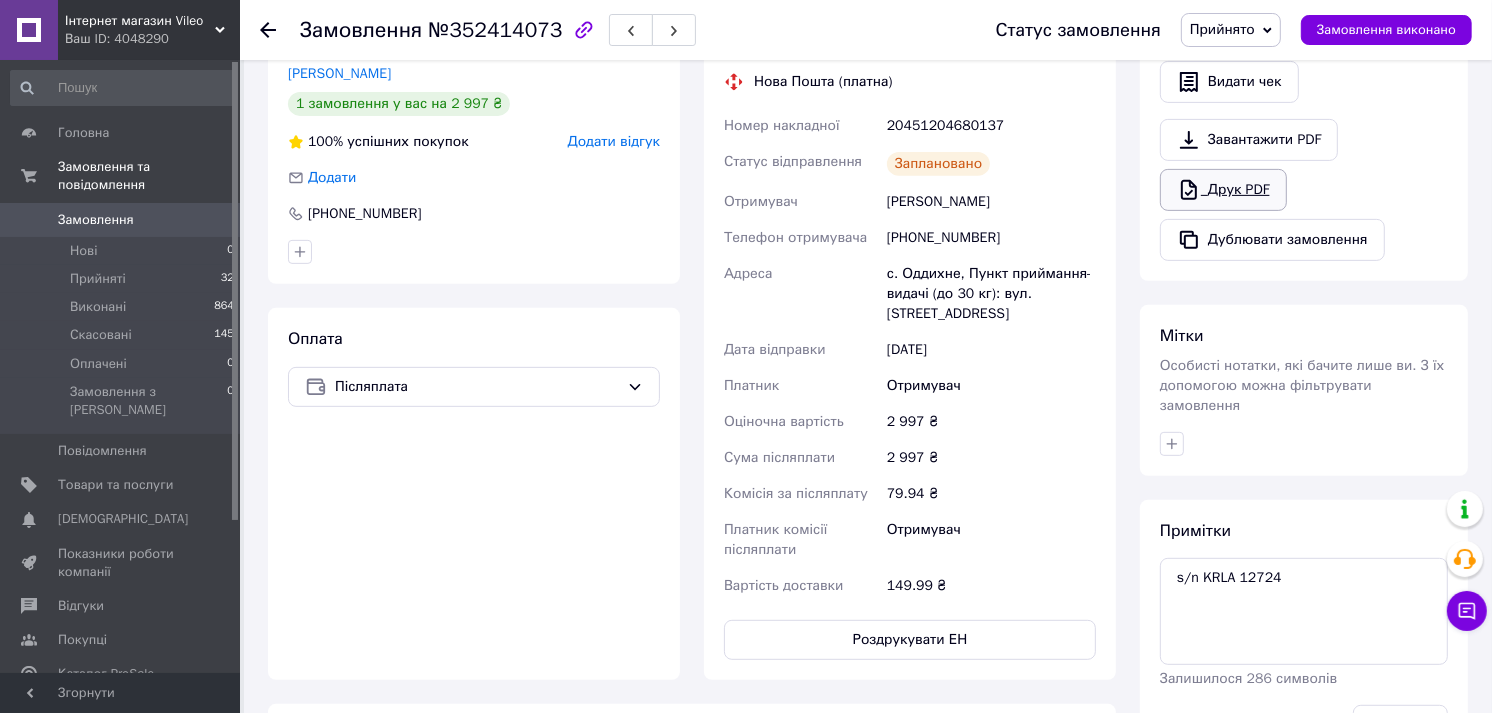 click on "Друк PDF" at bounding box center (1223, 190) 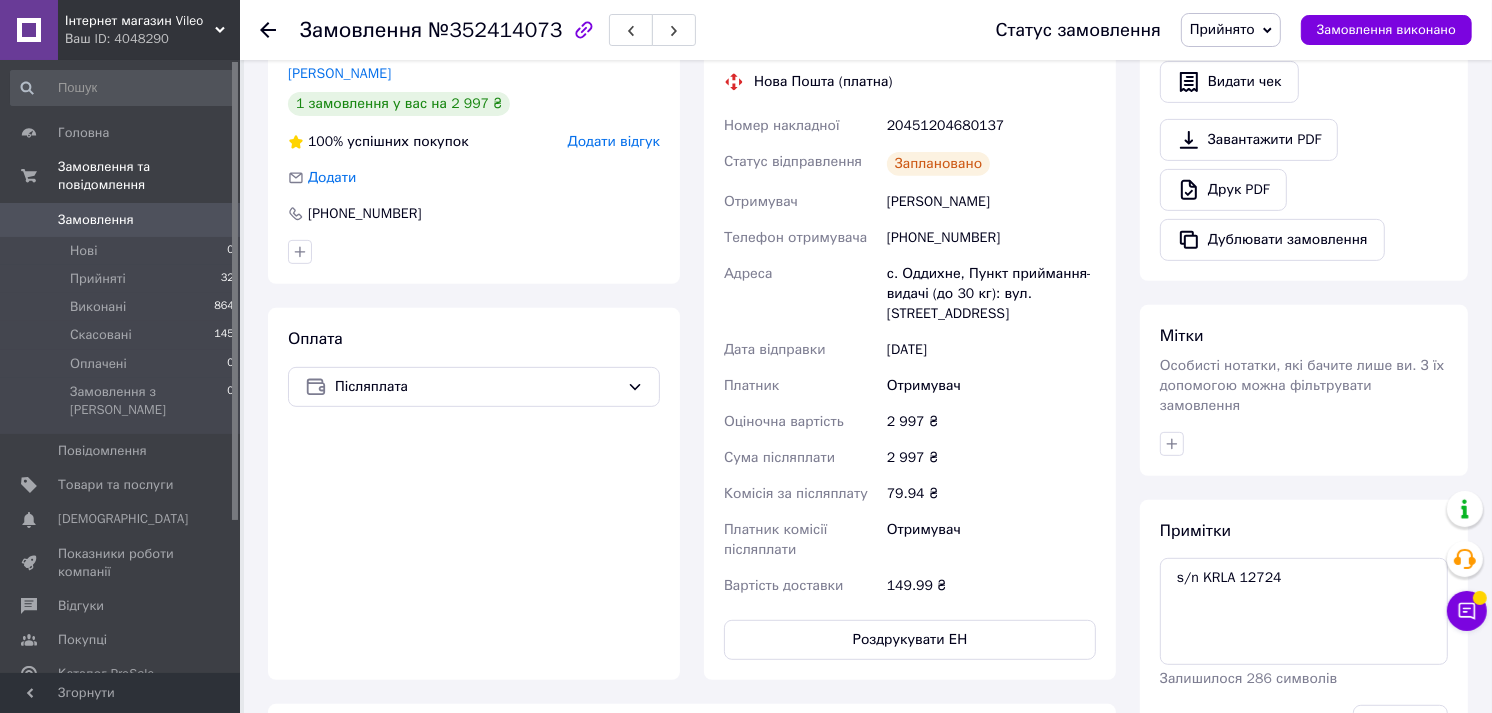 click 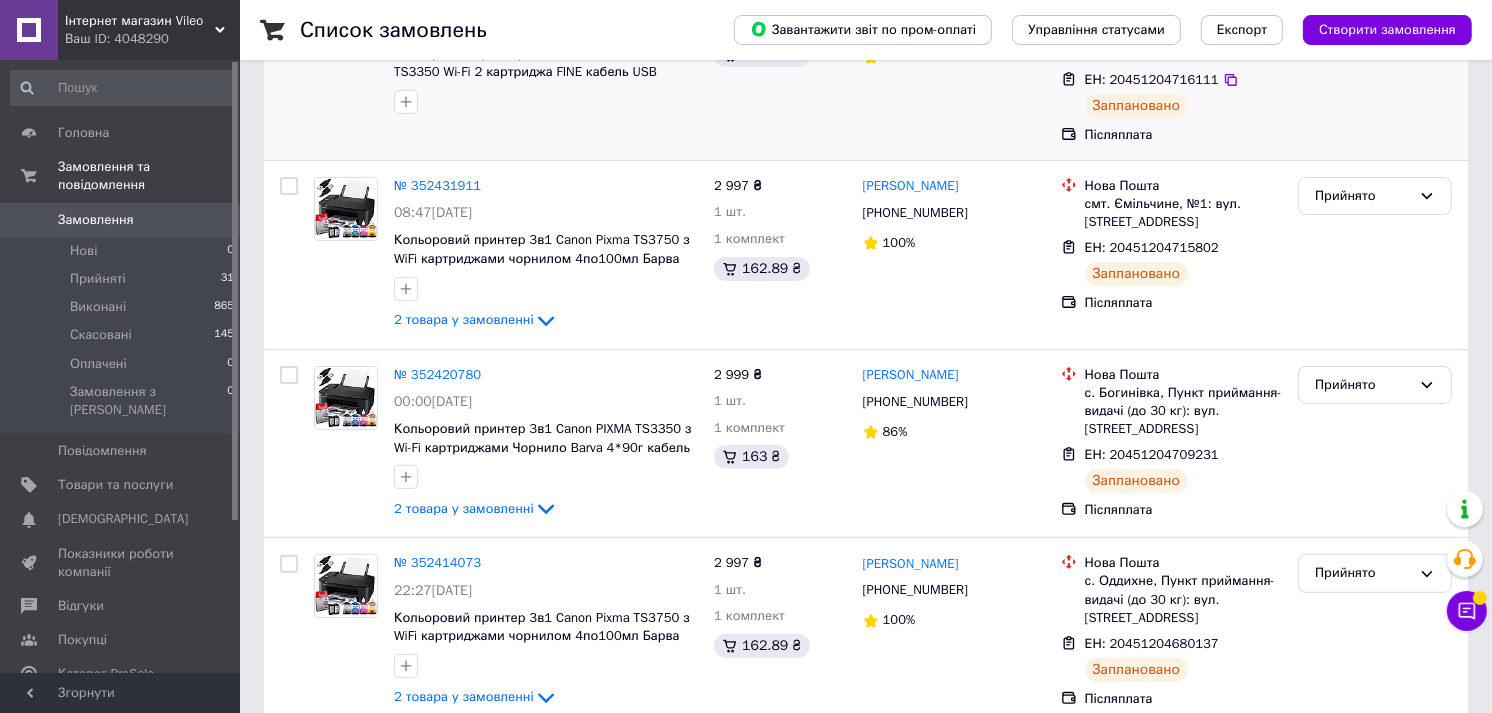 scroll, scrollTop: 444, scrollLeft: 0, axis: vertical 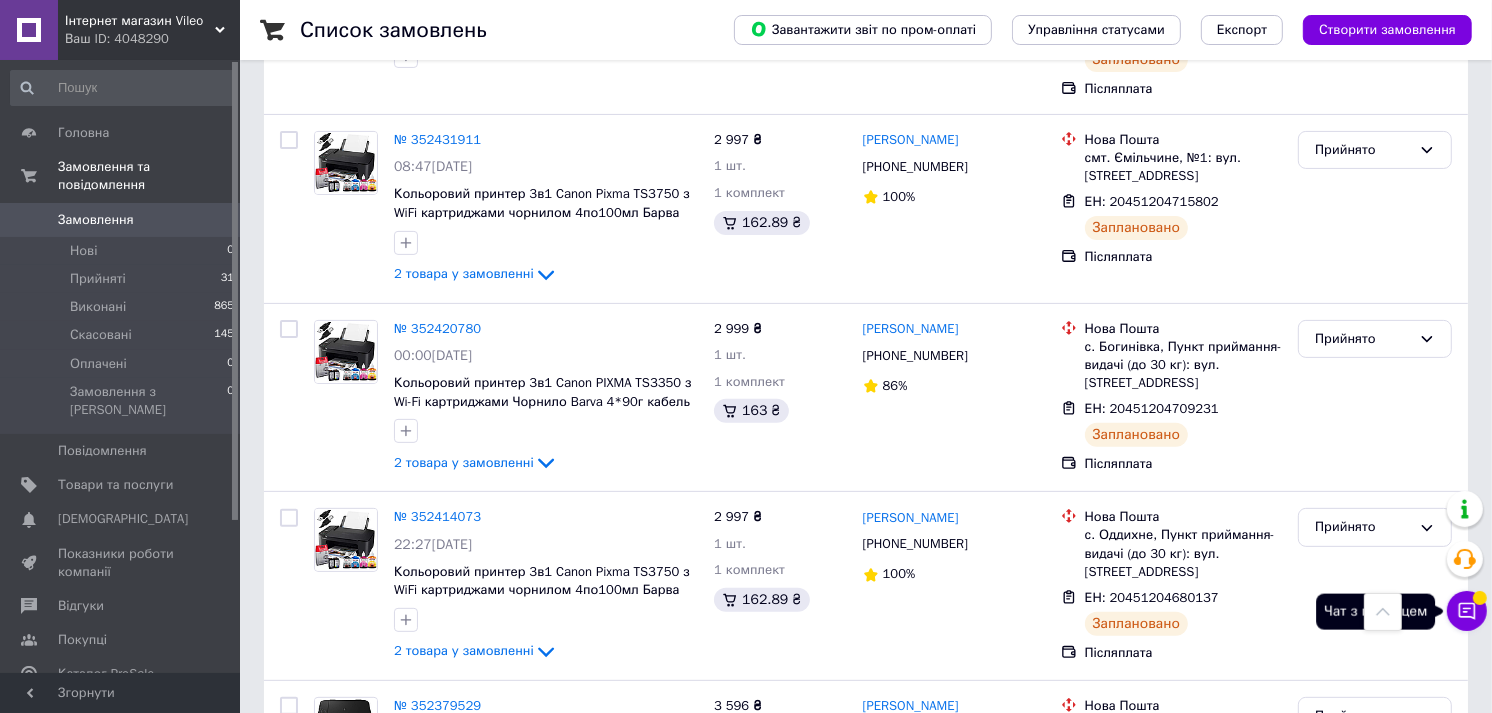 click 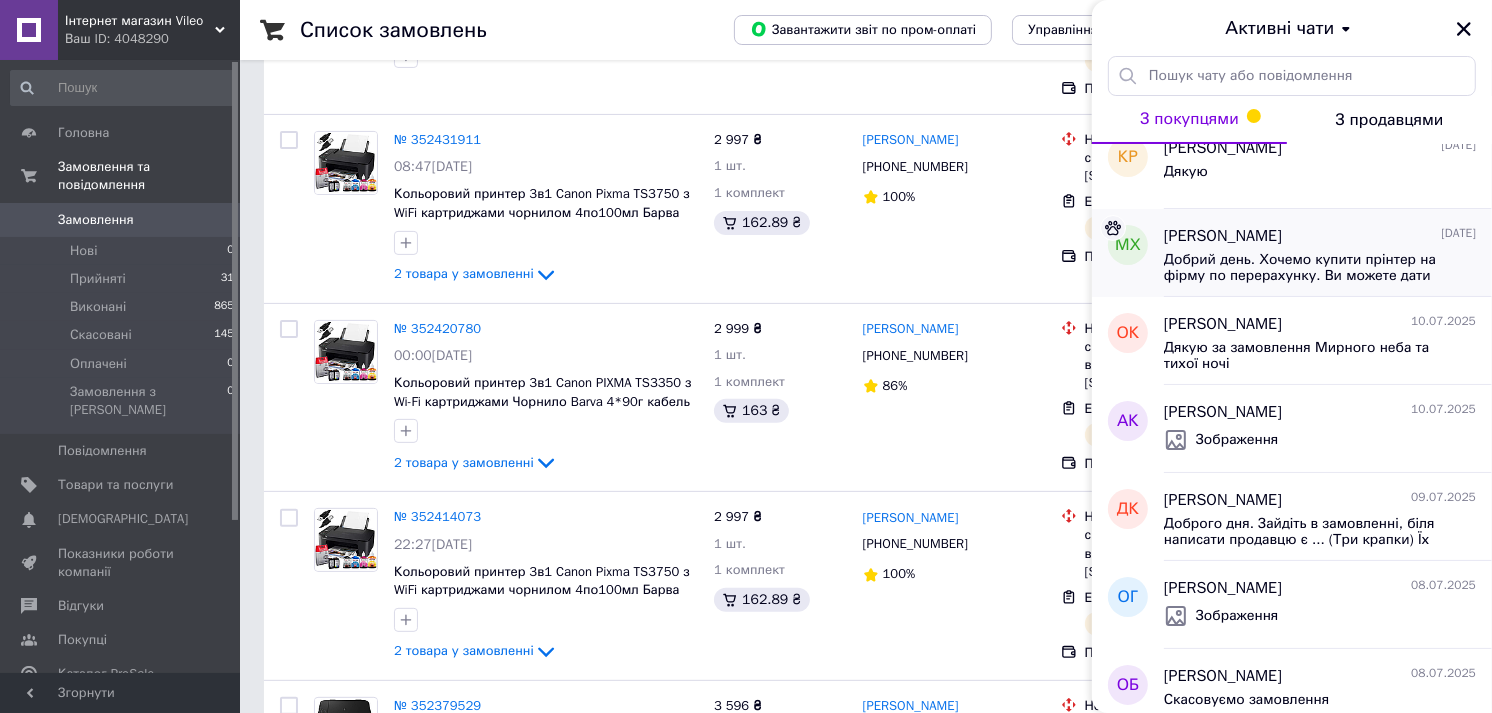 scroll, scrollTop: 0, scrollLeft: 0, axis: both 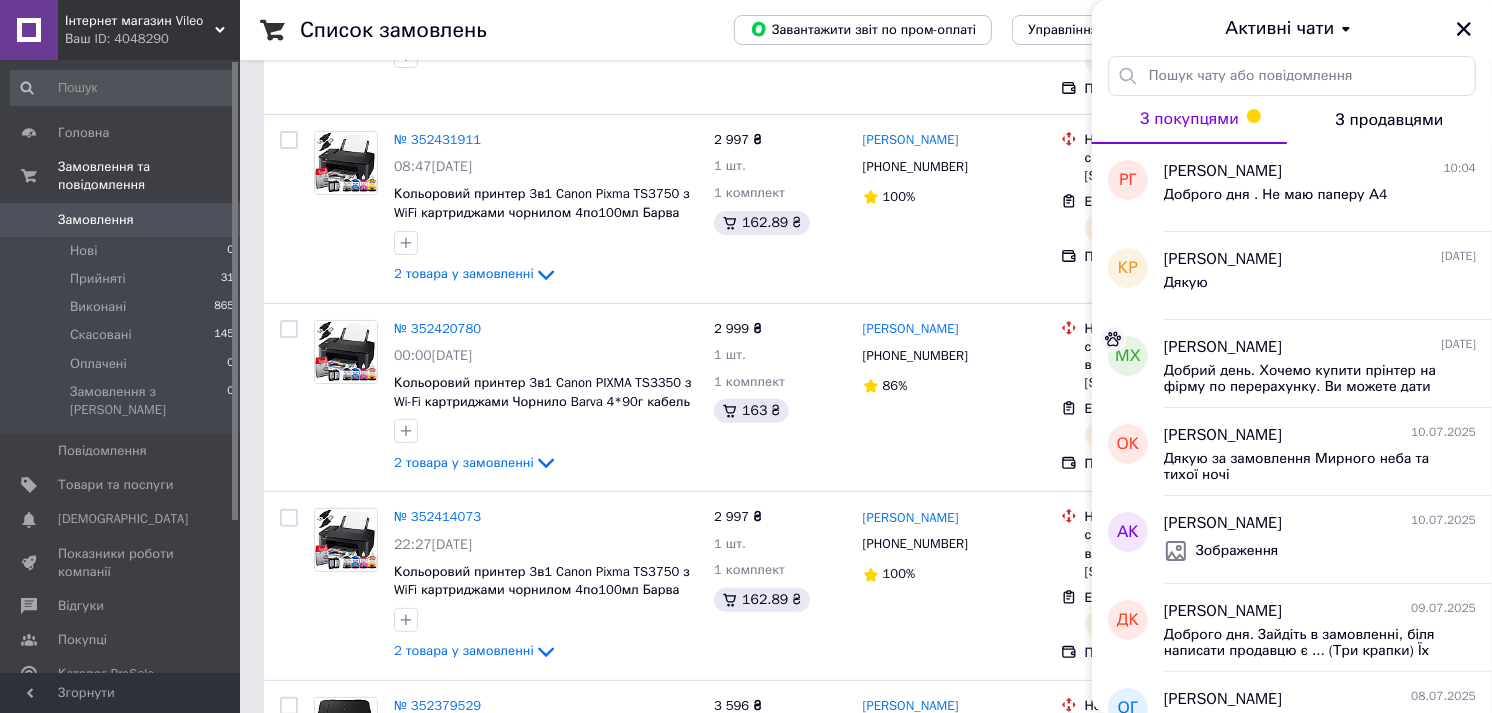 click on "З продавцями" at bounding box center (1390, 120) 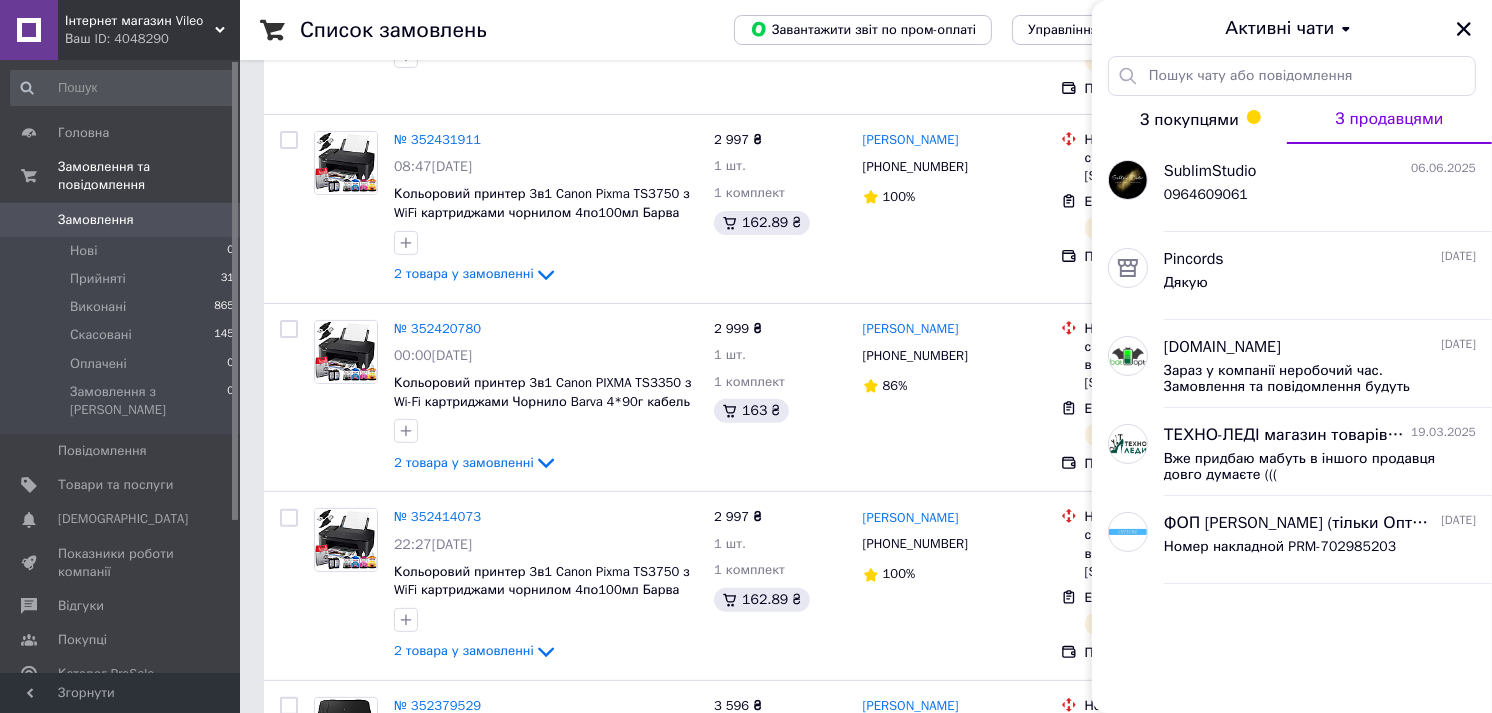 click on "З покупцями" at bounding box center [1189, 120] 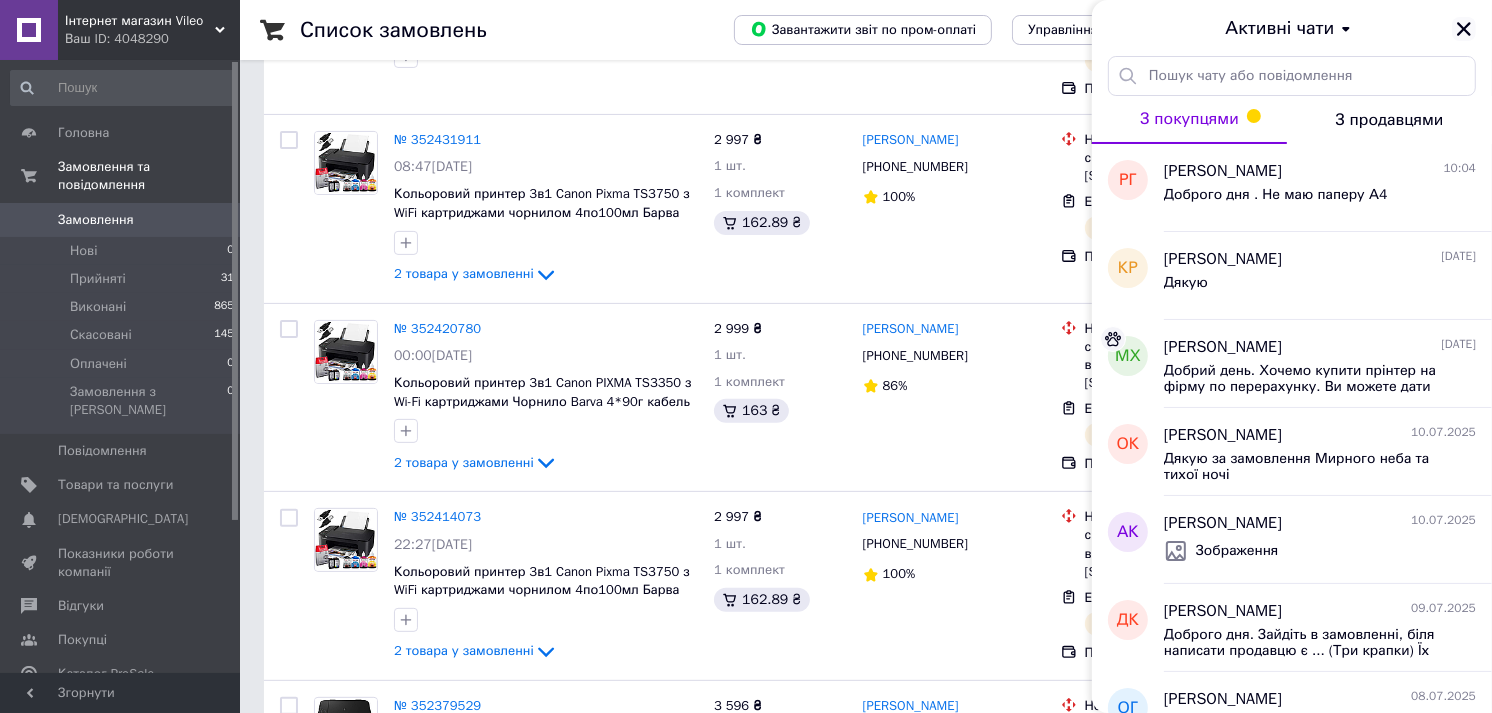 click 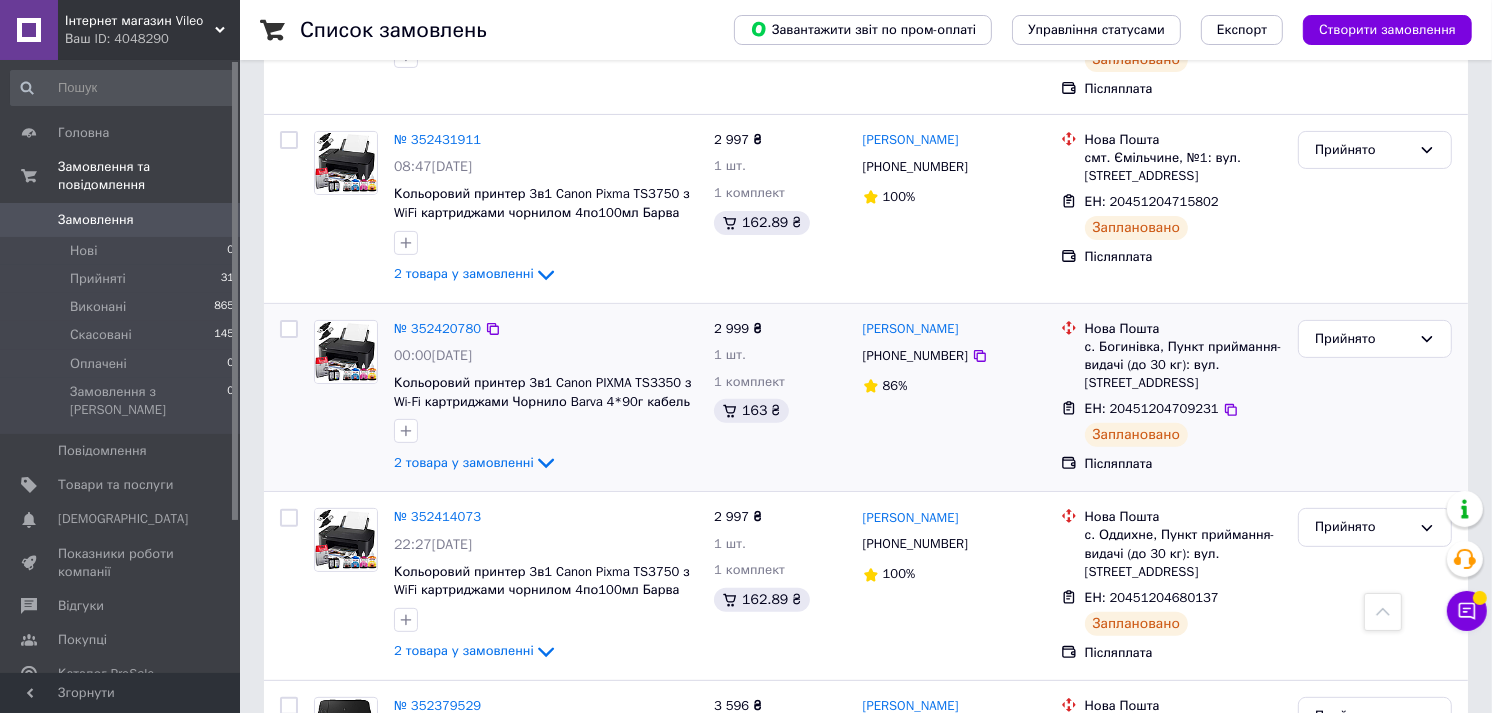 click on "№ 352420780" at bounding box center (437, 329) 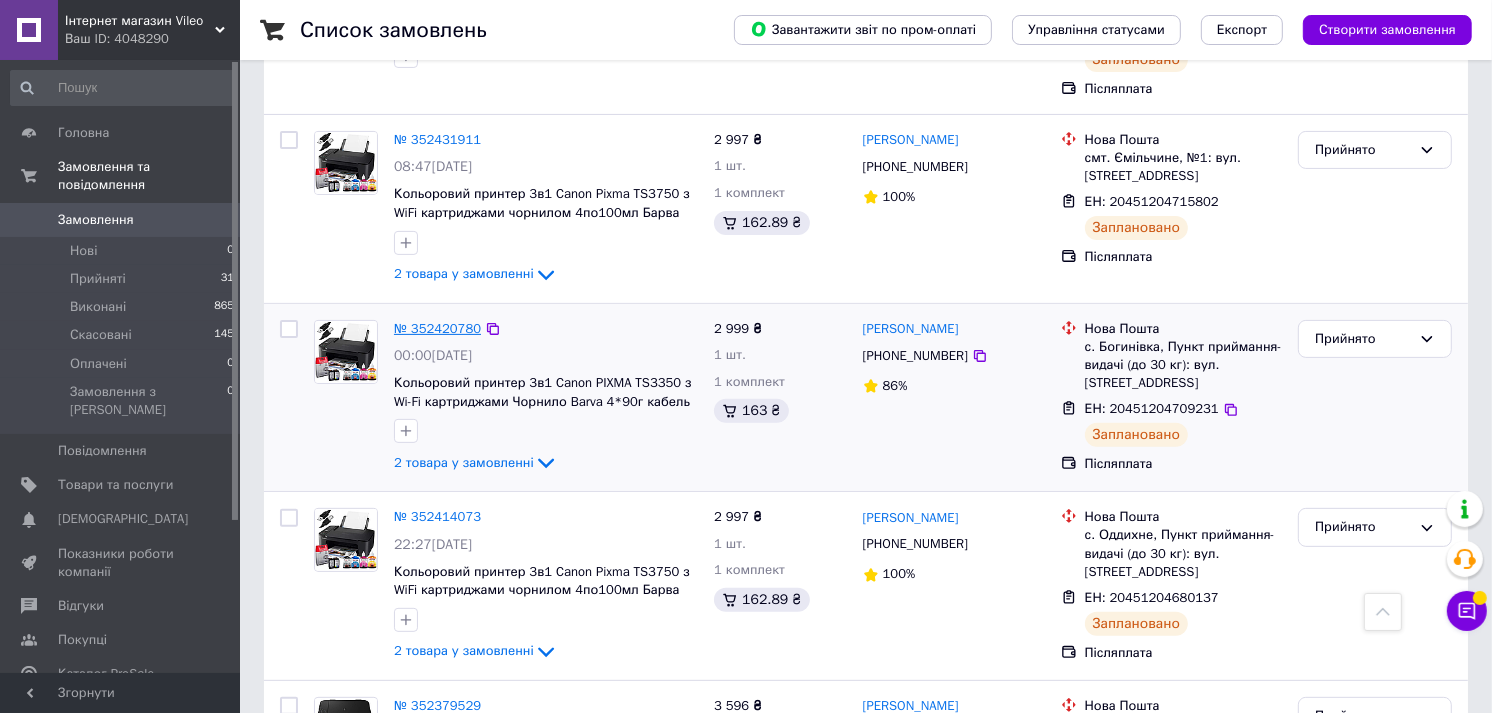 click on "№ 352420780" at bounding box center (437, 328) 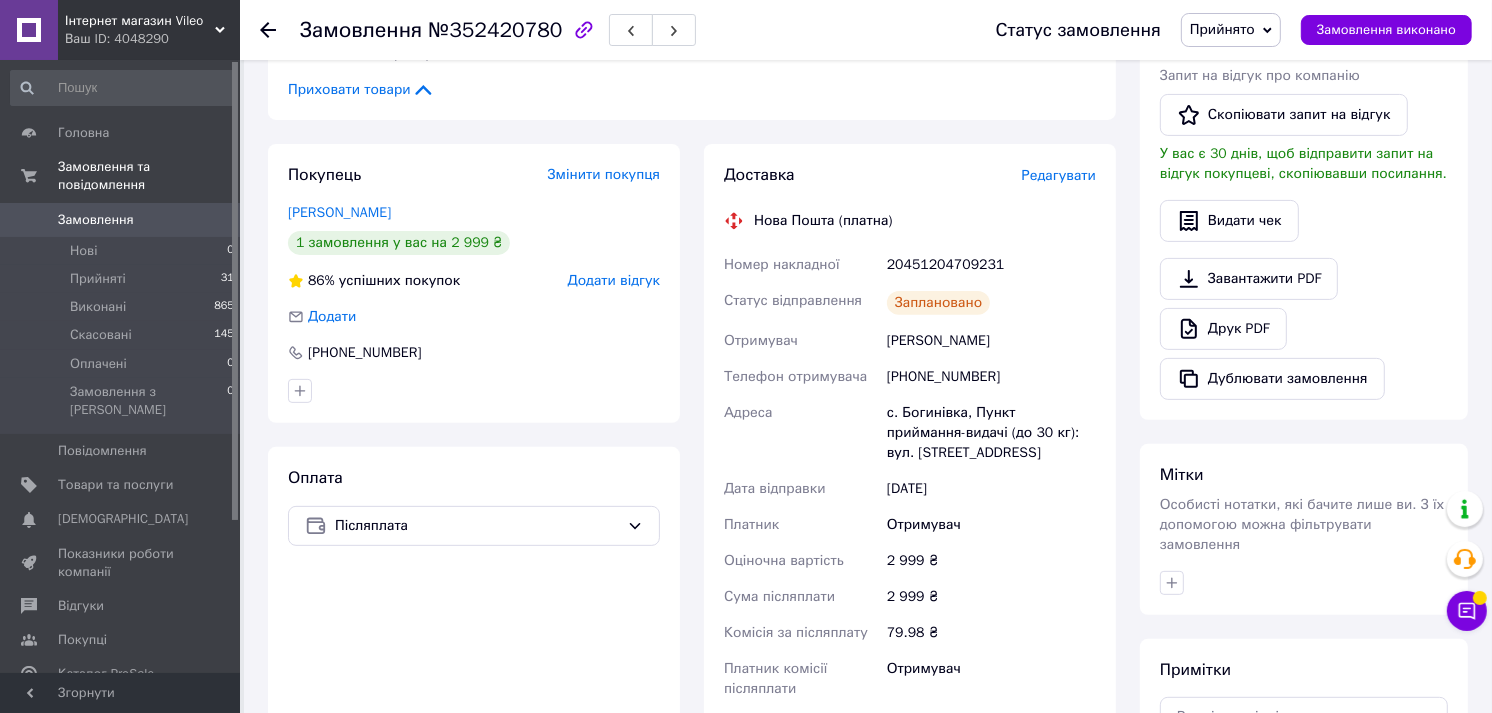 scroll, scrollTop: 777, scrollLeft: 0, axis: vertical 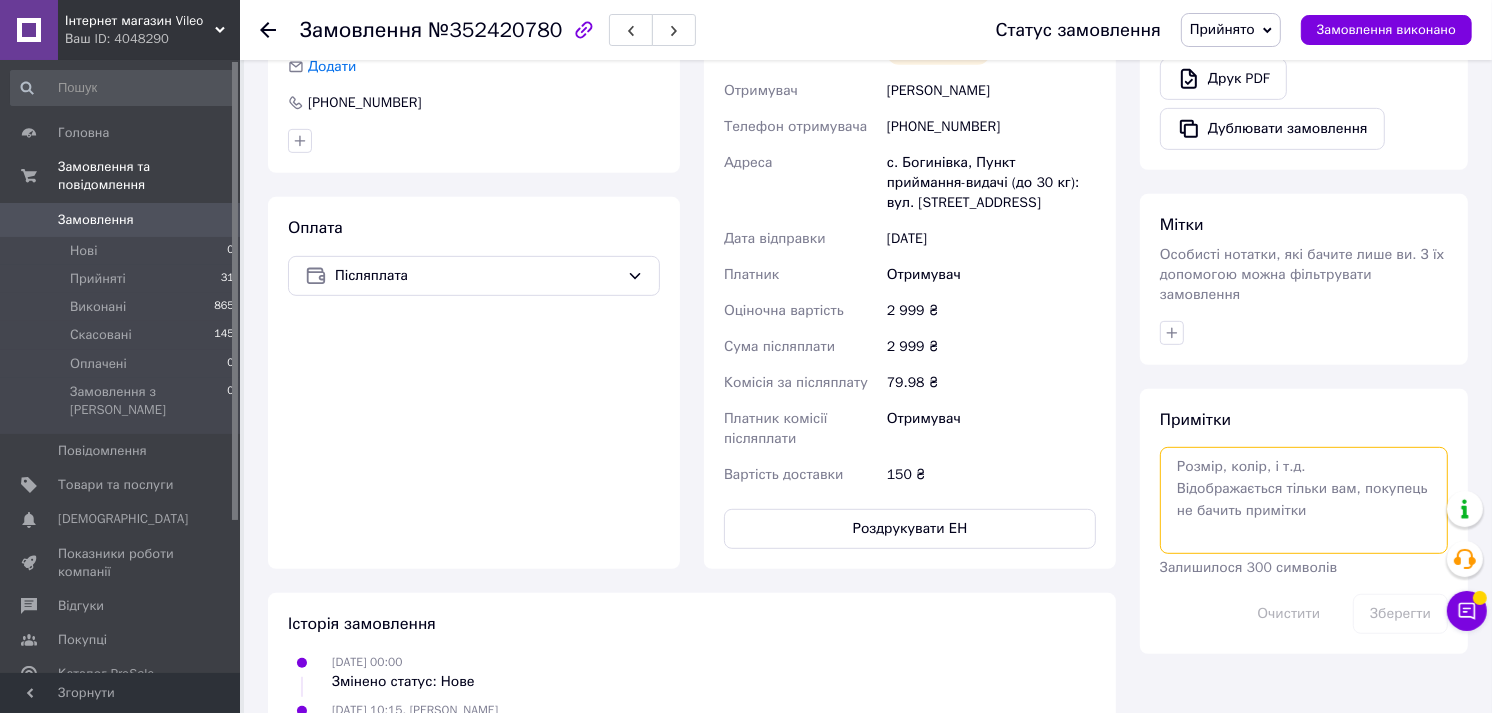 click at bounding box center (1304, 500) 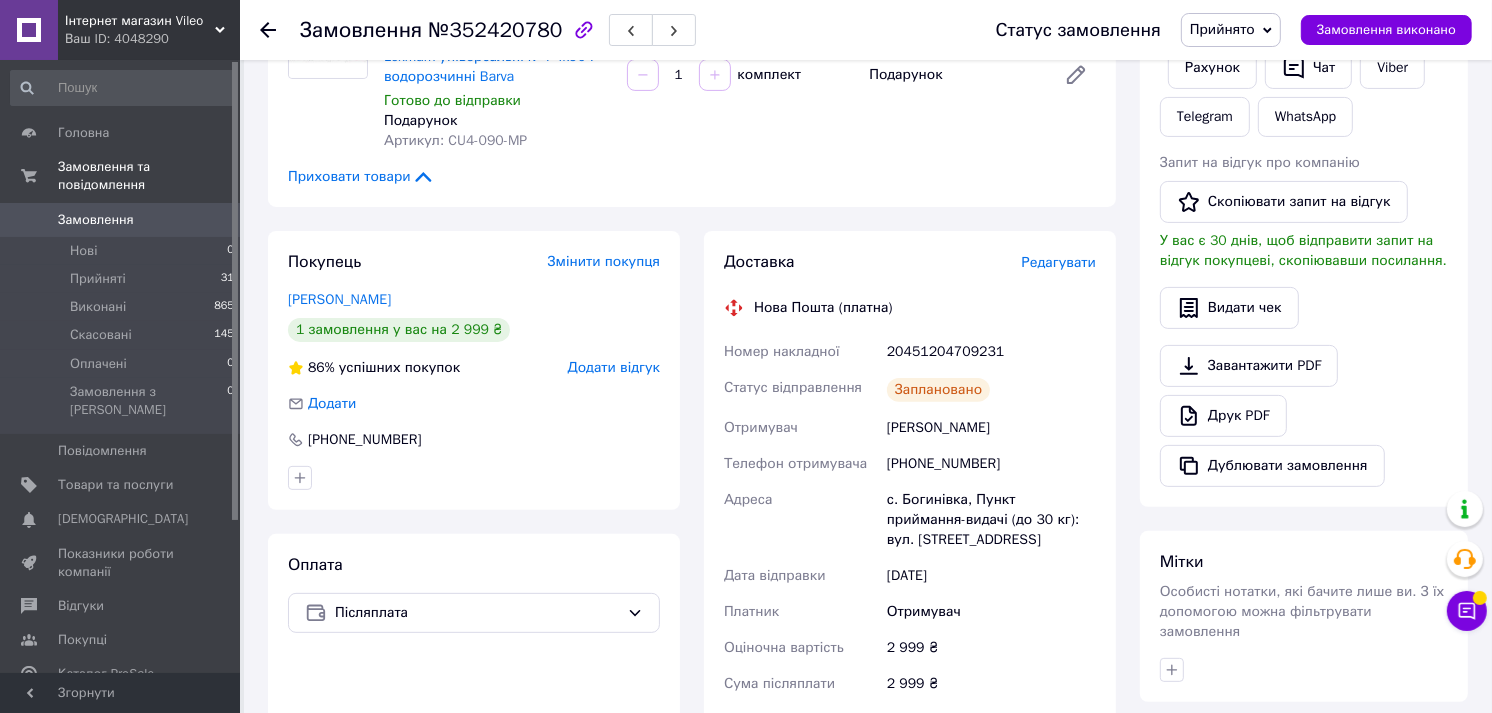 scroll, scrollTop: 444, scrollLeft: 0, axis: vertical 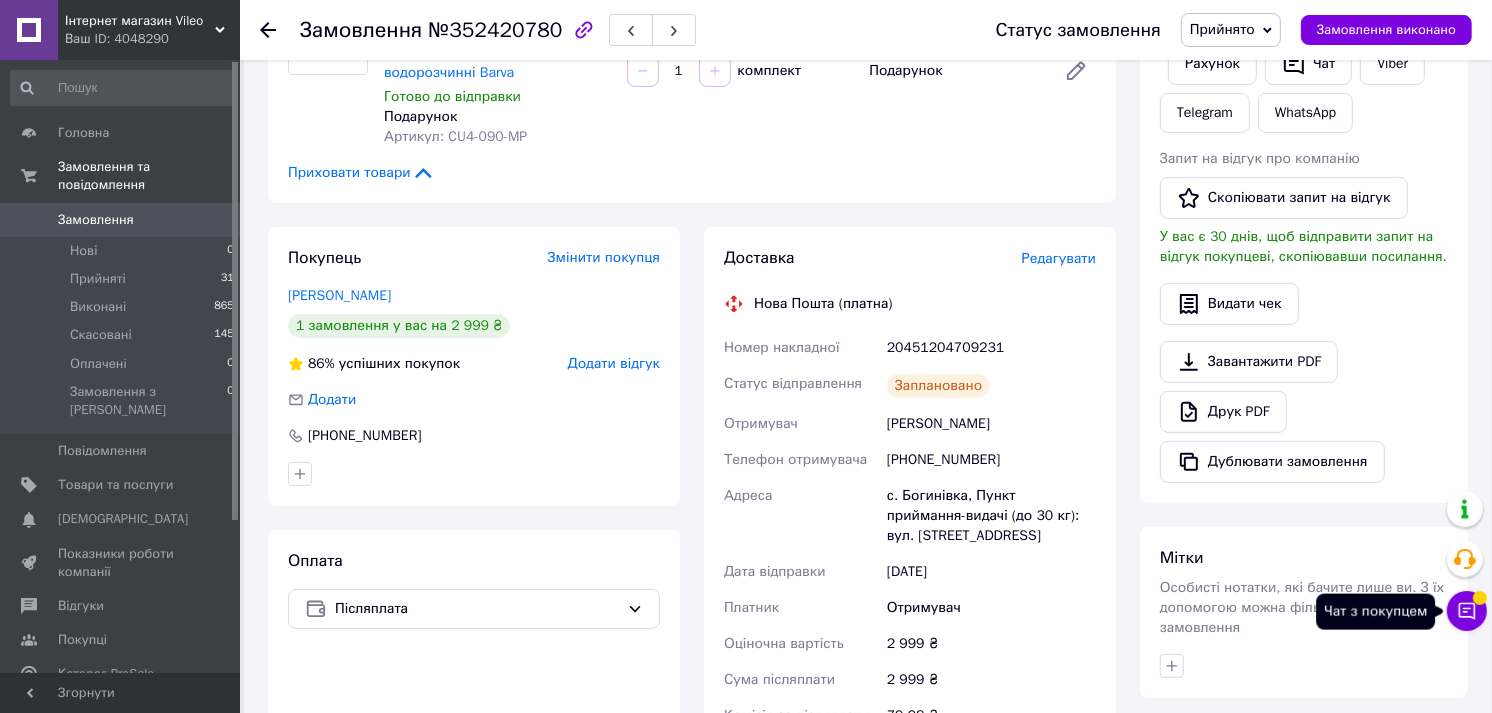 click 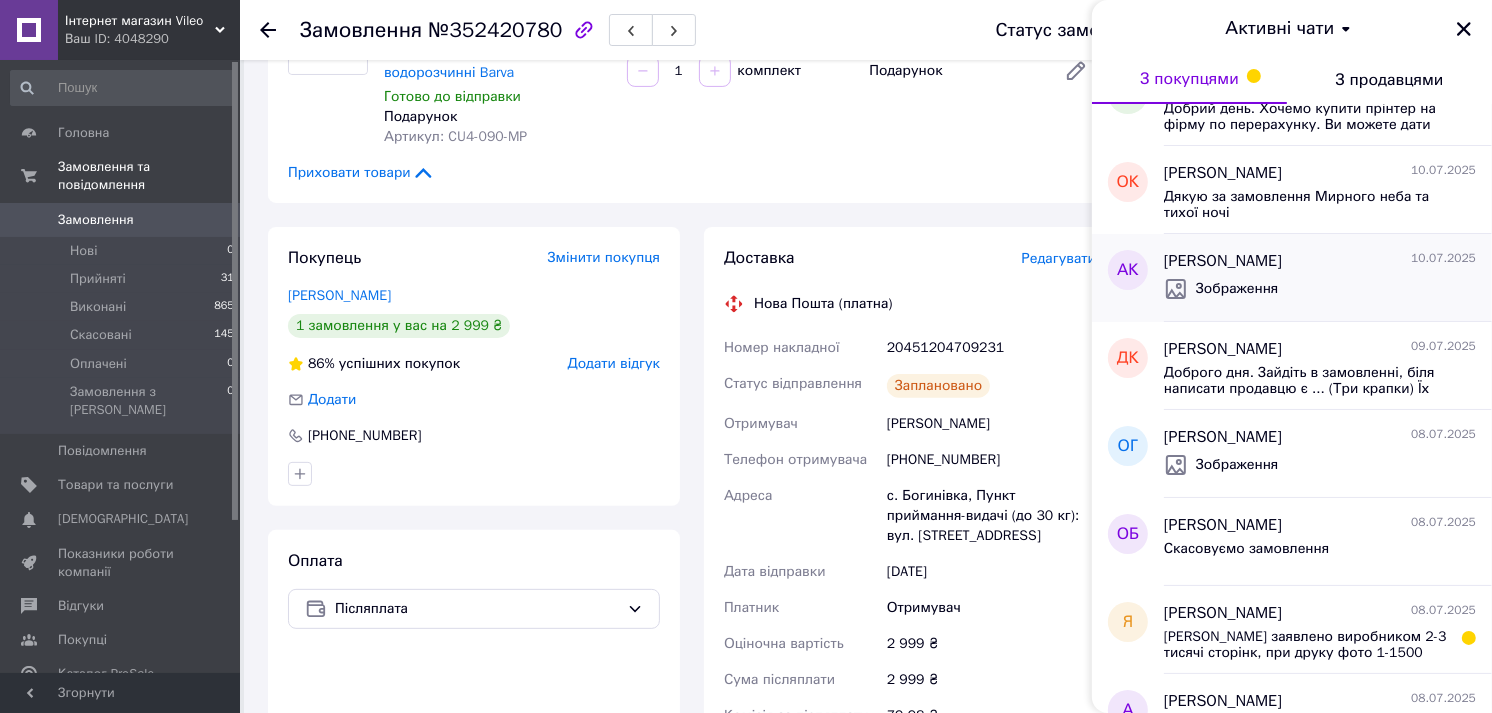 scroll, scrollTop: 333, scrollLeft: 0, axis: vertical 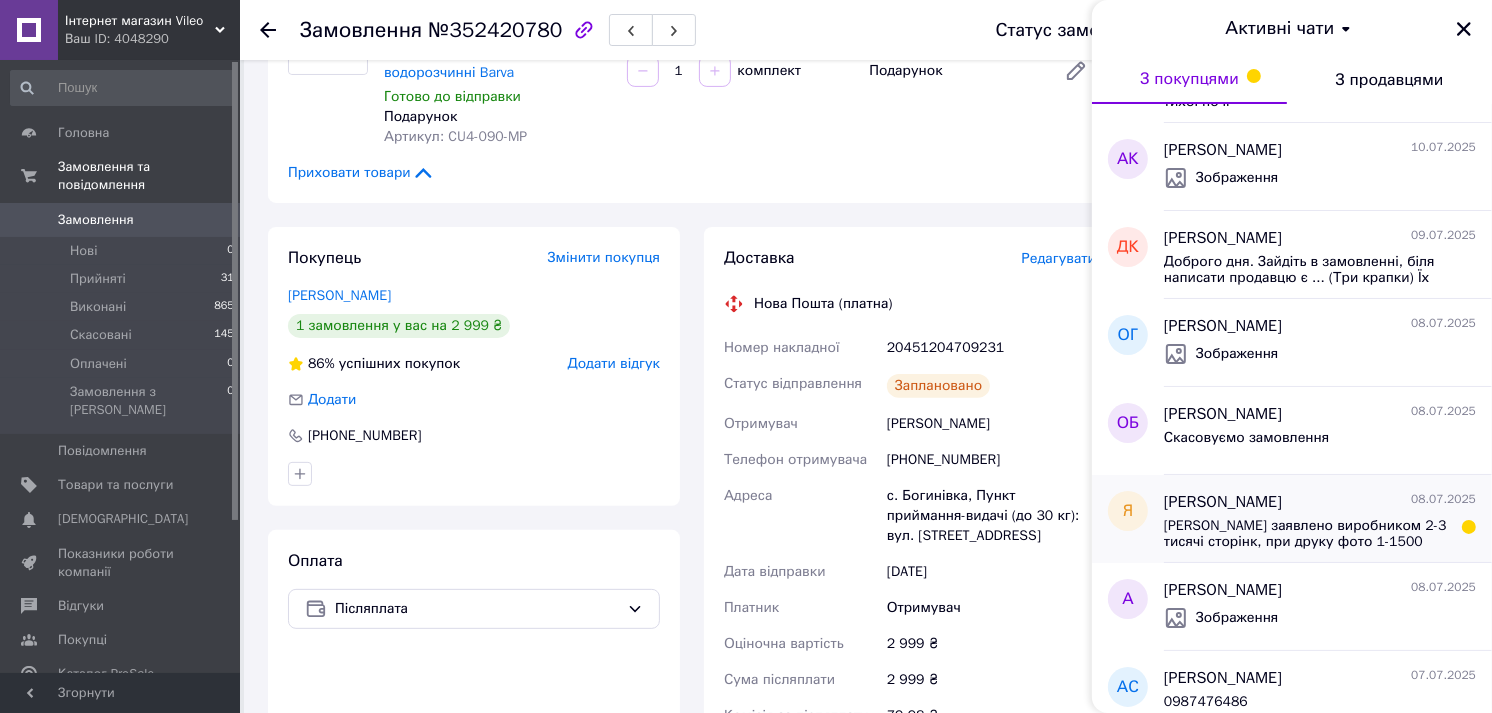 click on "[PERSON_NAME] заявлено виробником 2-3 тисячі сторінк, при друку фото 1-1500" at bounding box center (1306, 534) 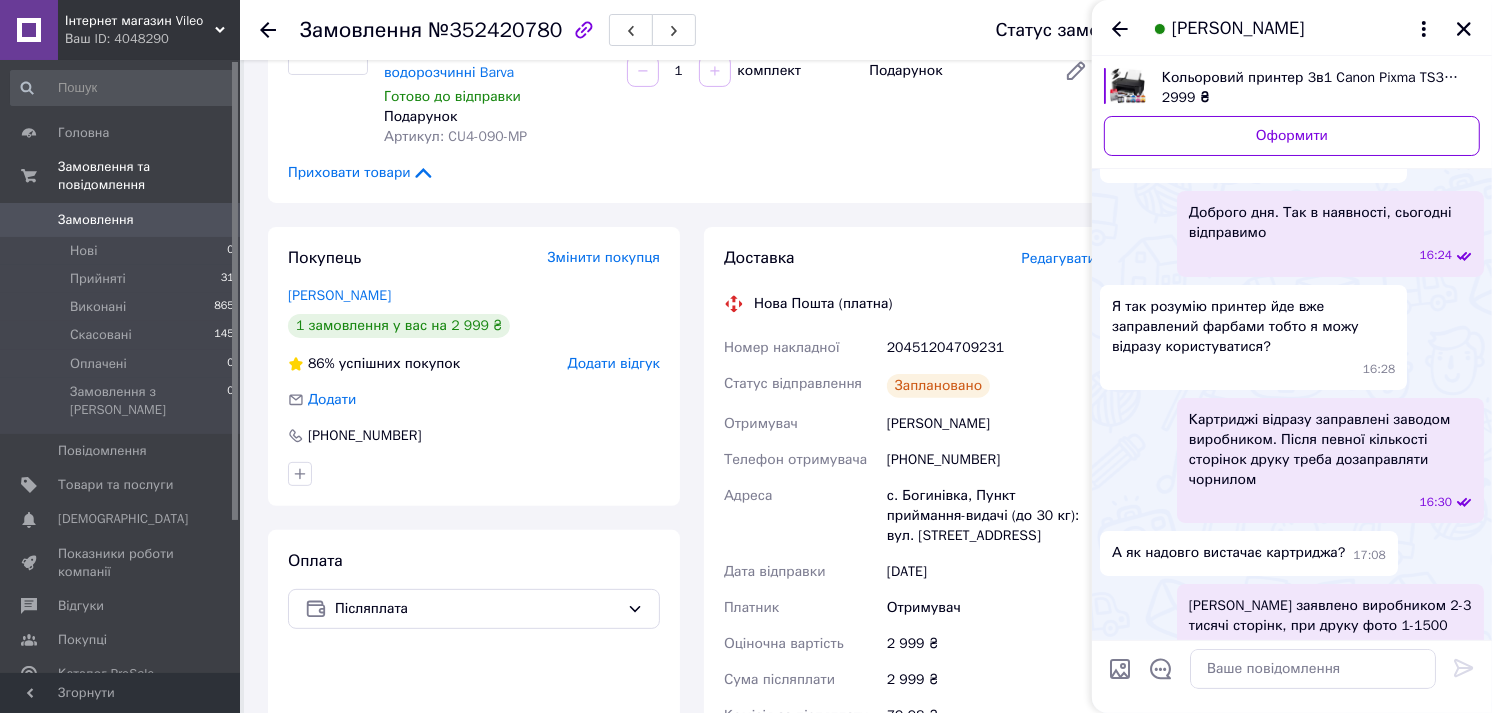 scroll, scrollTop: 203, scrollLeft: 0, axis: vertical 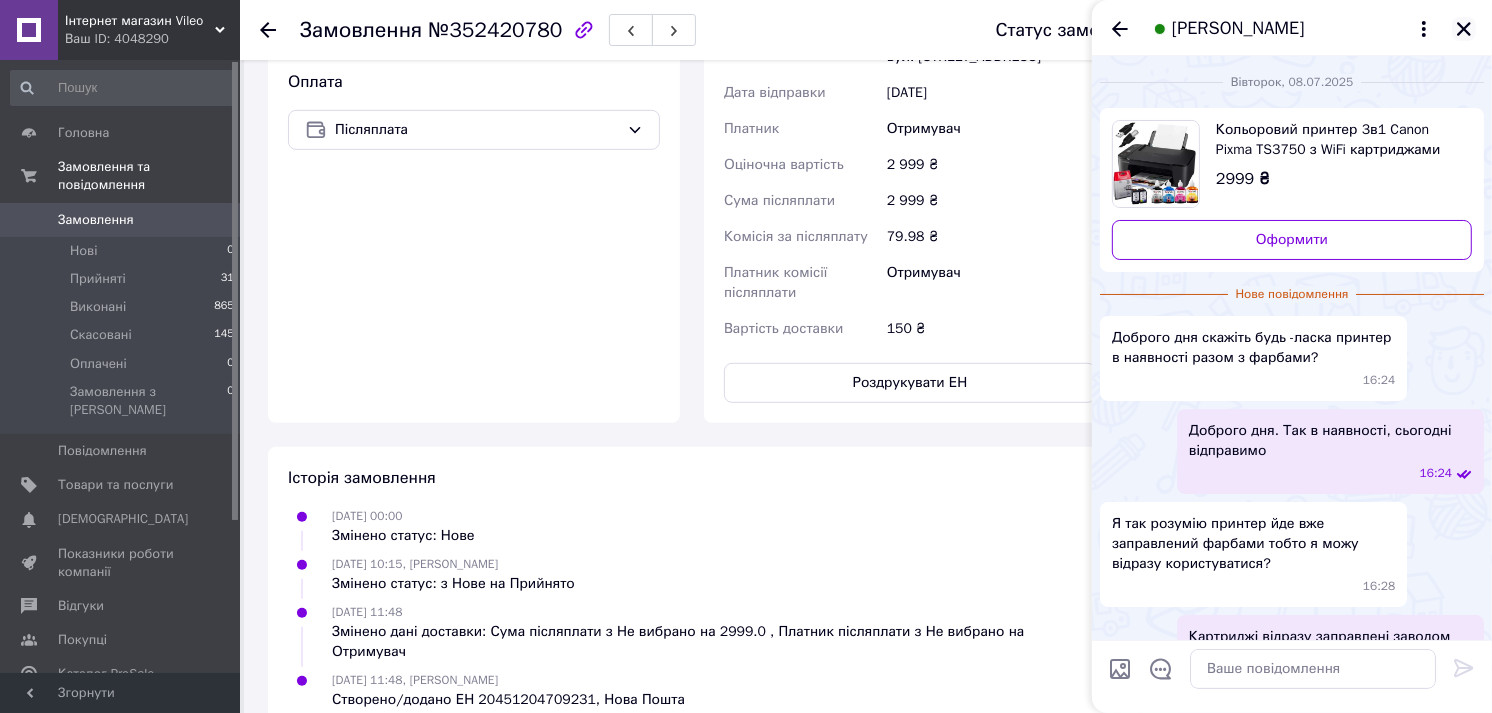 click 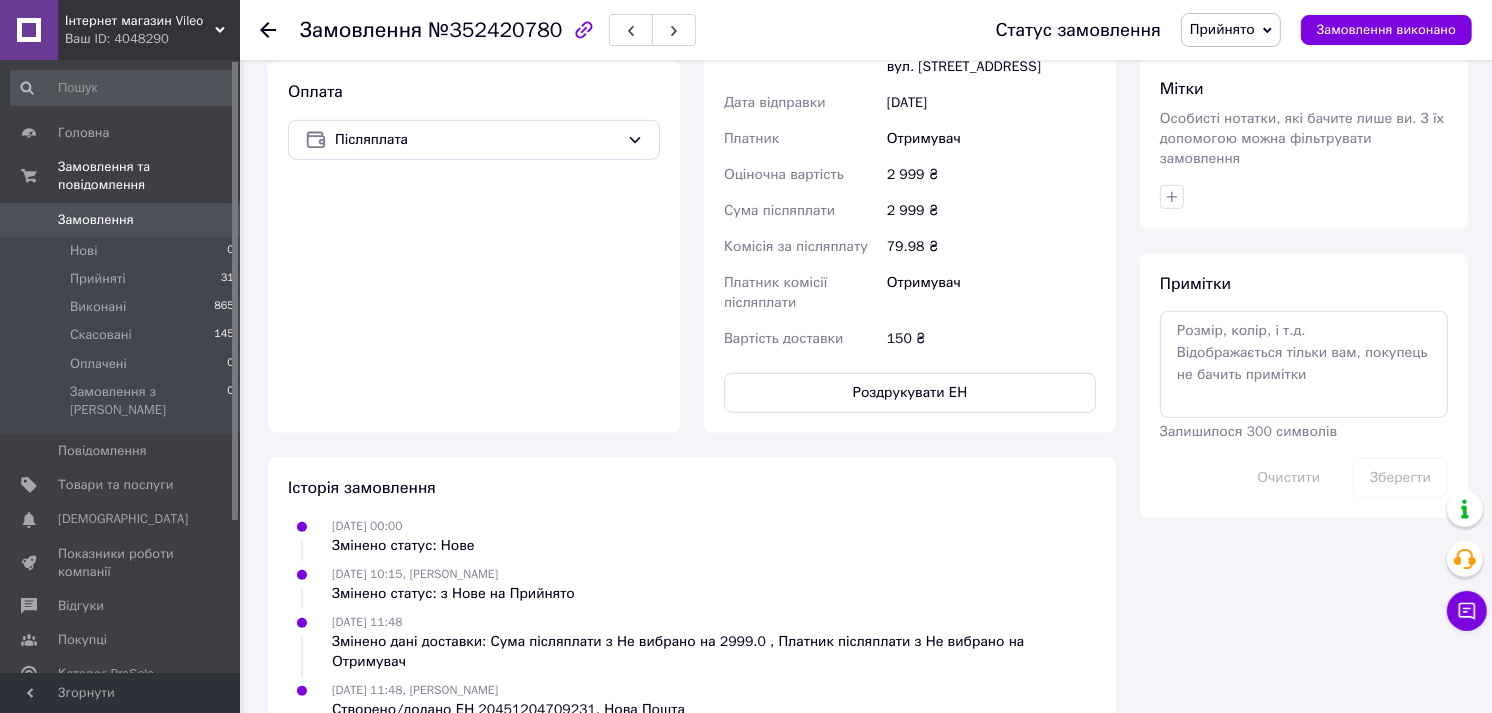 scroll, scrollTop: 923, scrollLeft: 0, axis: vertical 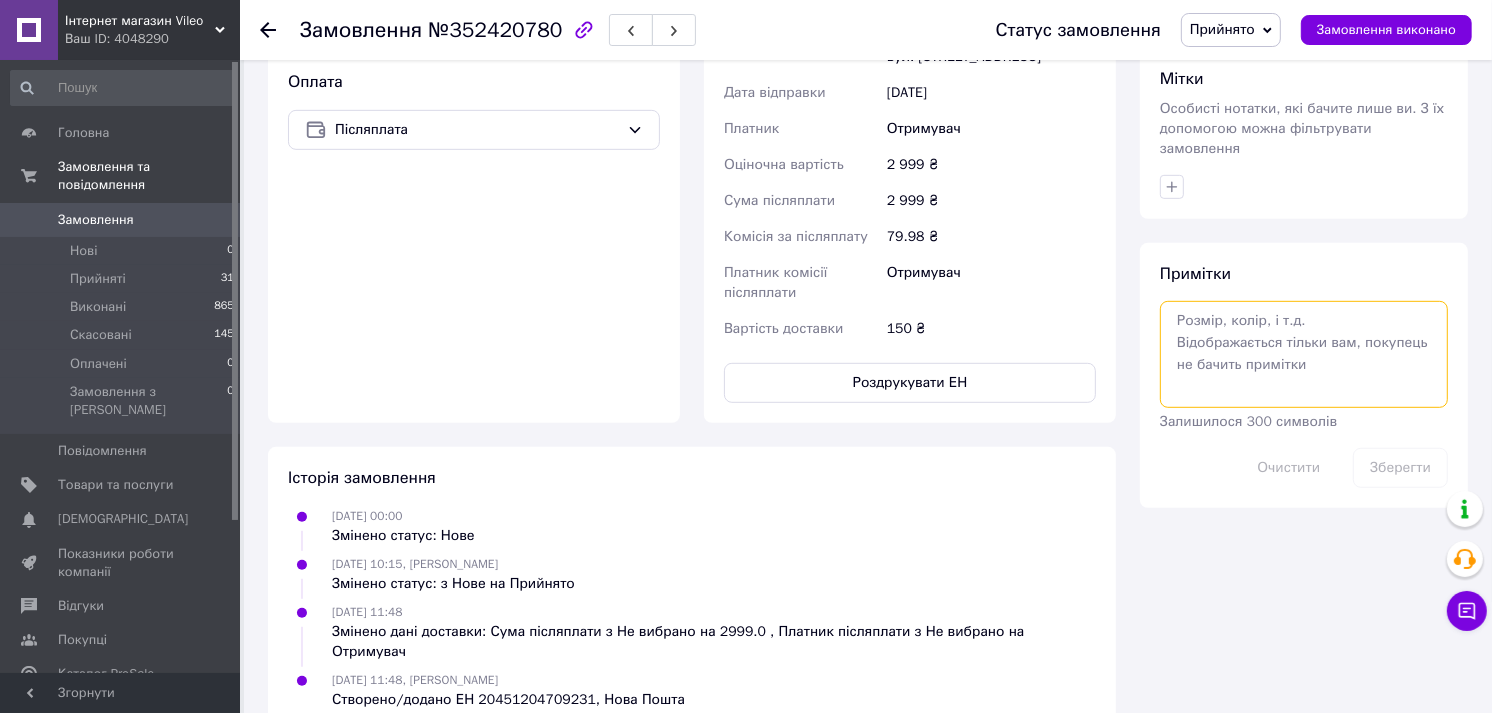 click at bounding box center (1304, 354) 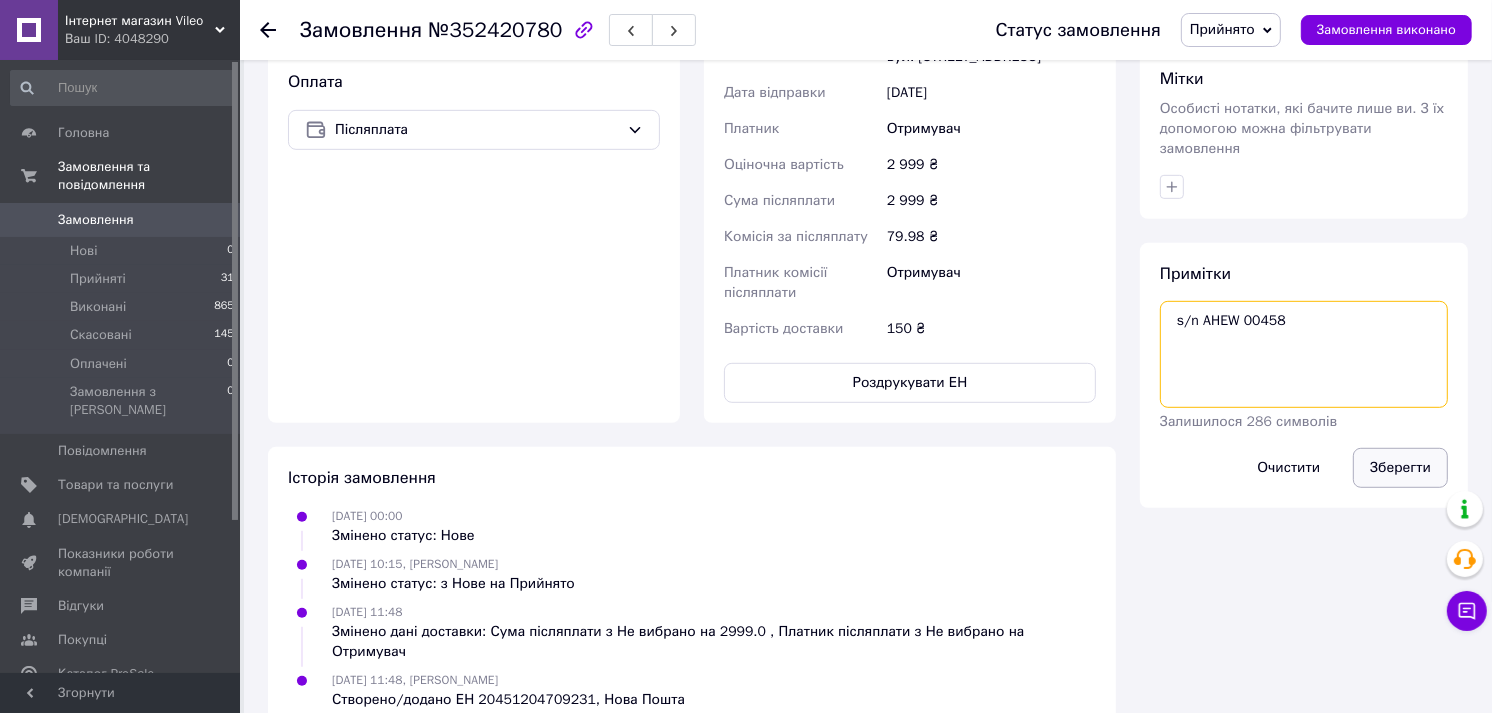 type on "s/n AHEW 00458" 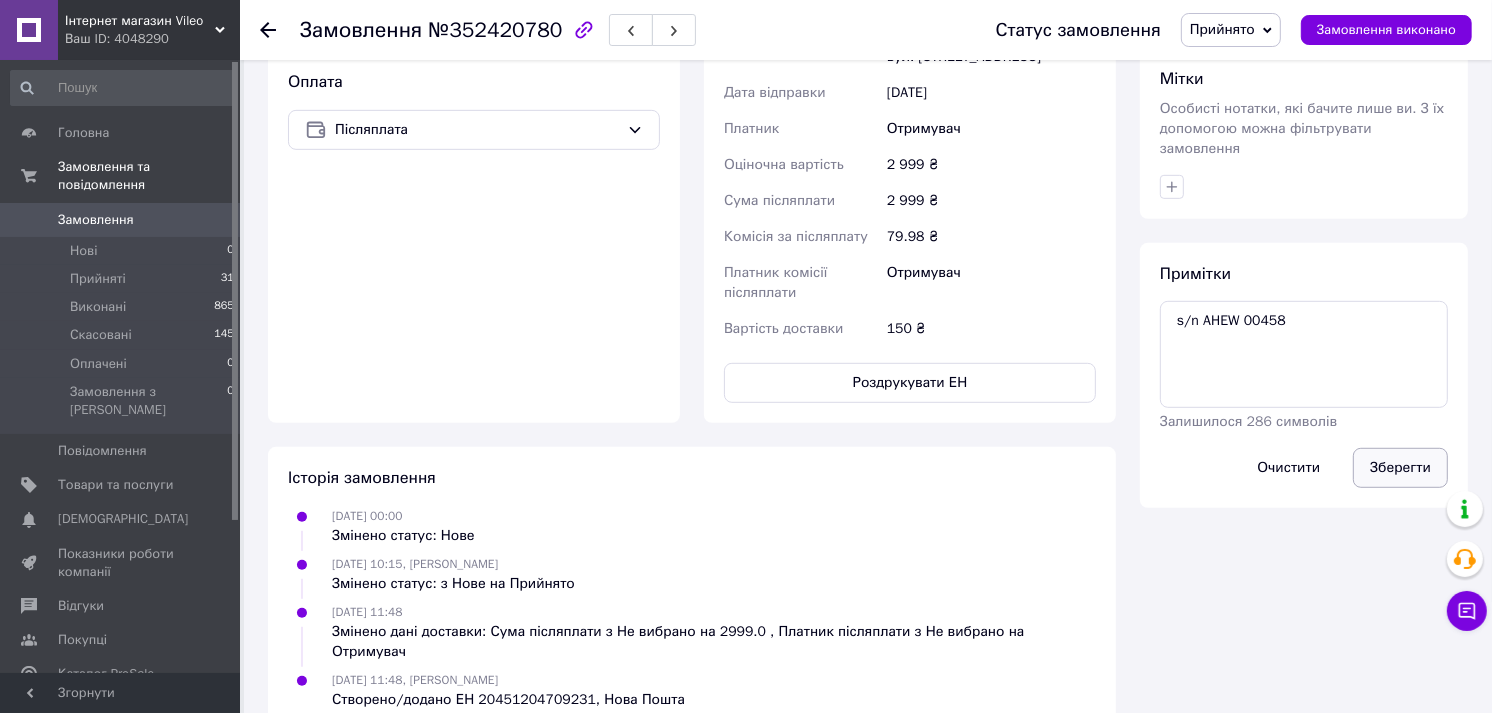 click on "Зберегти" at bounding box center (1400, 468) 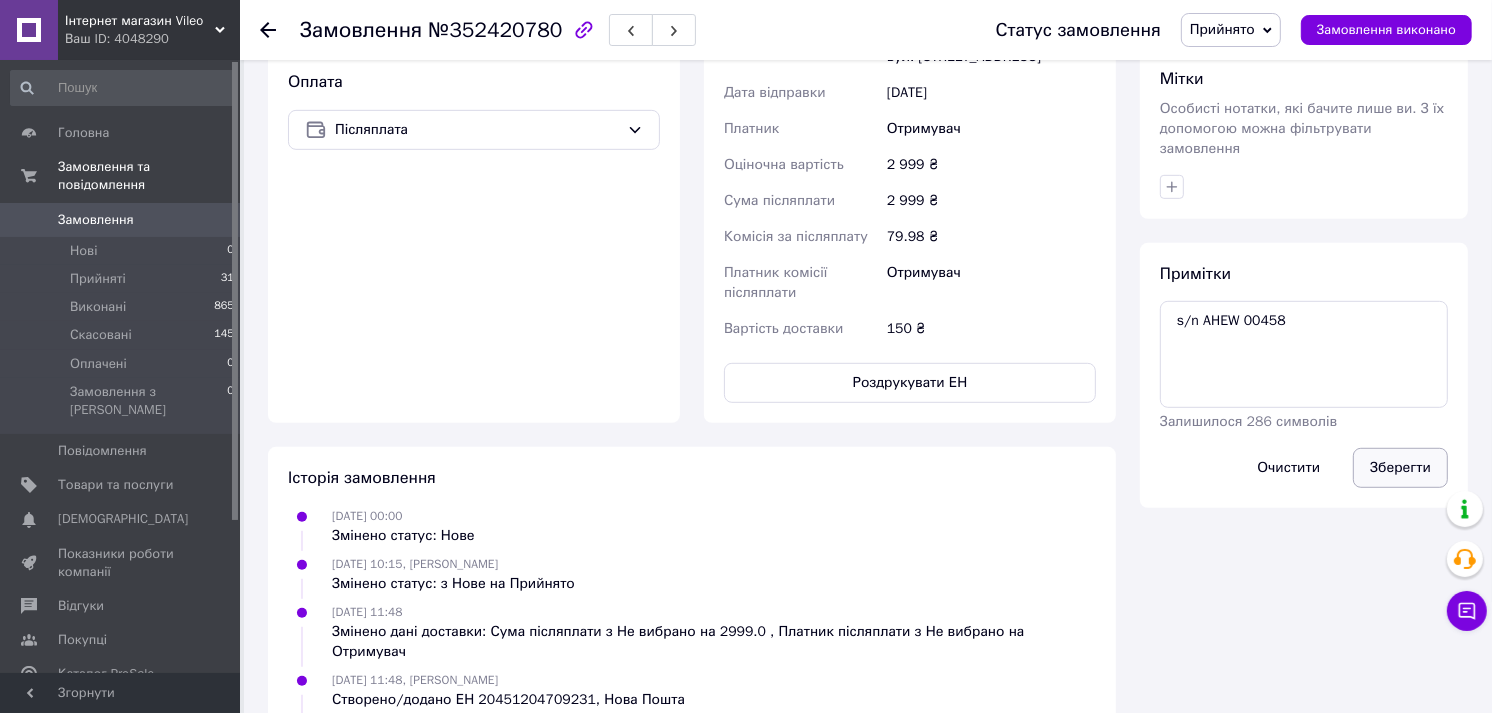 click on "Зберегти" at bounding box center (1400, 468) 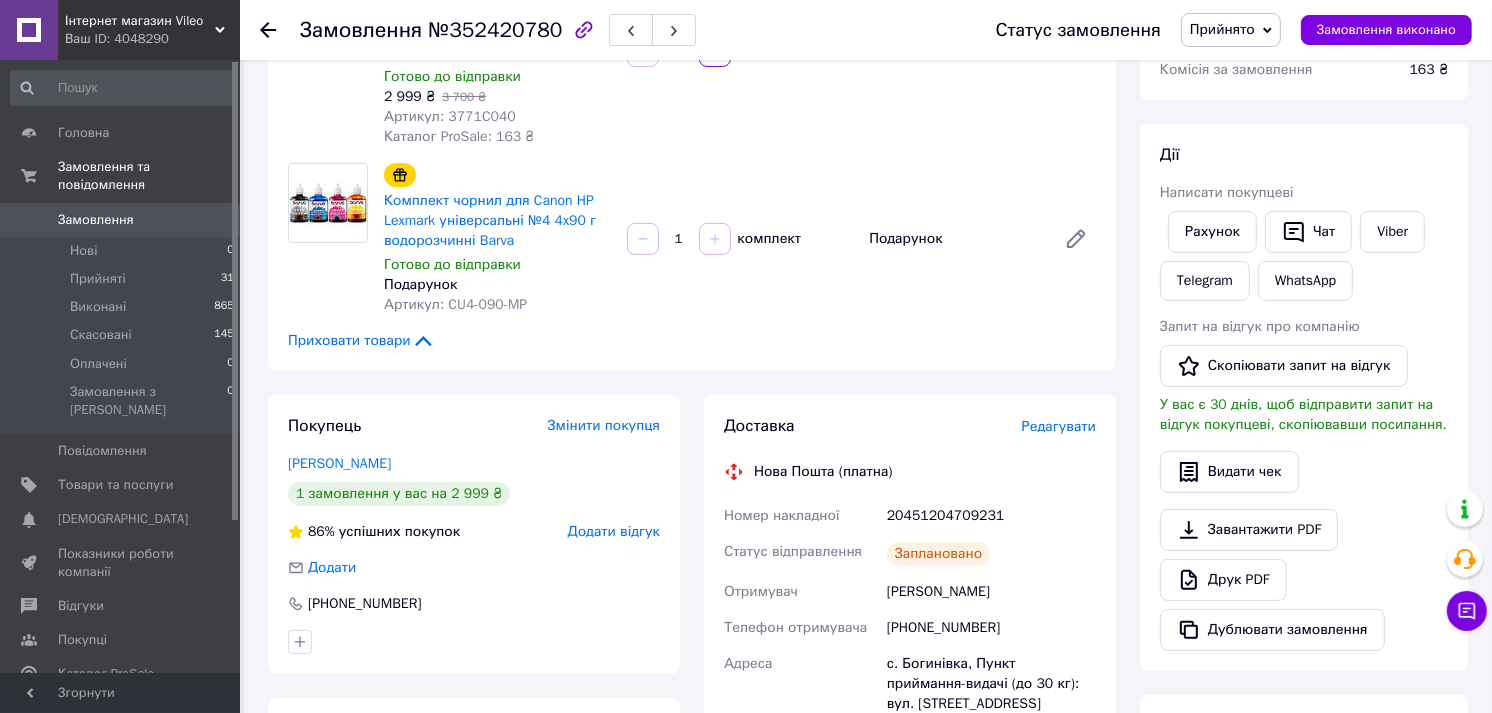 scroll, scrollTop: 333, scrollLeft: 0, axis: vertical 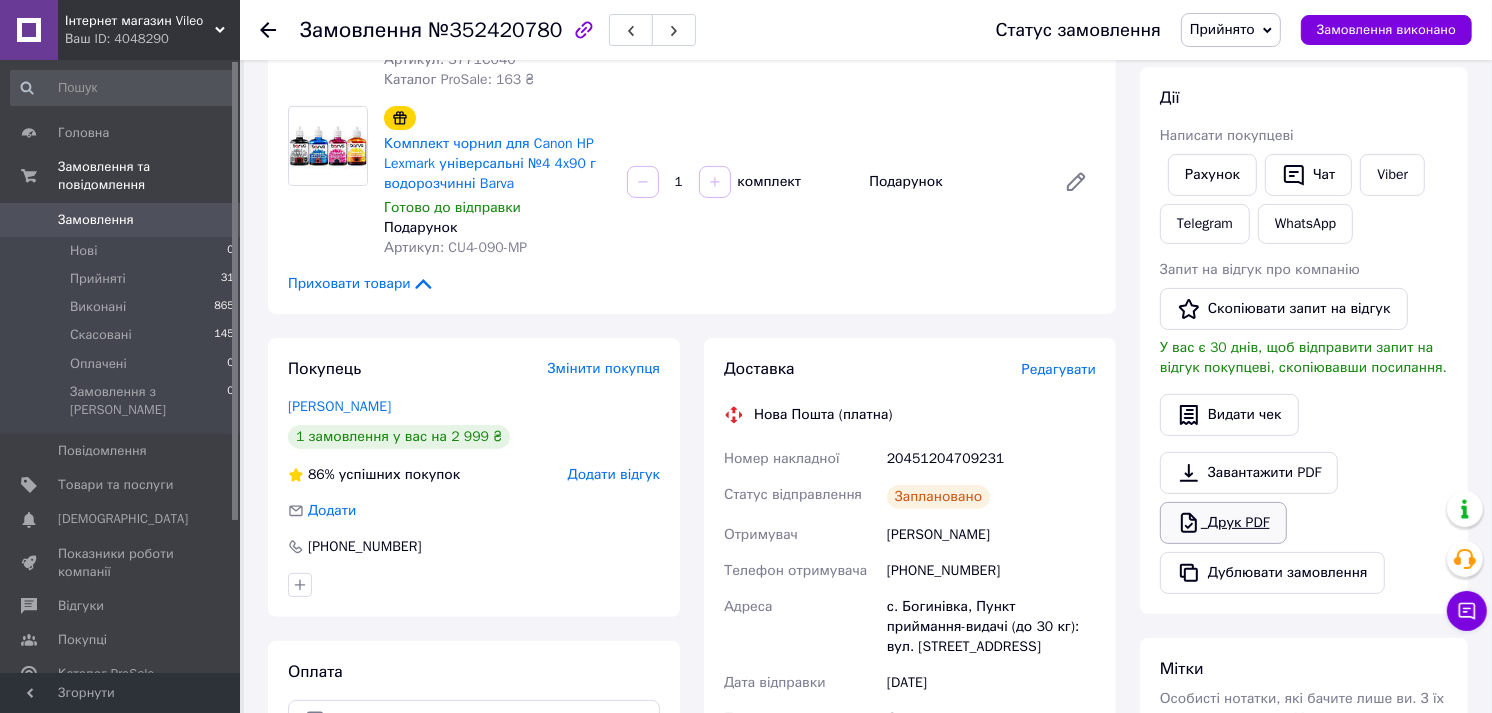 click on "Друк PDF" at bounding box center (1223, 523) 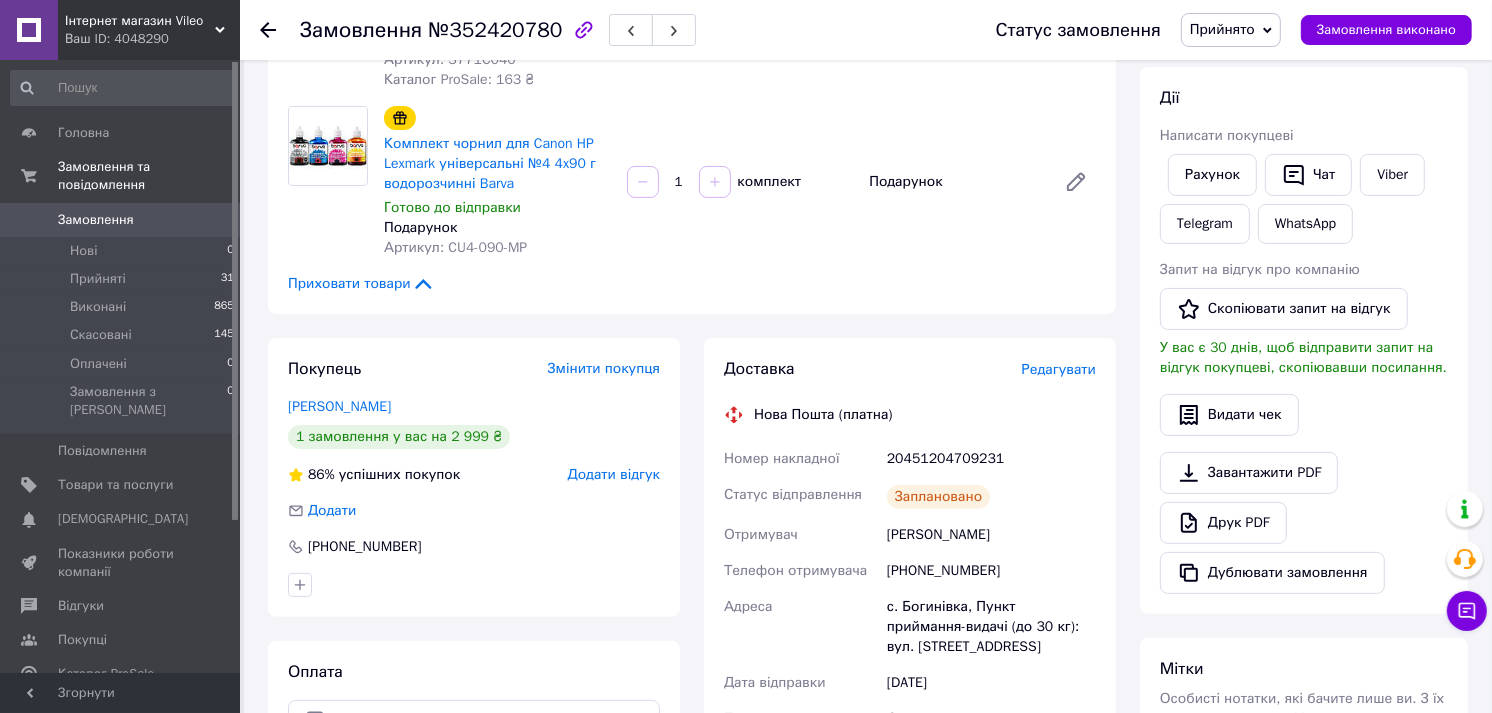 click 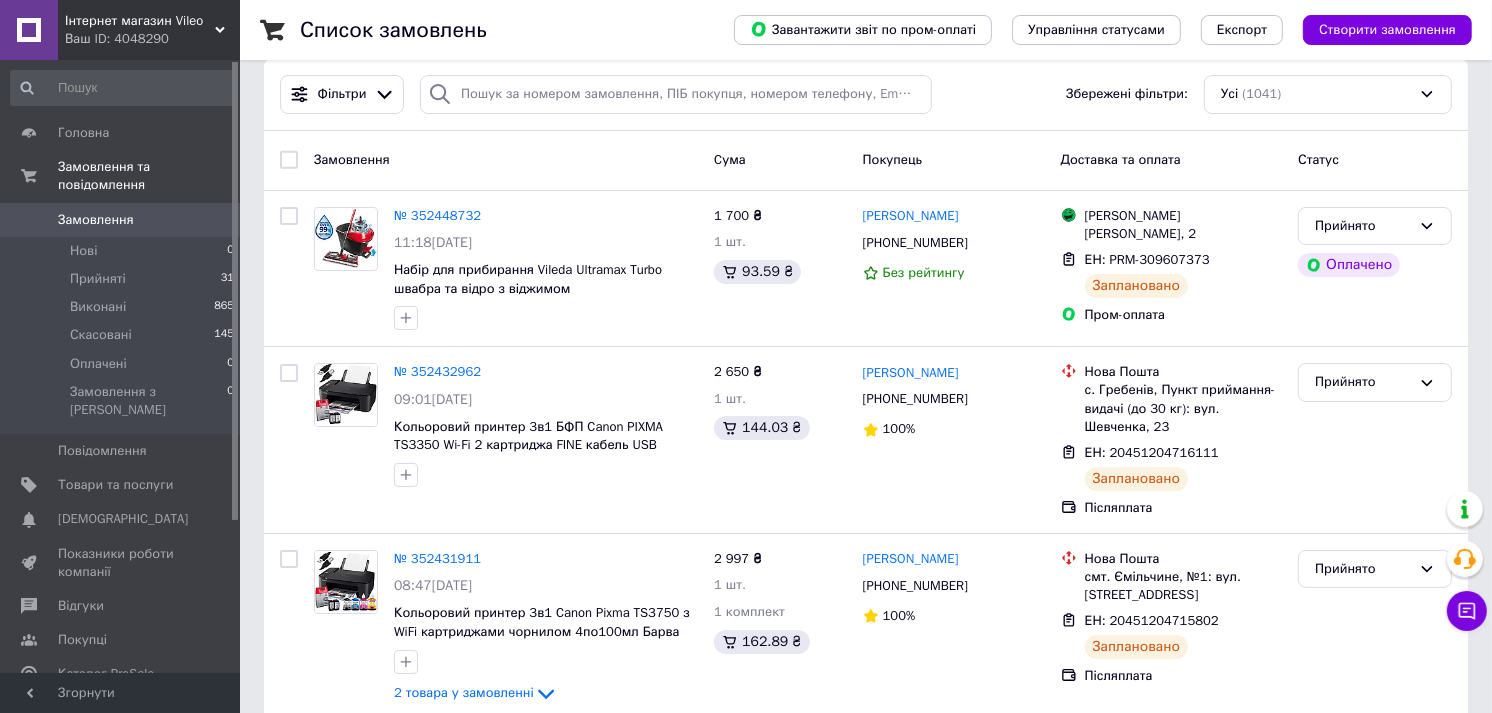 scroll, scrollTop: 0, scrollLeft: 0, axis: both 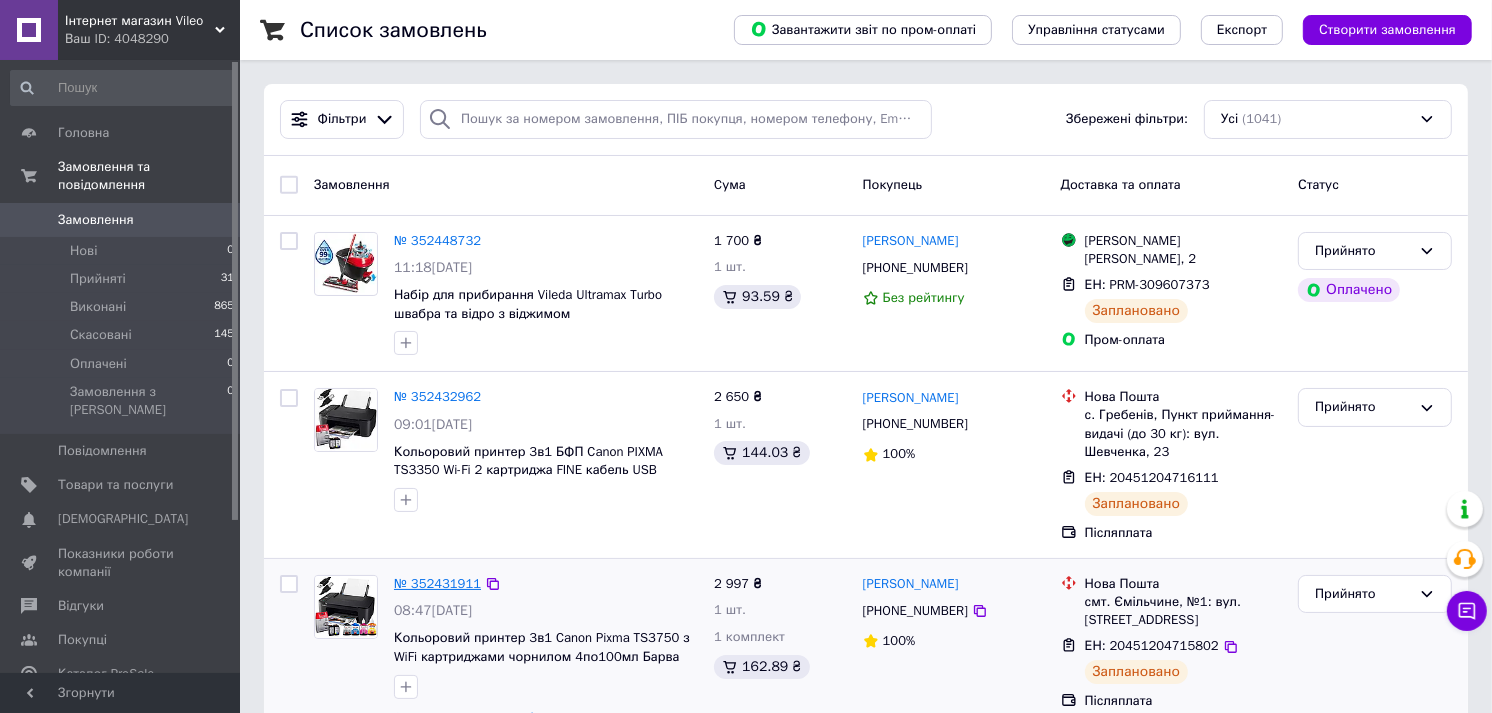 click on "№ 352431911" at bounding box center (437, 583) 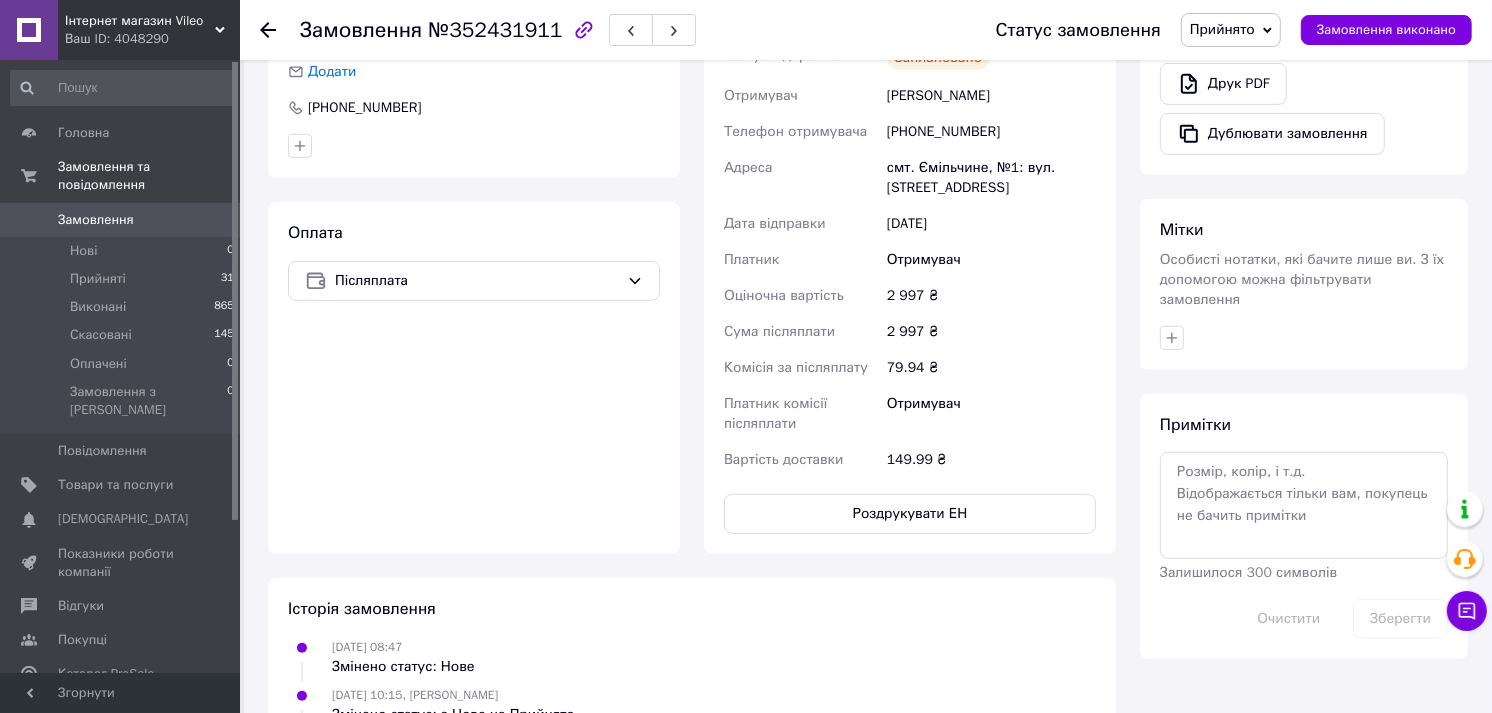 scroll, scrollTop: 777, scrollLeft: 0, axis: vertical 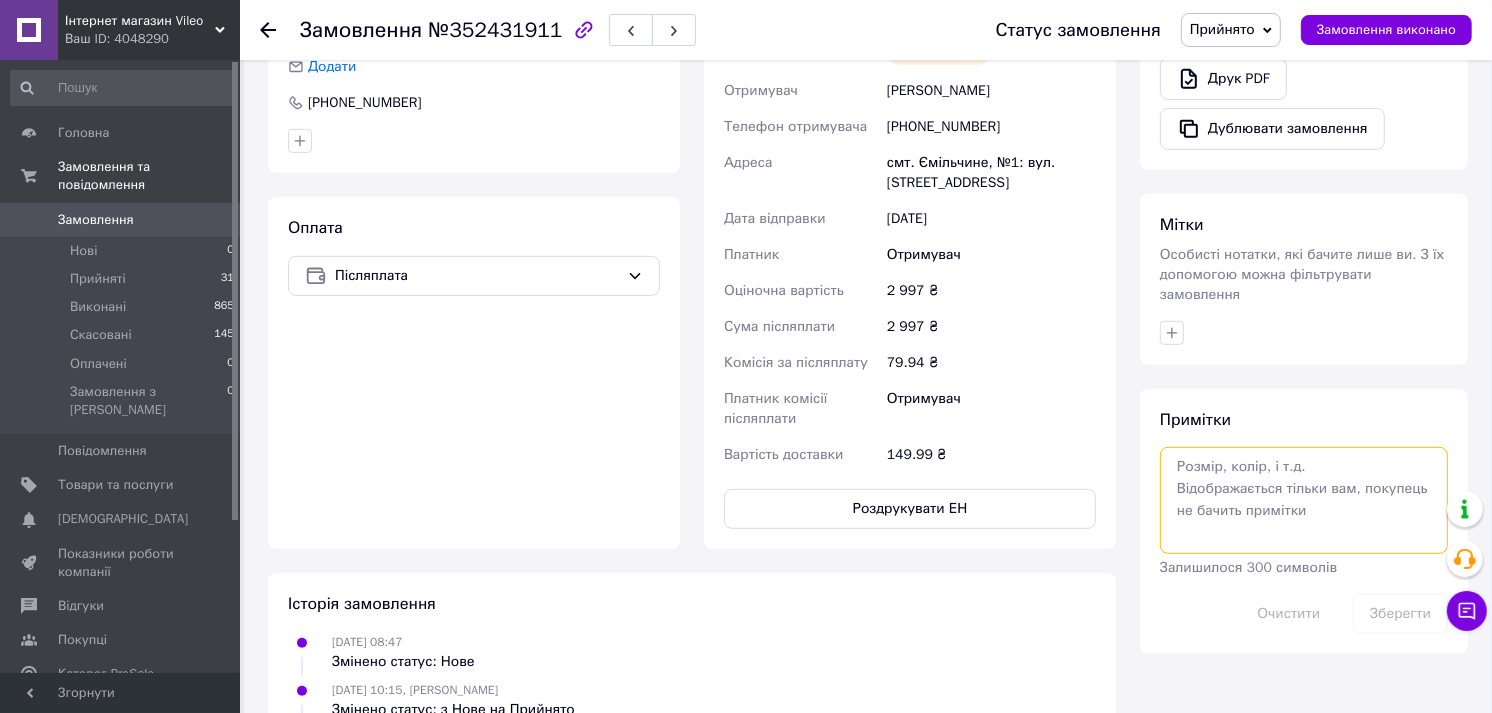 click at bounding box center [1304, 500] 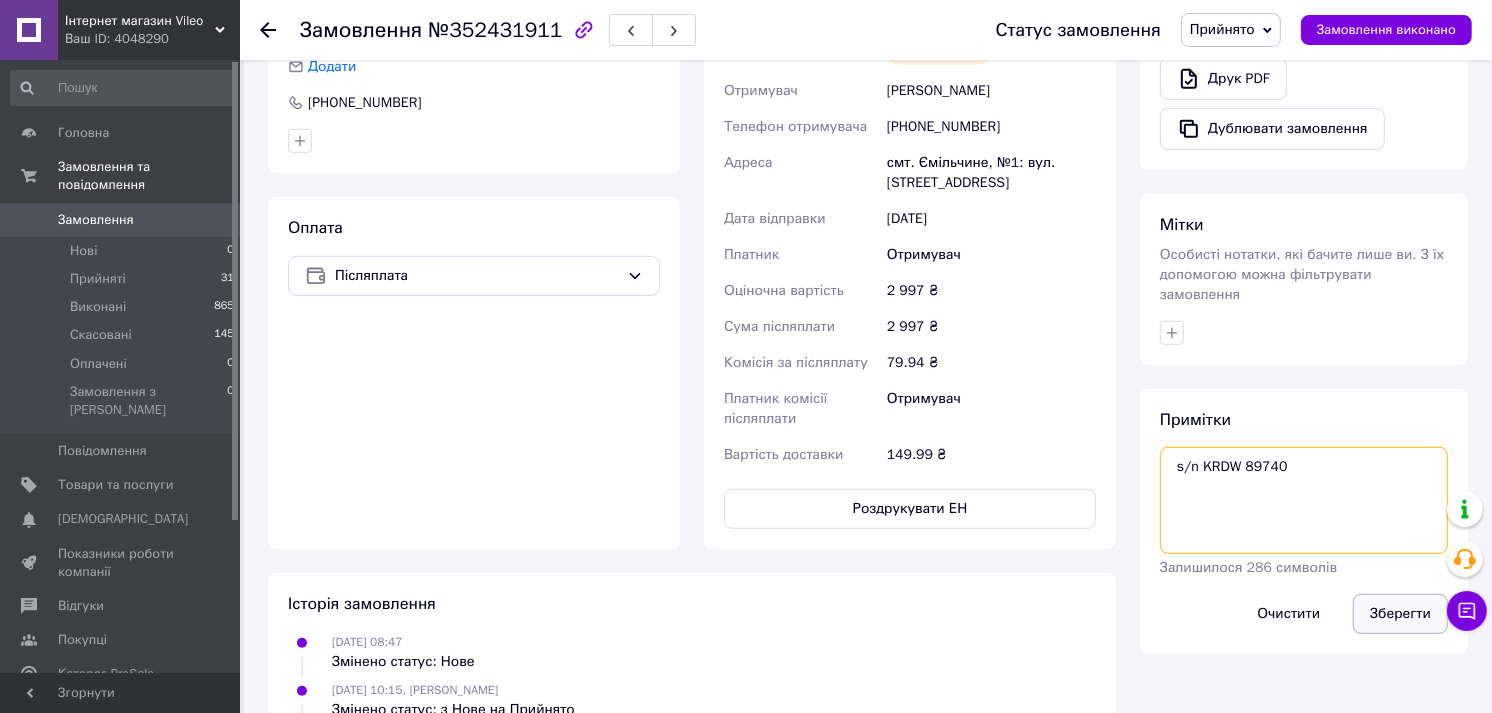 type on "s/n KRDW 89740" 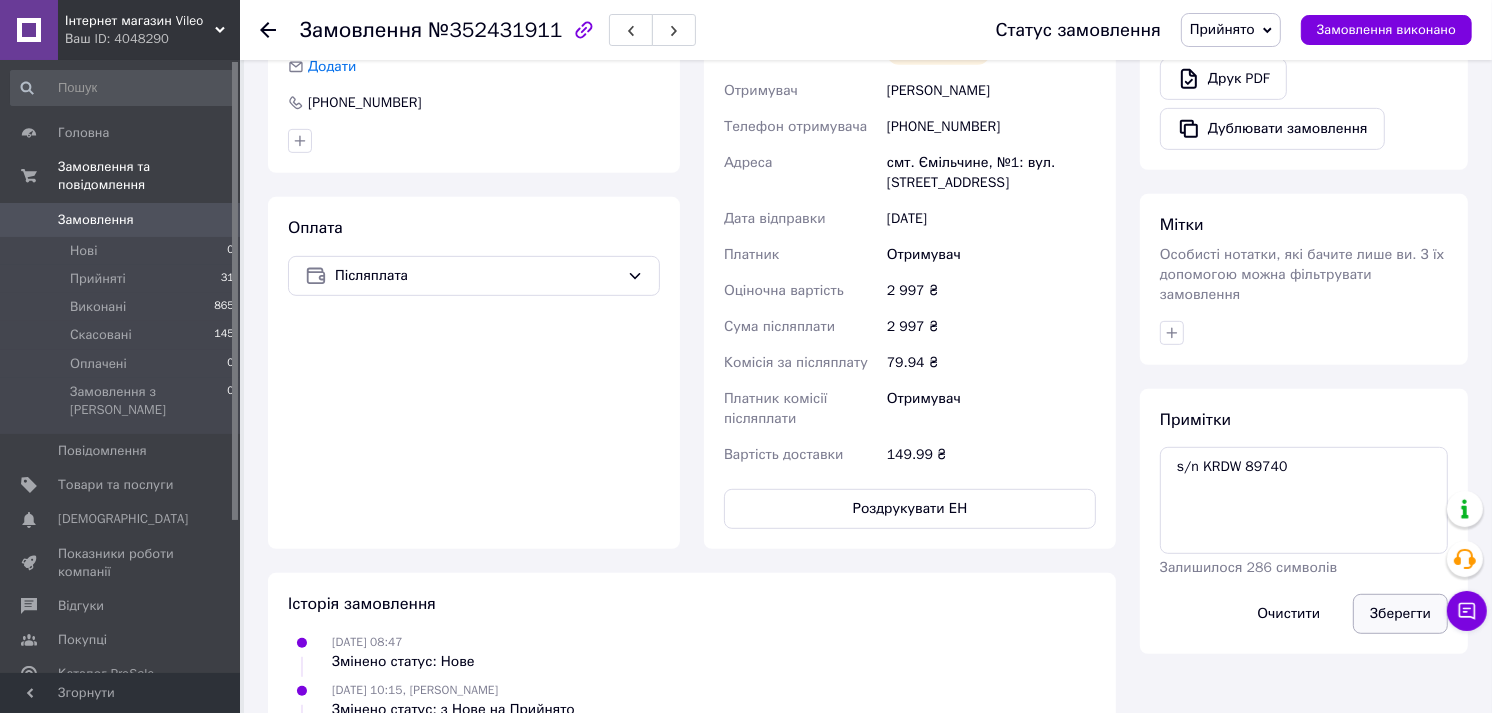 click on "Зберегти" at bounding box center [1400, 614] 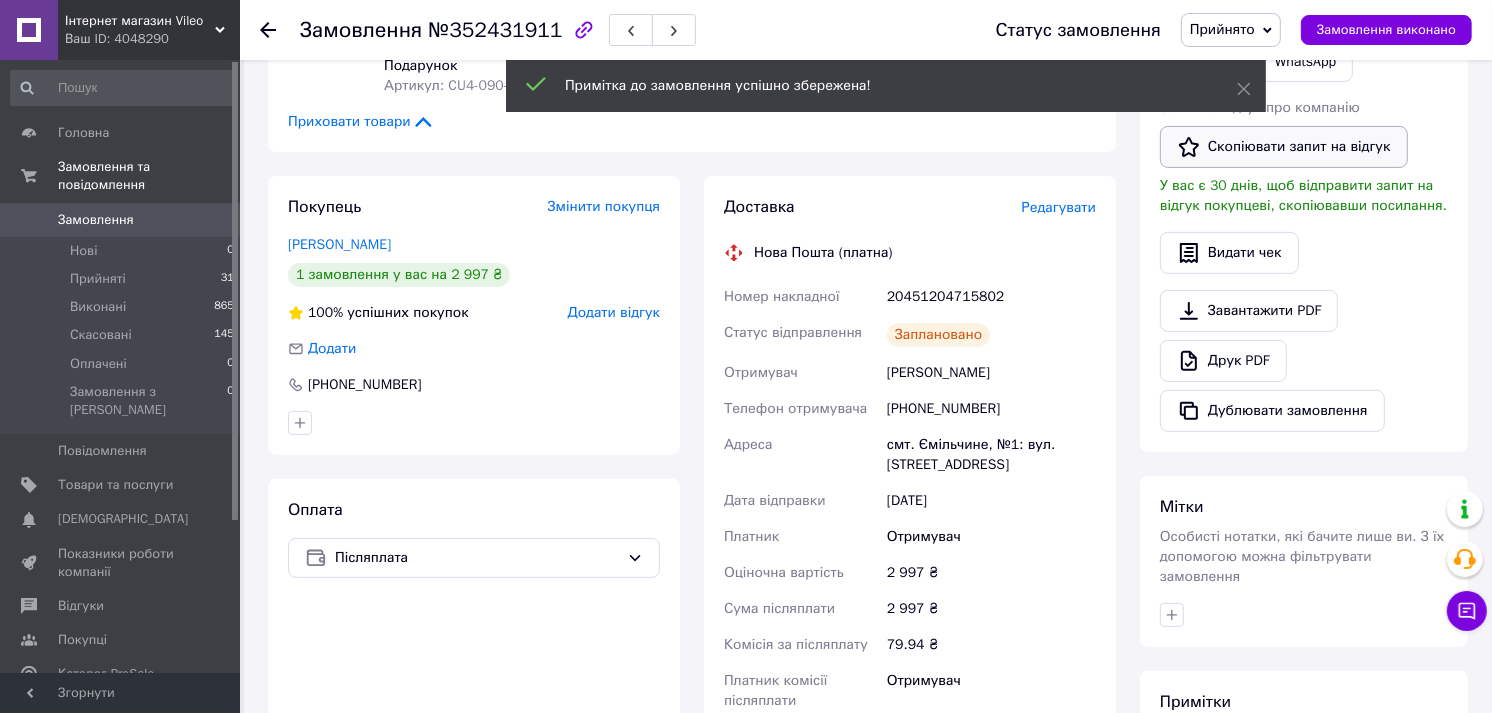 scroll, scrollTop: 444, scrollLeft: 0, axis: vertical 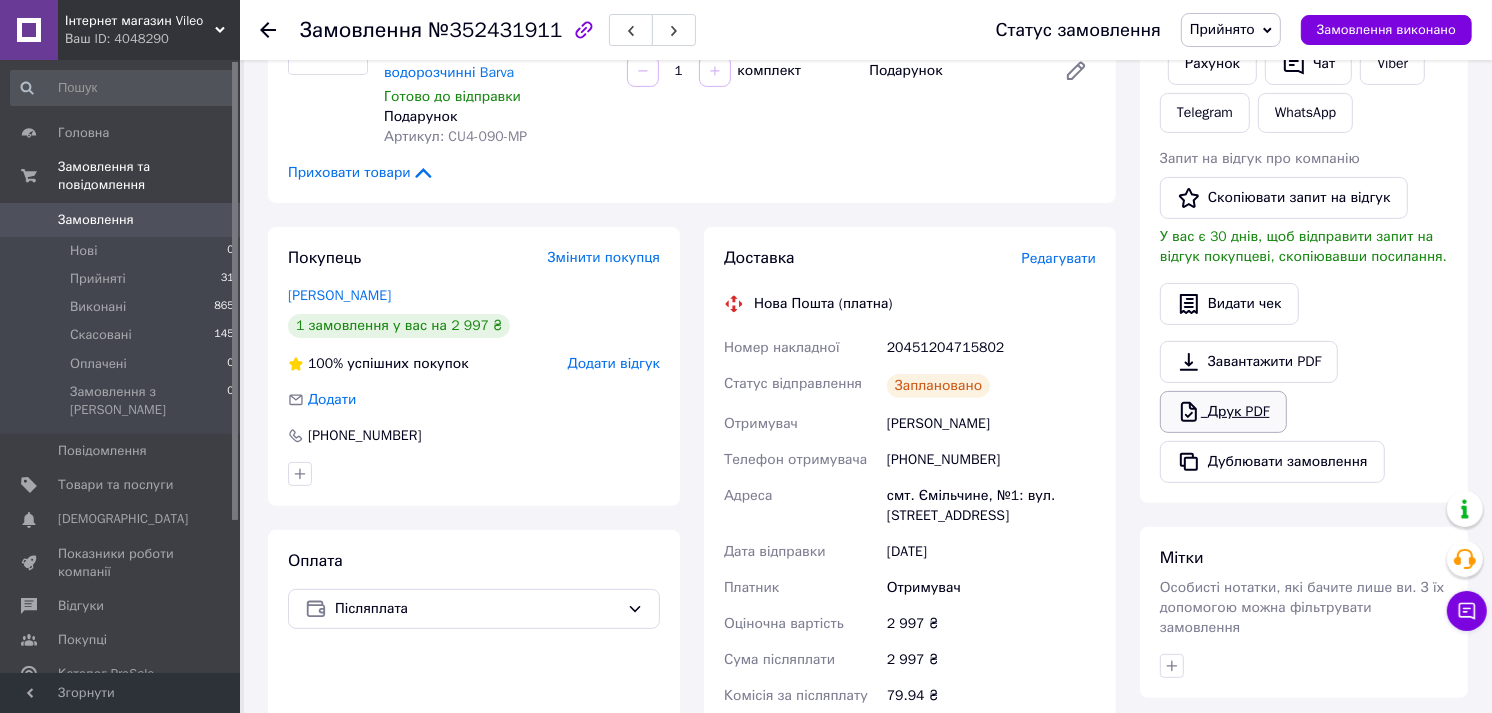 click on "Друк PDF" at bounding box center (1223, 412) 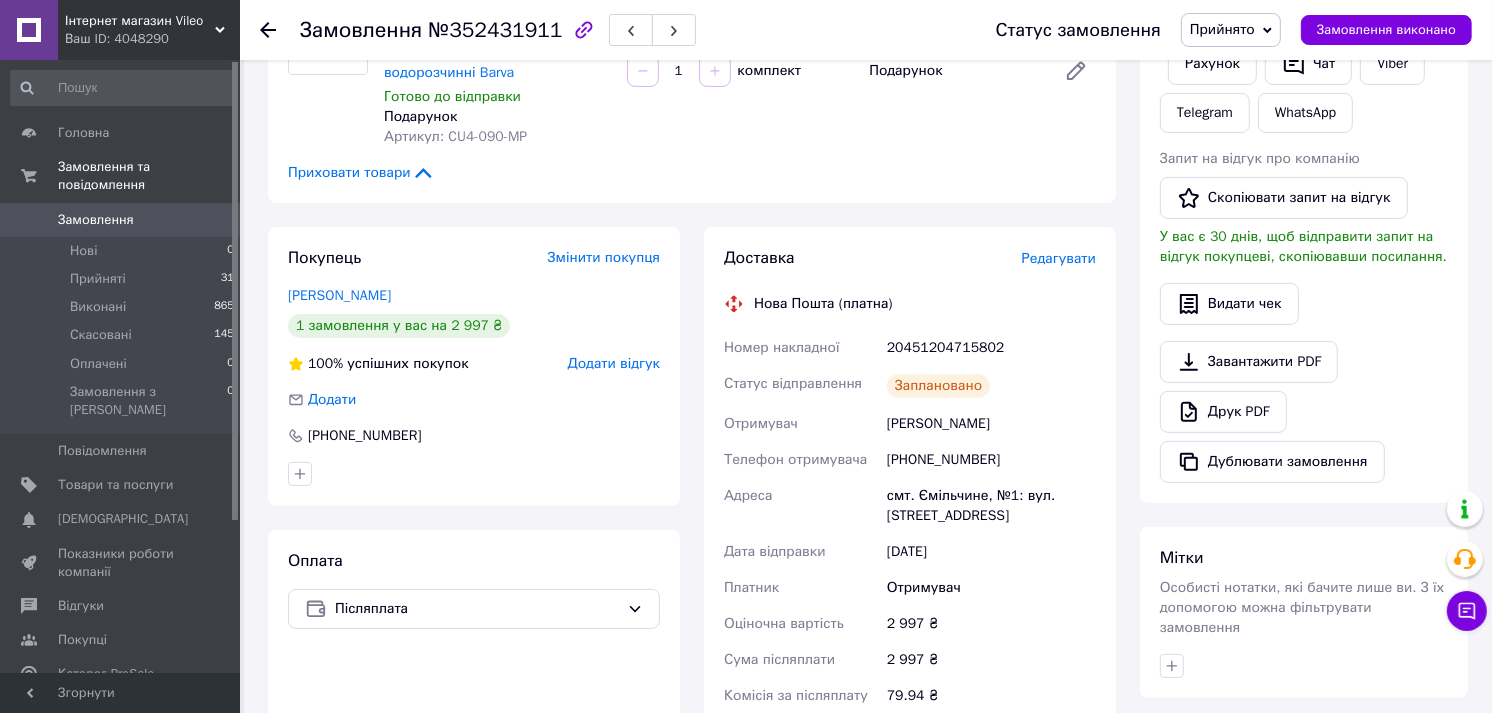 click 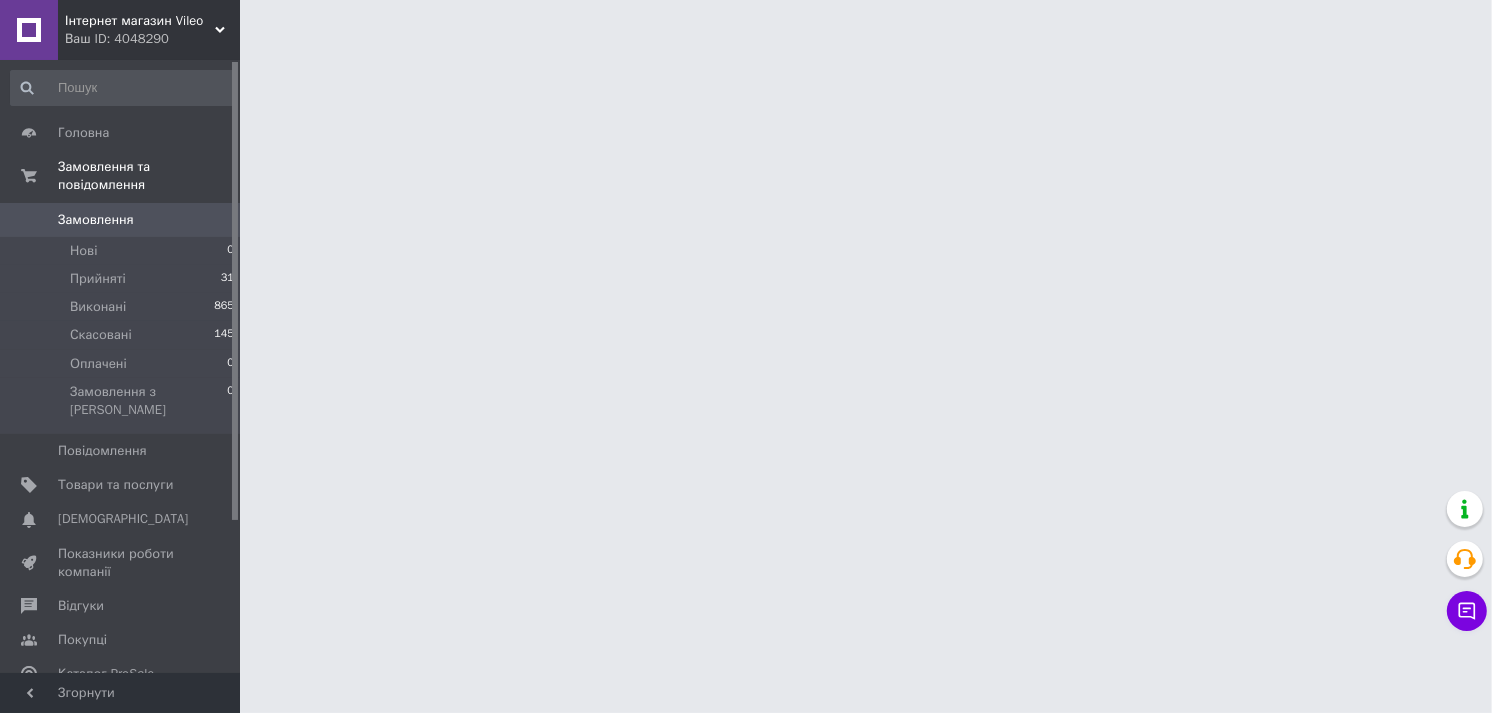 scroll, scrollTop: 0, scrollLeft: 0, axis: both 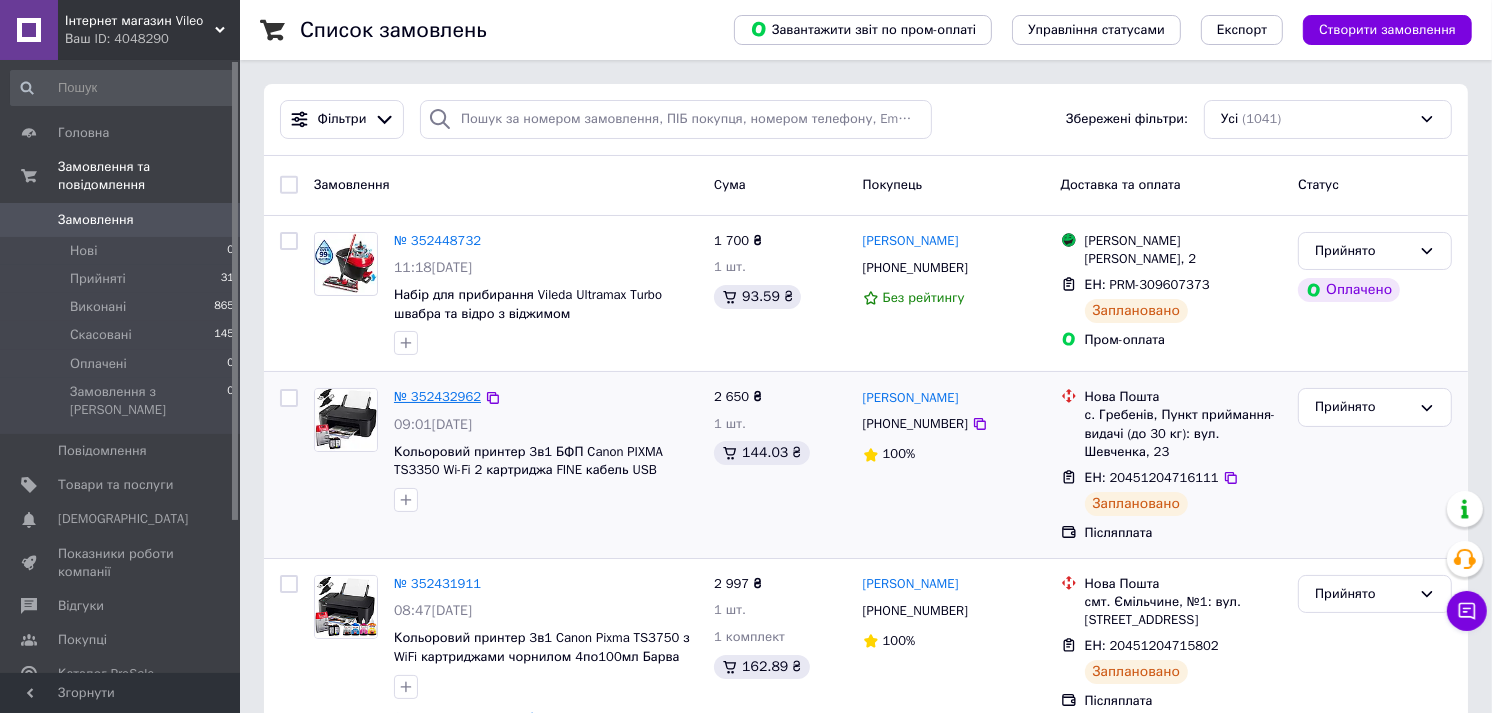click on "№ 352432962" at bounding box center (437, 396) 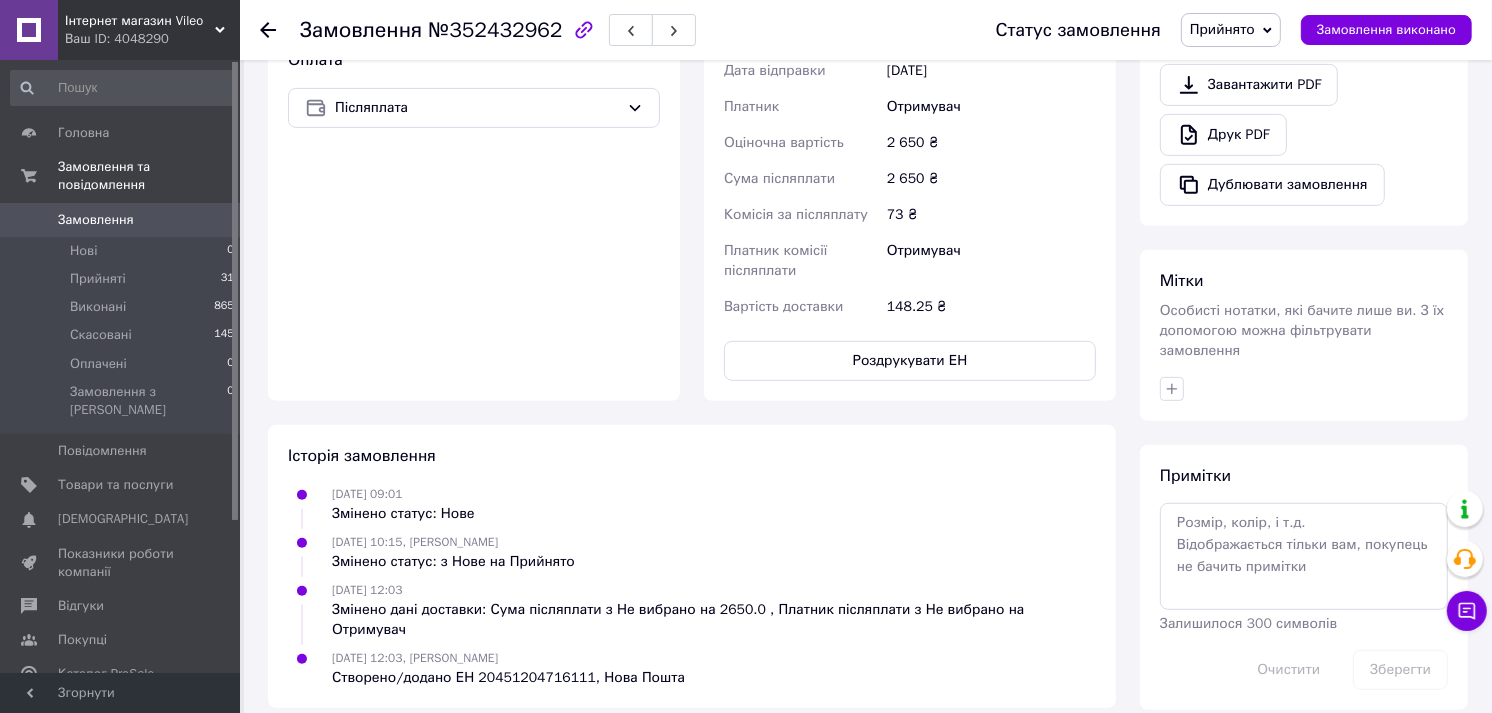 scroll, scrollTop: 722, scrollLeft: 0, axis: vertical 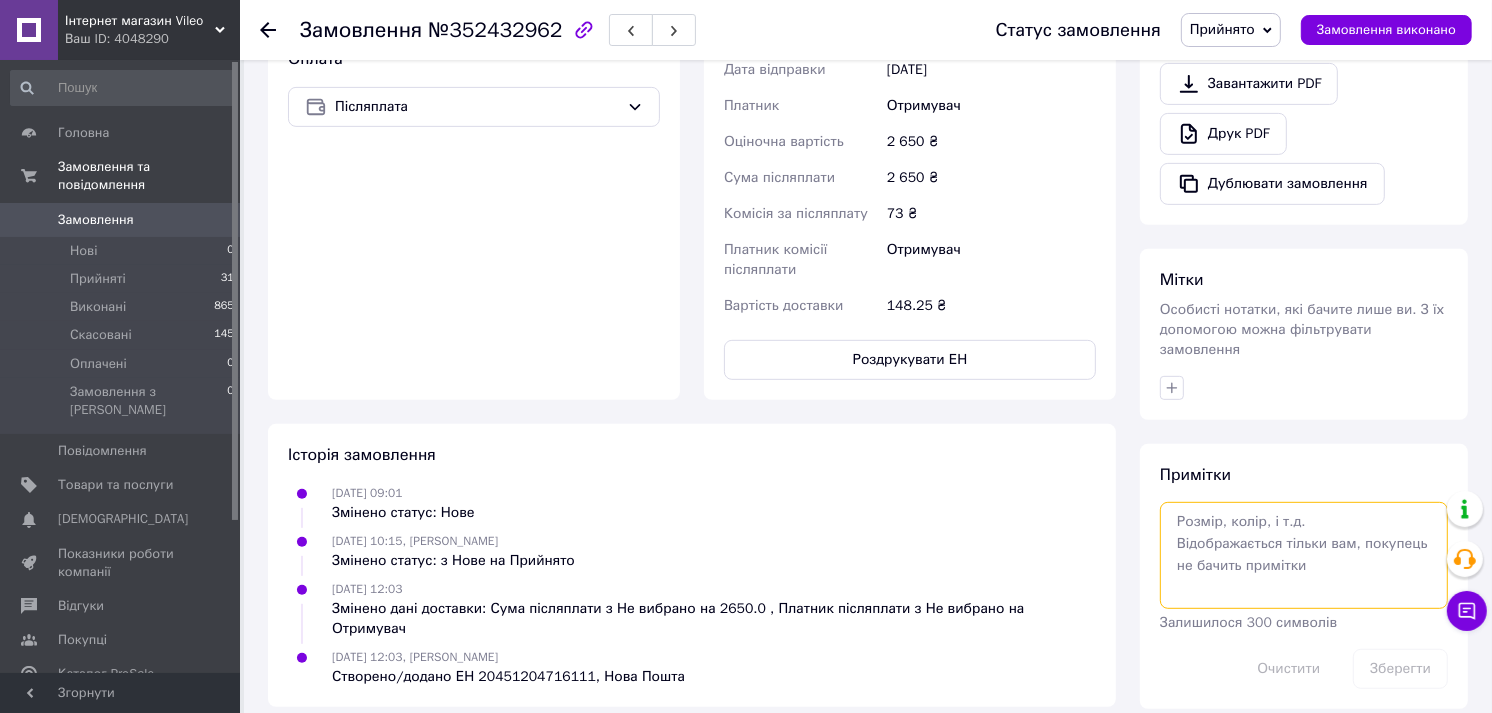 click at bounding box center (1304, 555) 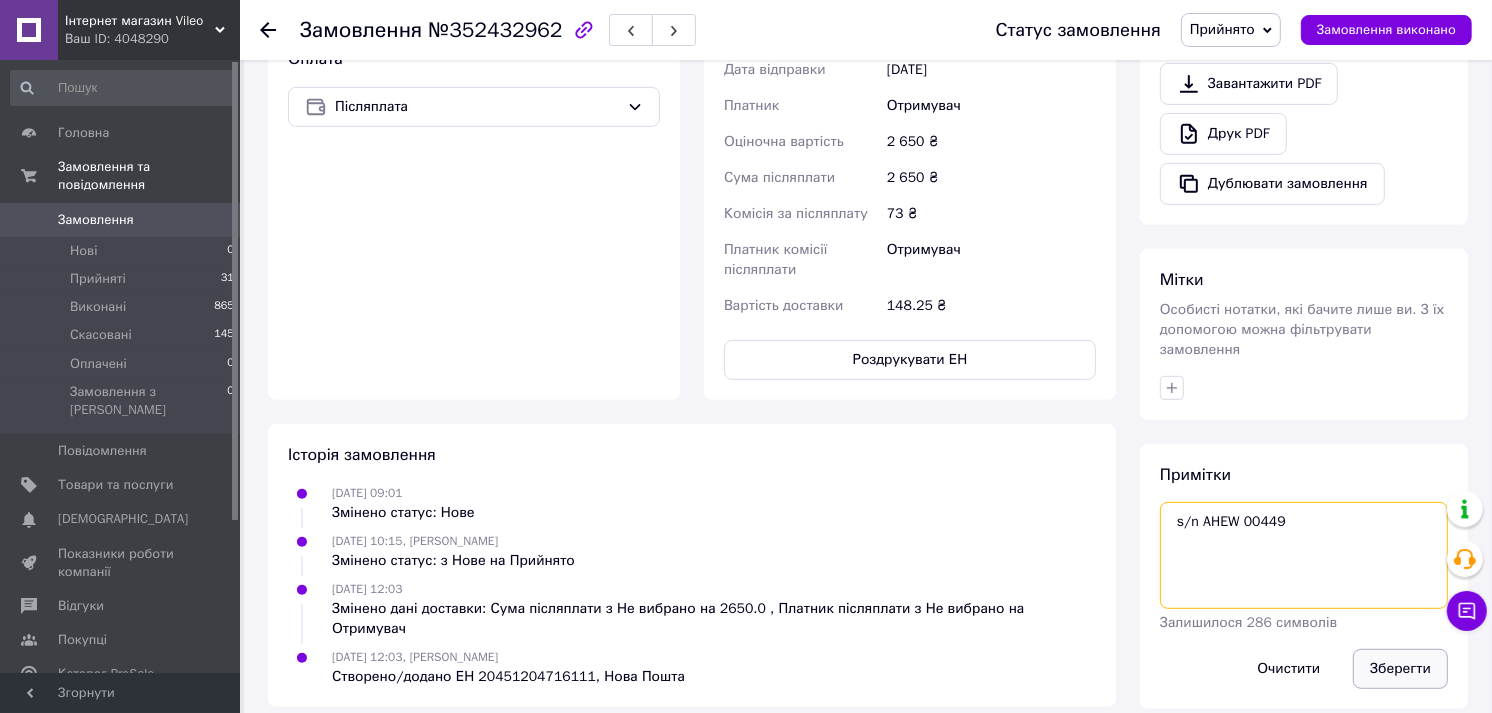 type on "s/n AHEW 00449" 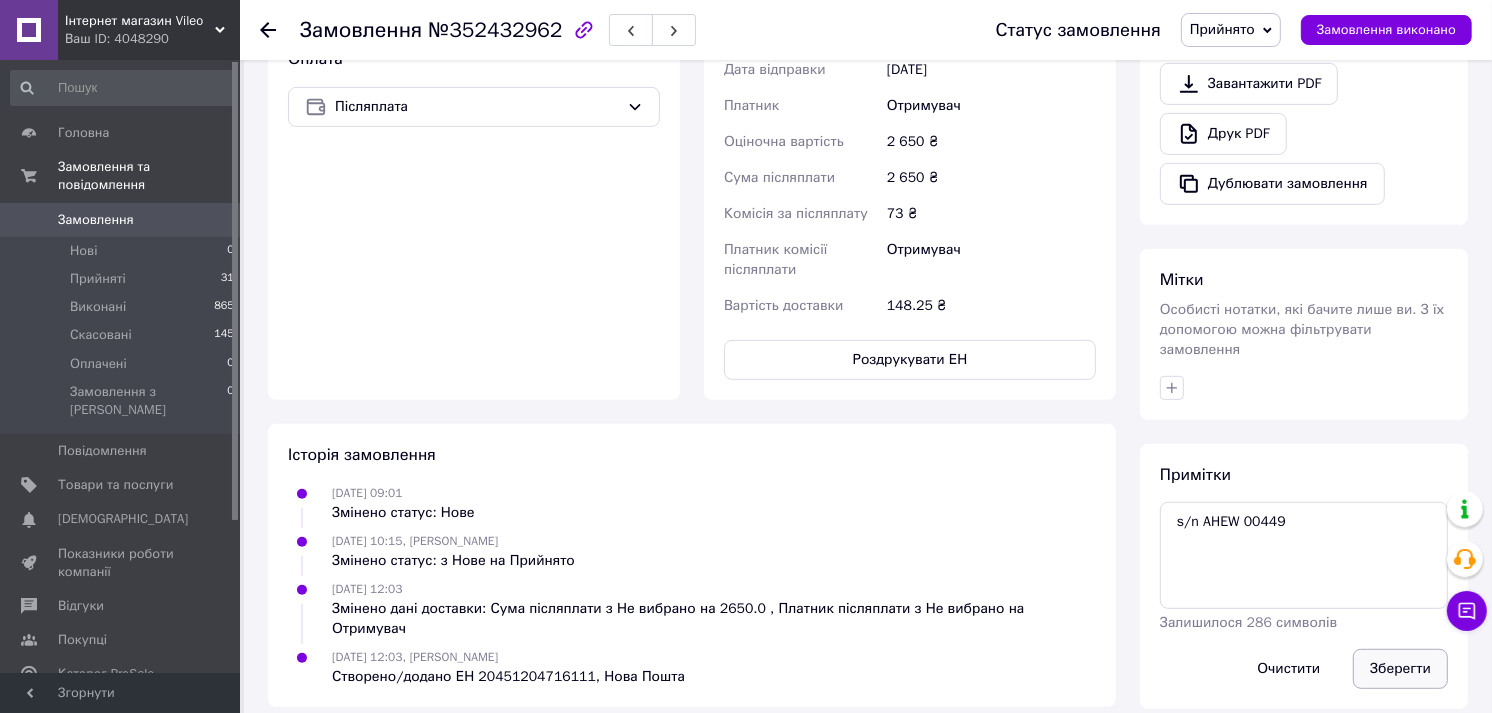 click on "Зберегти" at bounding box center (1400, 669) 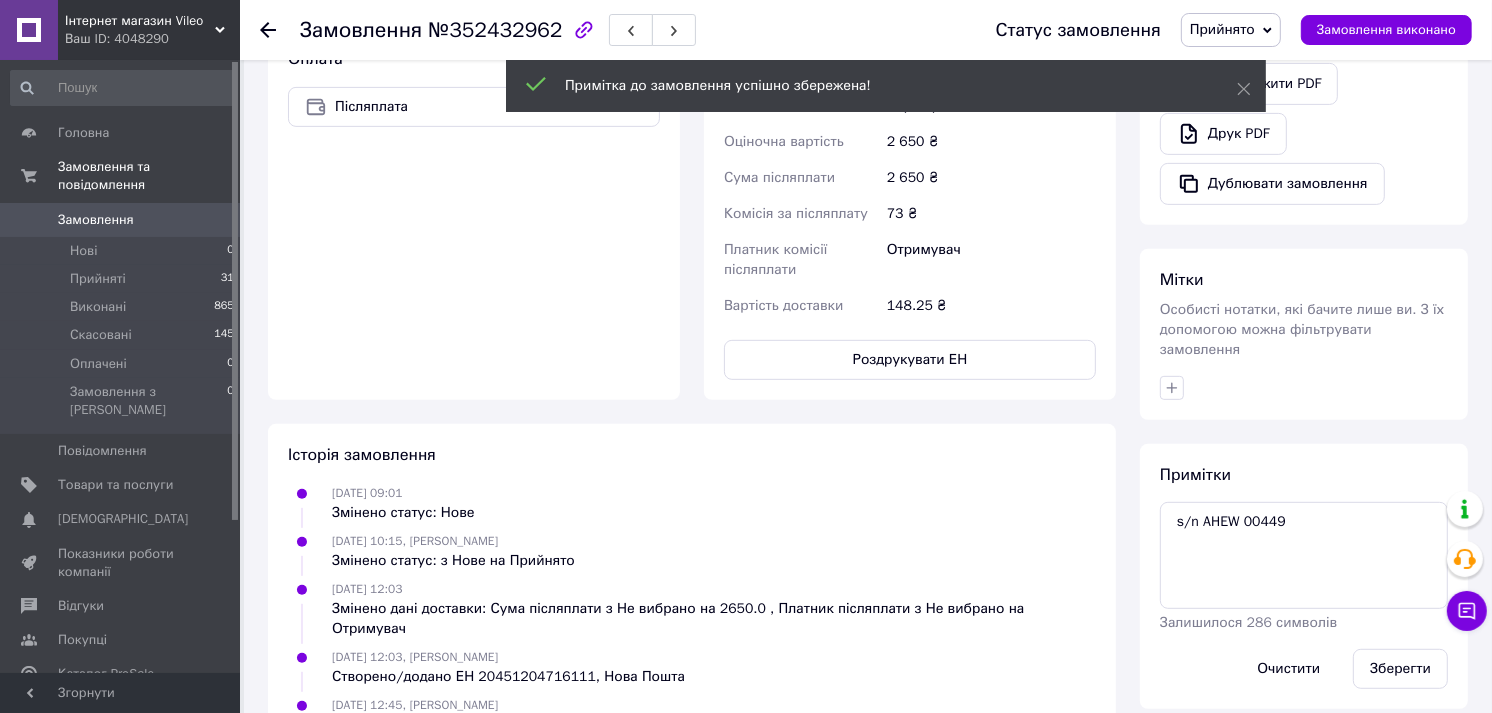 scroll, scrollTop: 611, scrollLeft: 0, axis: vertical 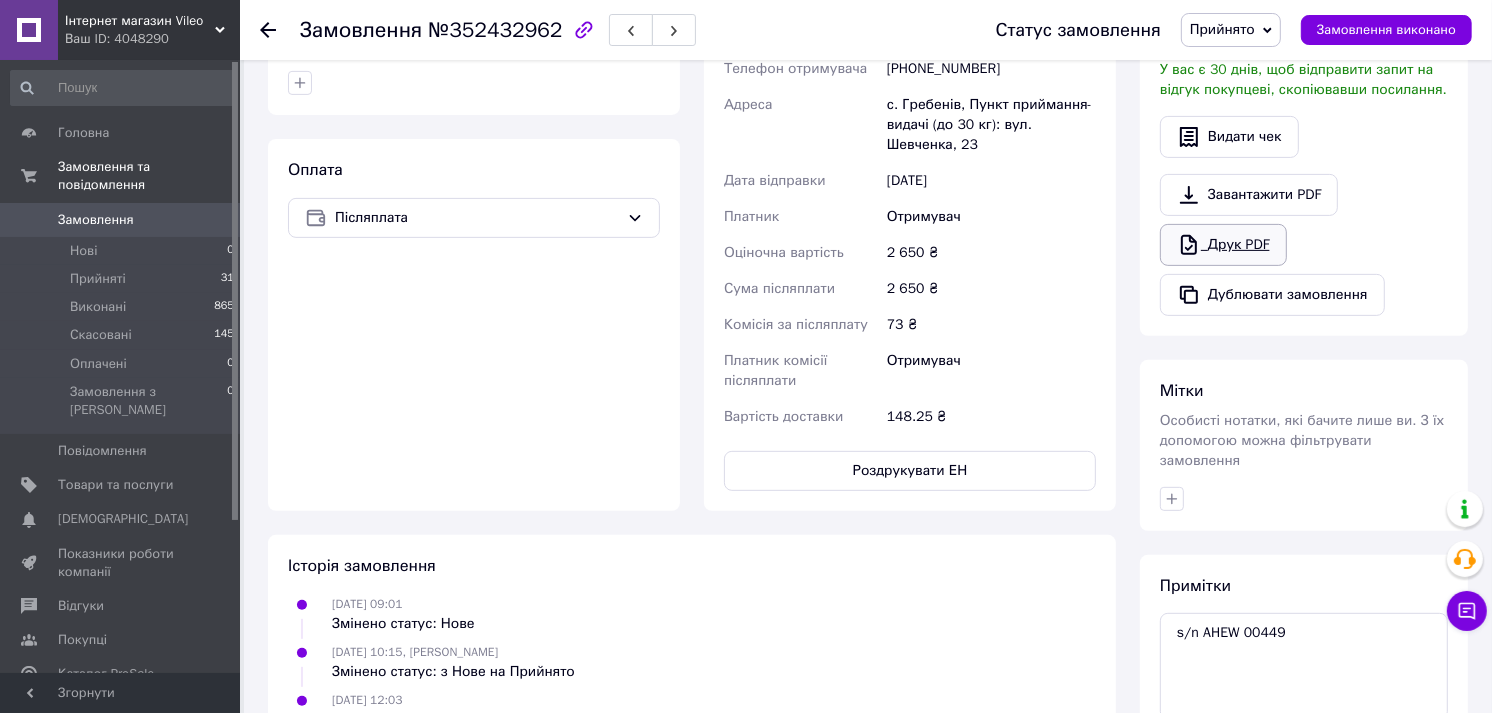 click on "Друк PDF" at bounding box center [1223, 245] 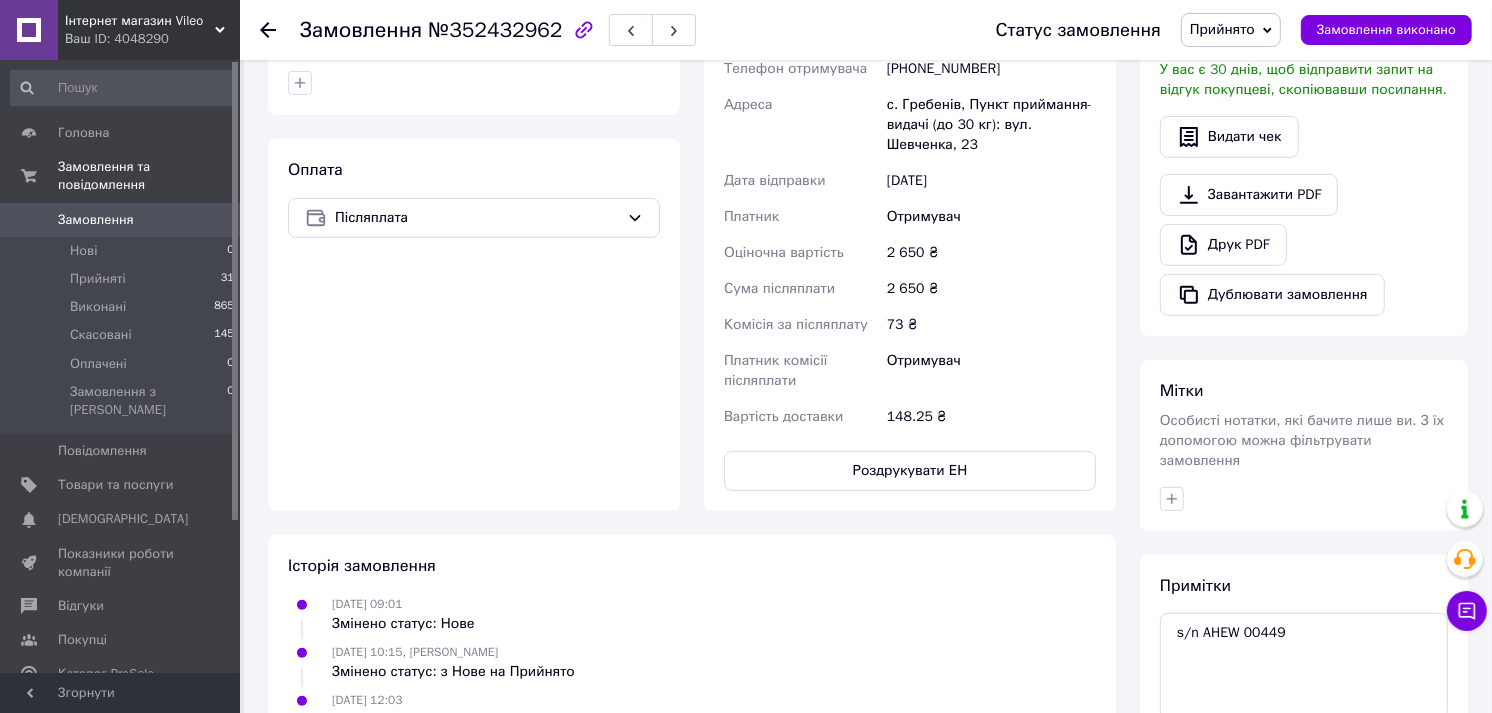 click 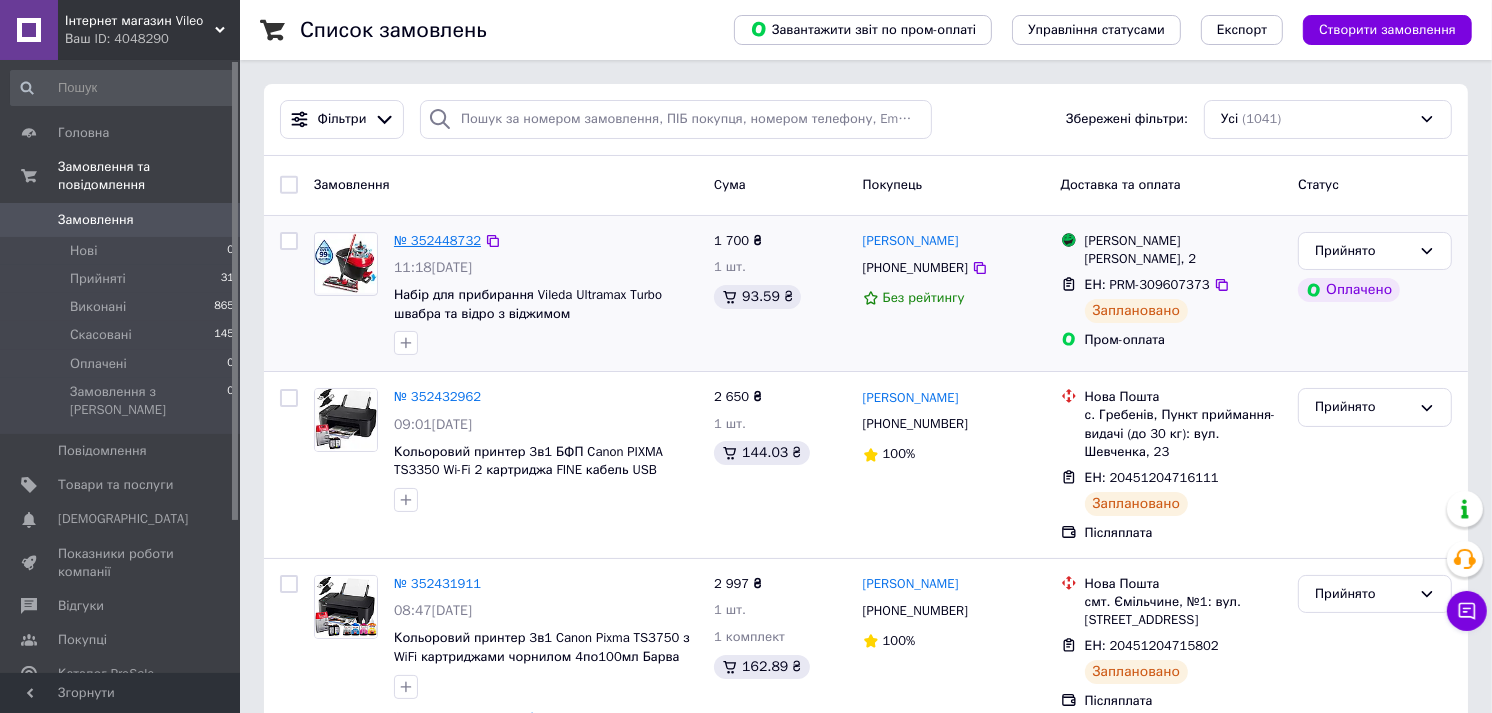 click on "№ 352448732" at bounding box center (437, 240) 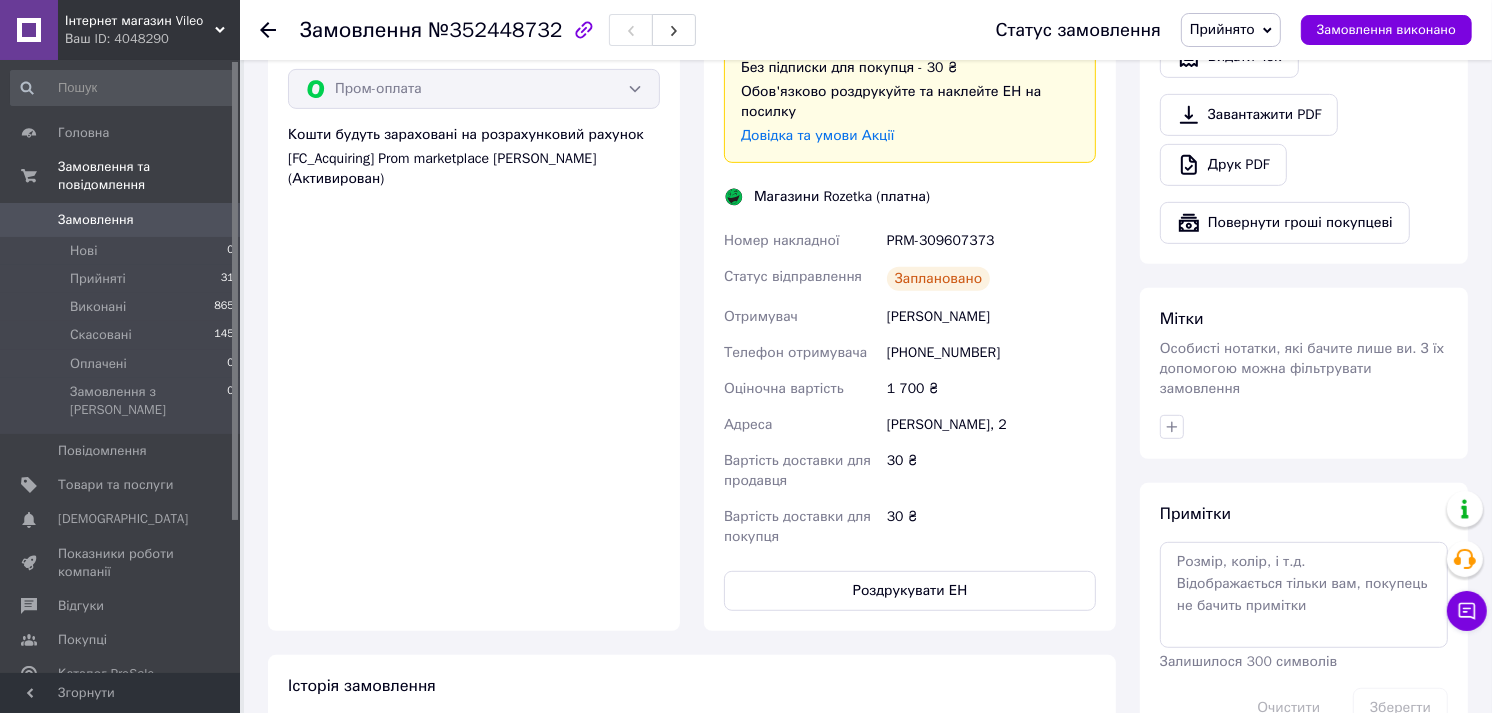scroll, scrollTop: 777, scrollLeft: 0, axis: vertical 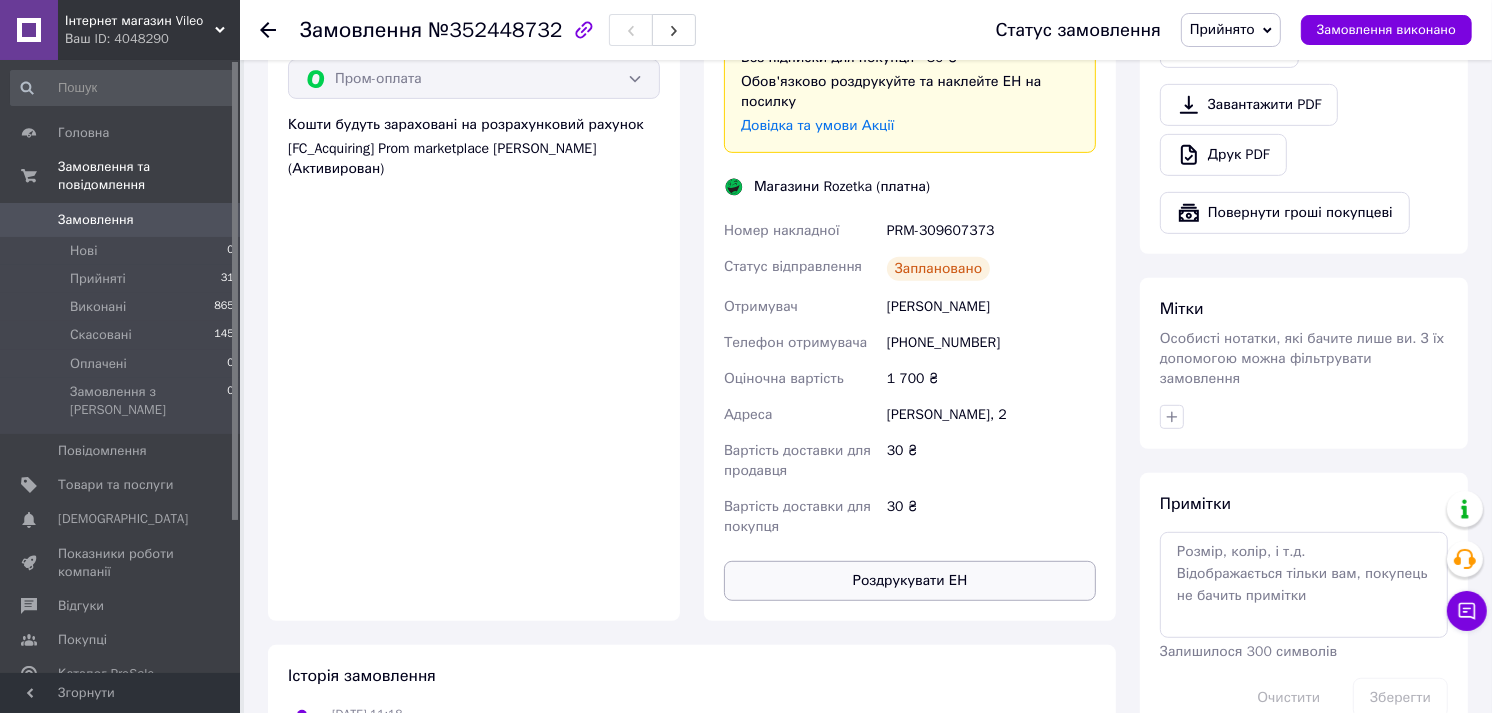 click on "Роздрукувати ЕН" at bounding box center (910, 581) 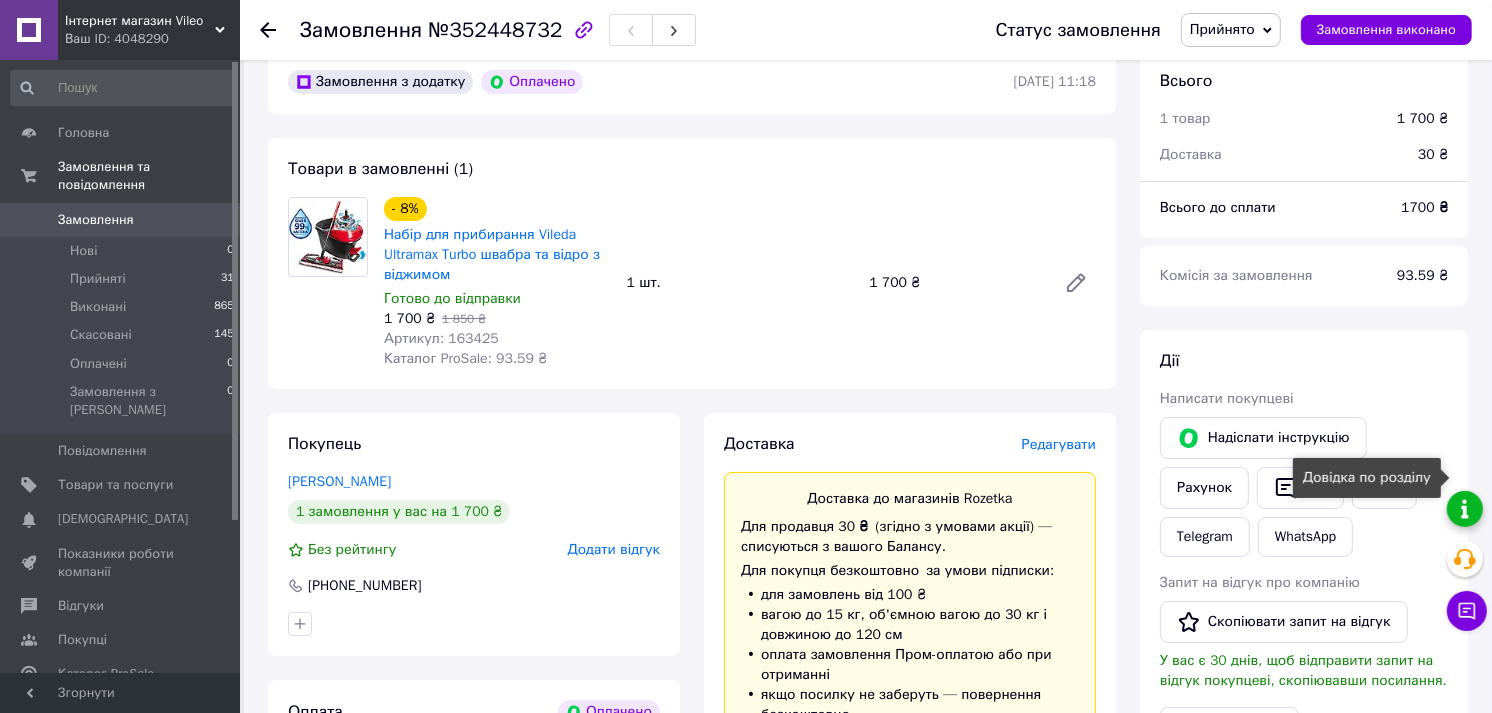 scroll, scrollTop: 0, scrollLeft: 0, axis: both 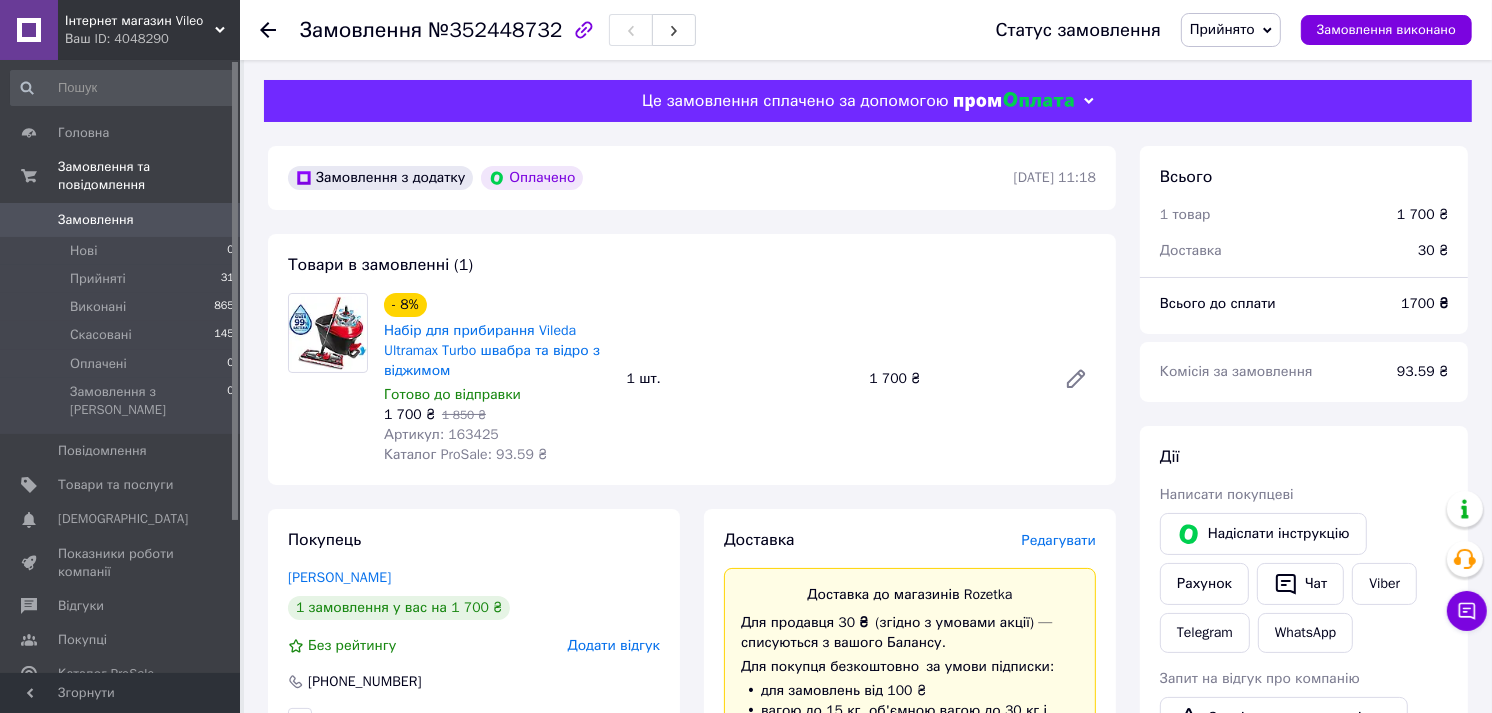 click on "Замовлення №352448732 Статус замовлення Прийнято Виконано Скасовано Оплачено Замовлення виконано" at bounding box center (866, 30) 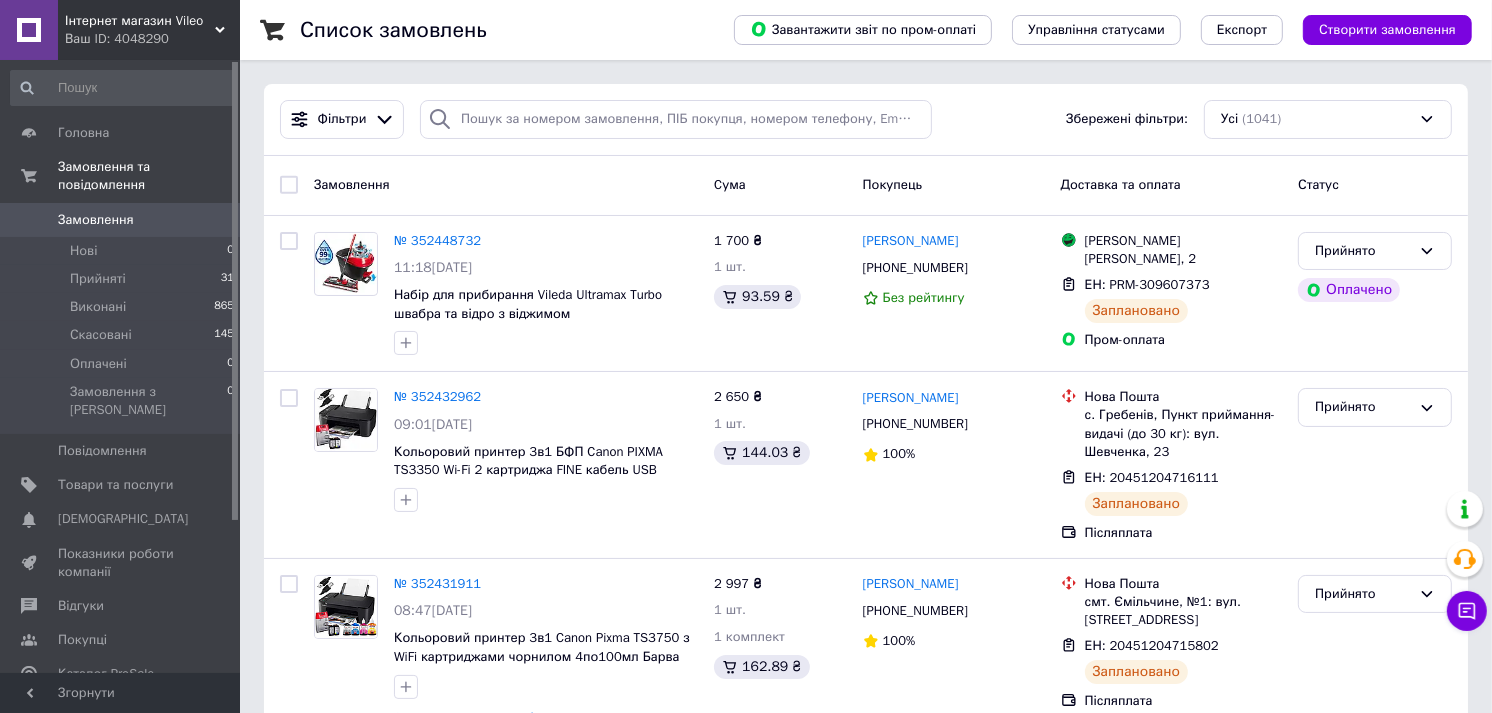 click on "Замовлення" at bounding box center (121, 220) 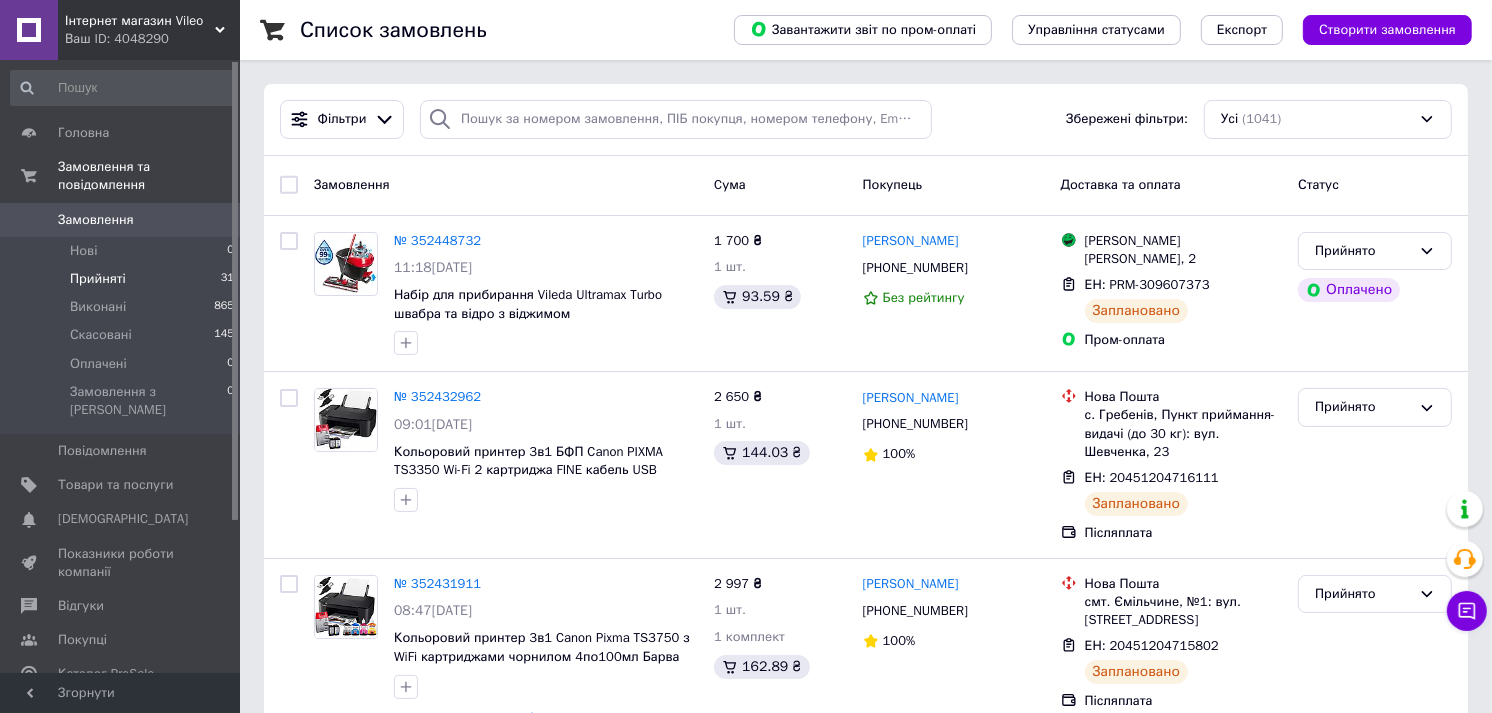click on "Прийняті 31" at bounding box center (123, 279) 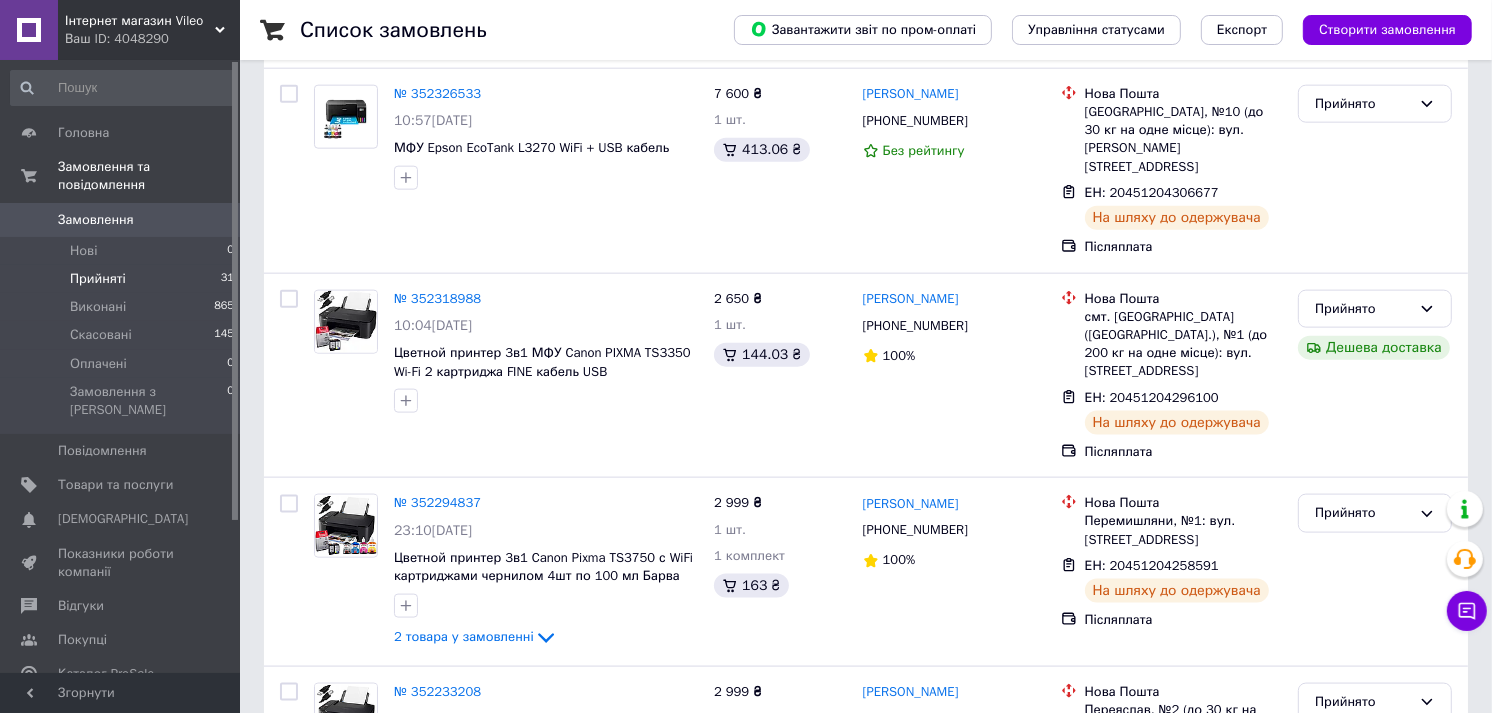 scroll, scrollTop: 5367, scrollLeft: 0, axis: vertical 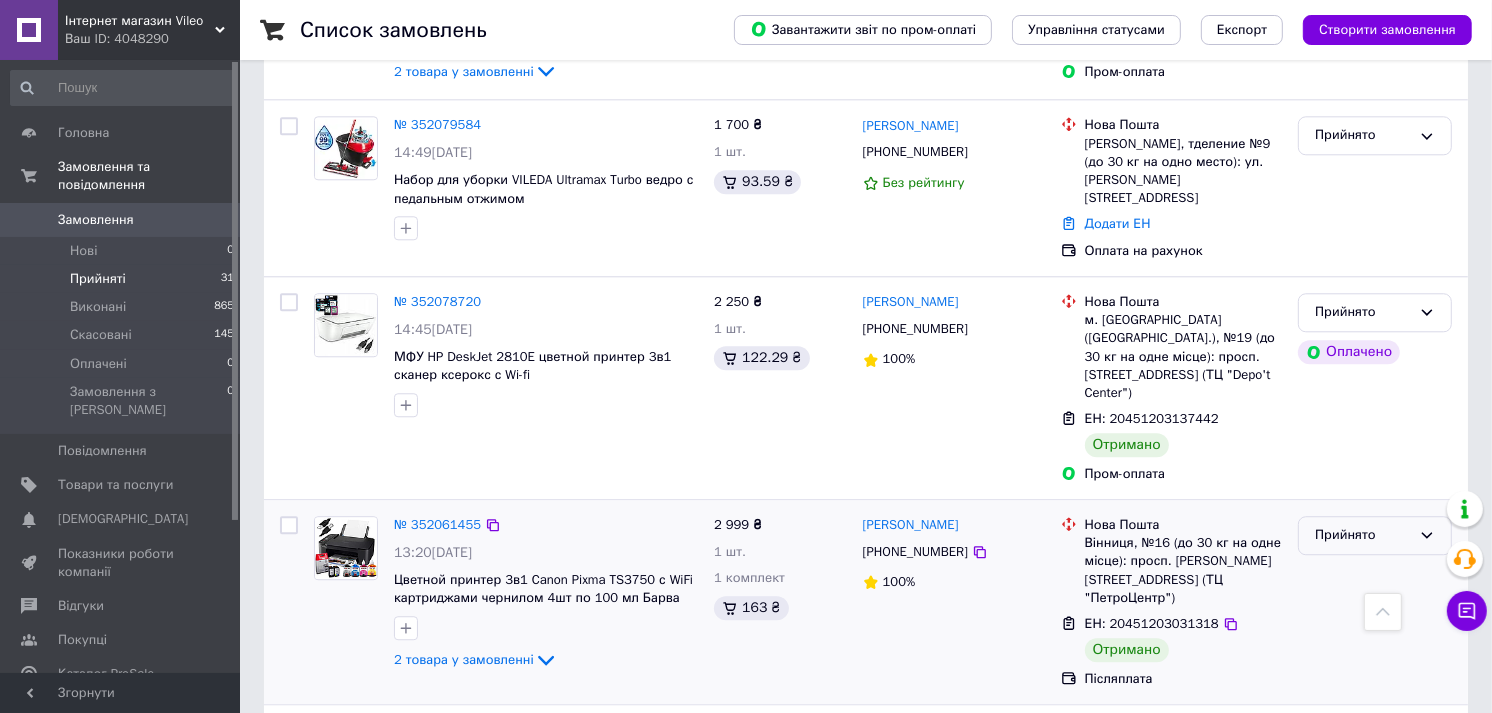 click on "Прийнято" at bounding box center (1375, 535) 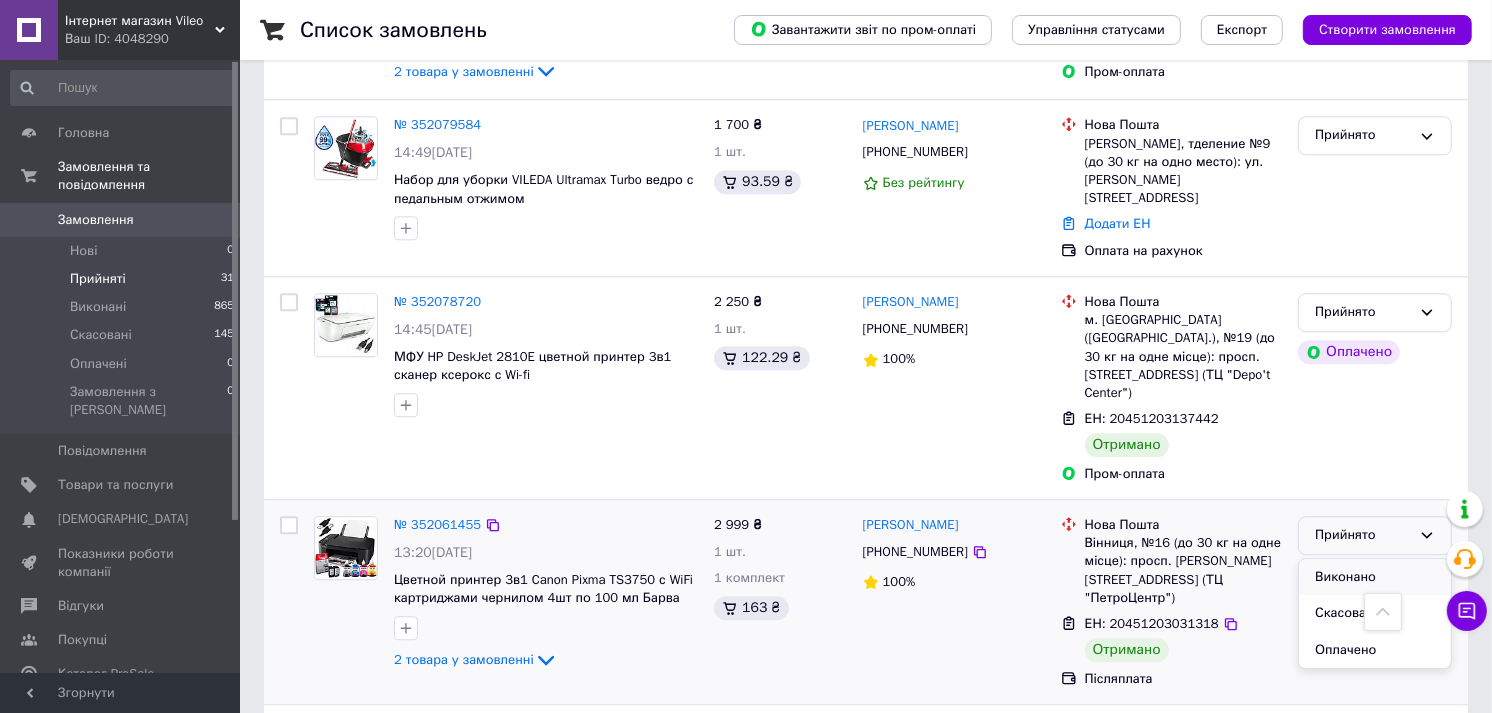 click on "Виконано" at bounding box center (1375, 577) 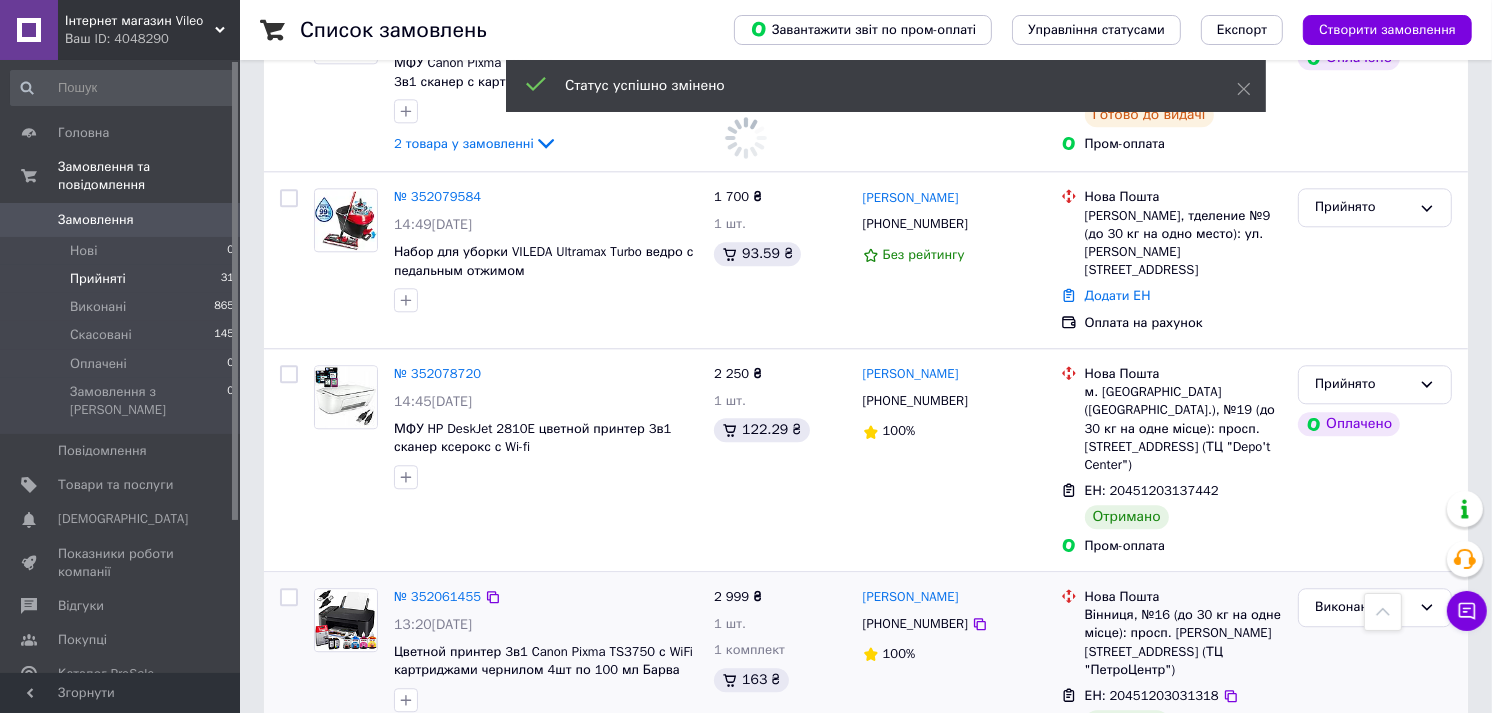 scroll, scrollTop: 4256, scrollLeft: 0, axis: vertical 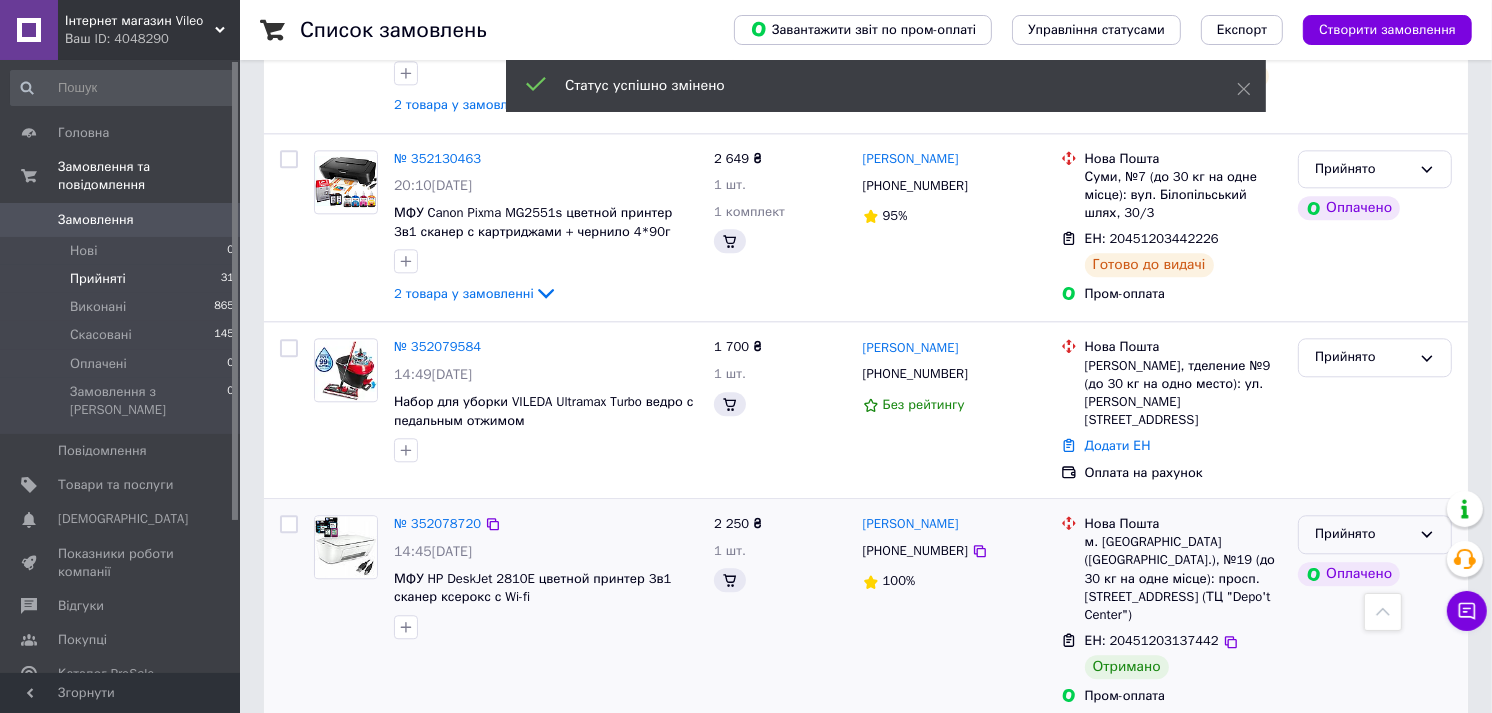 click 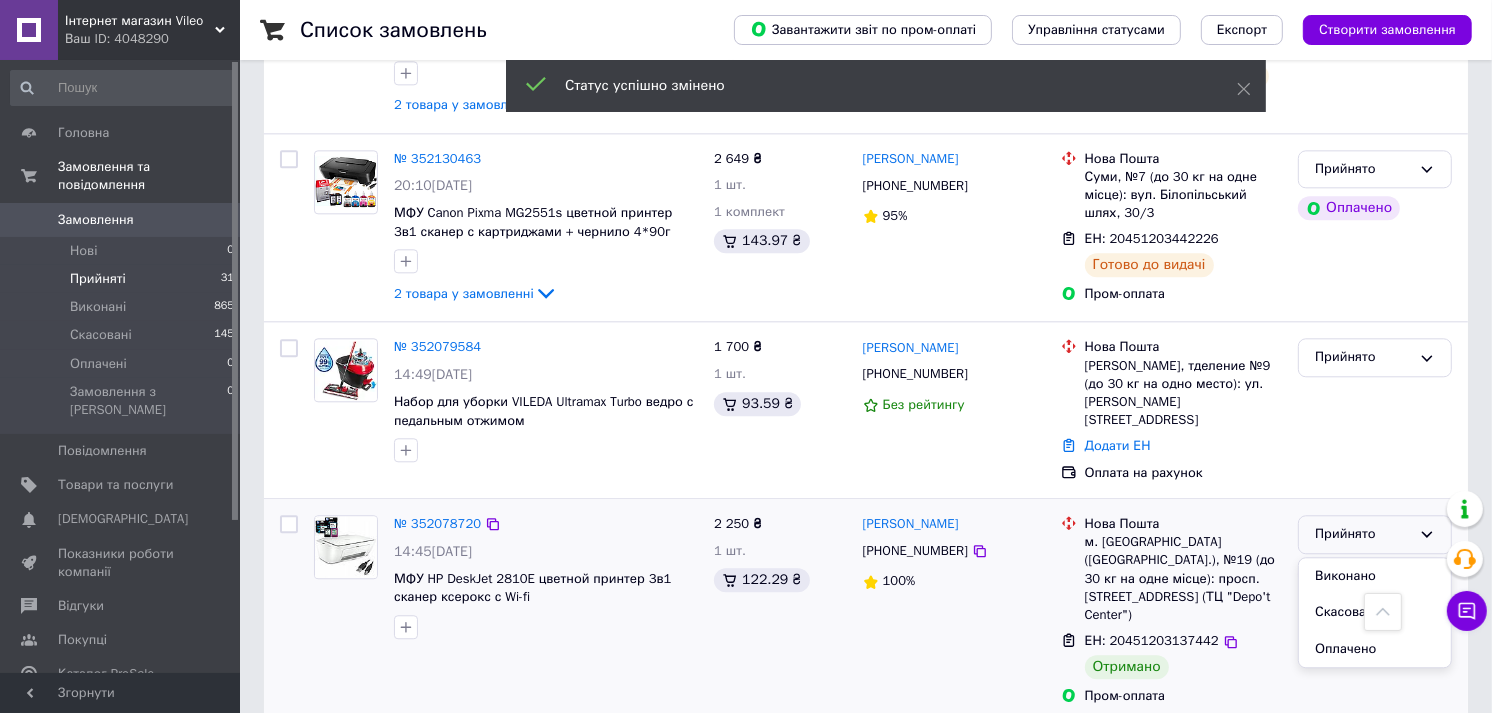 click on "Виконано" at bounding box center [1375, 576] 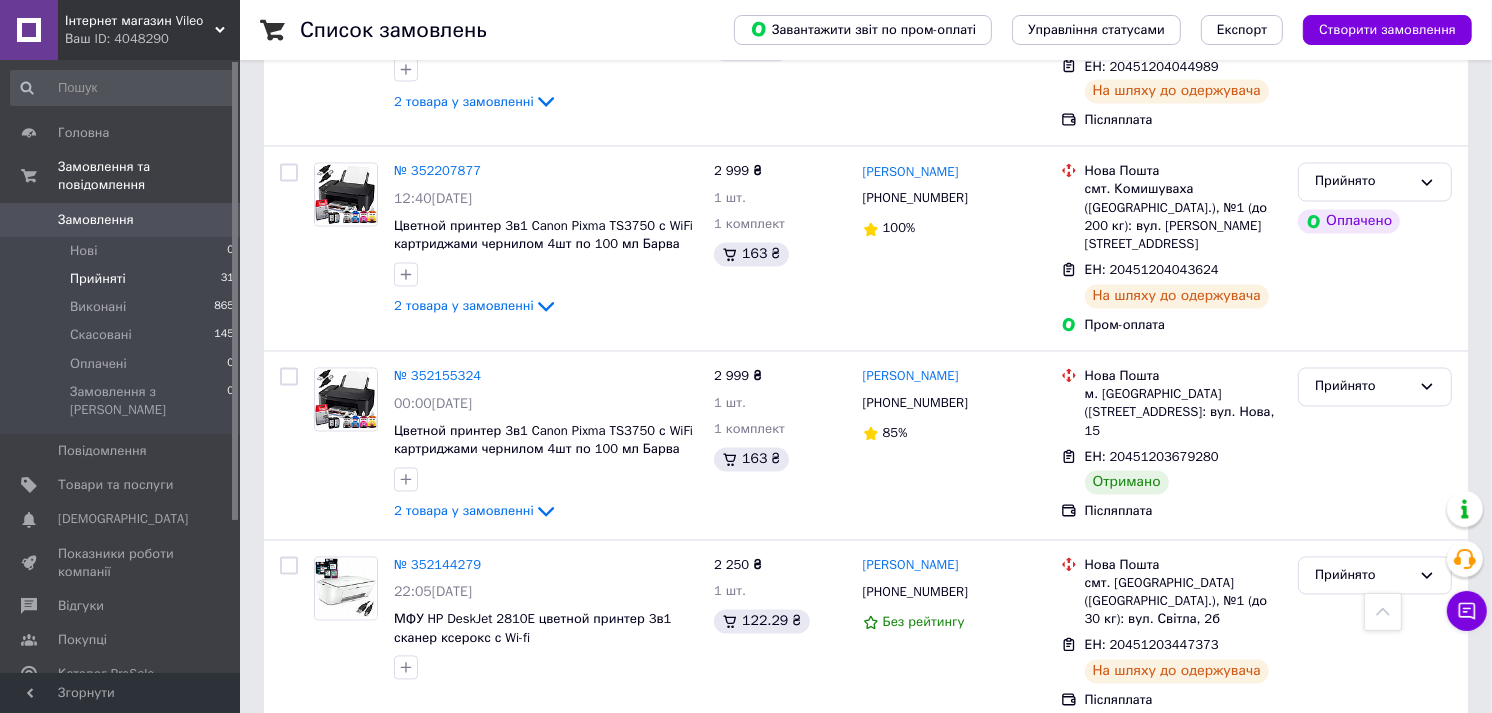 scroll, scrollTop: 3256, scrollLeft: 0, axis: vertical 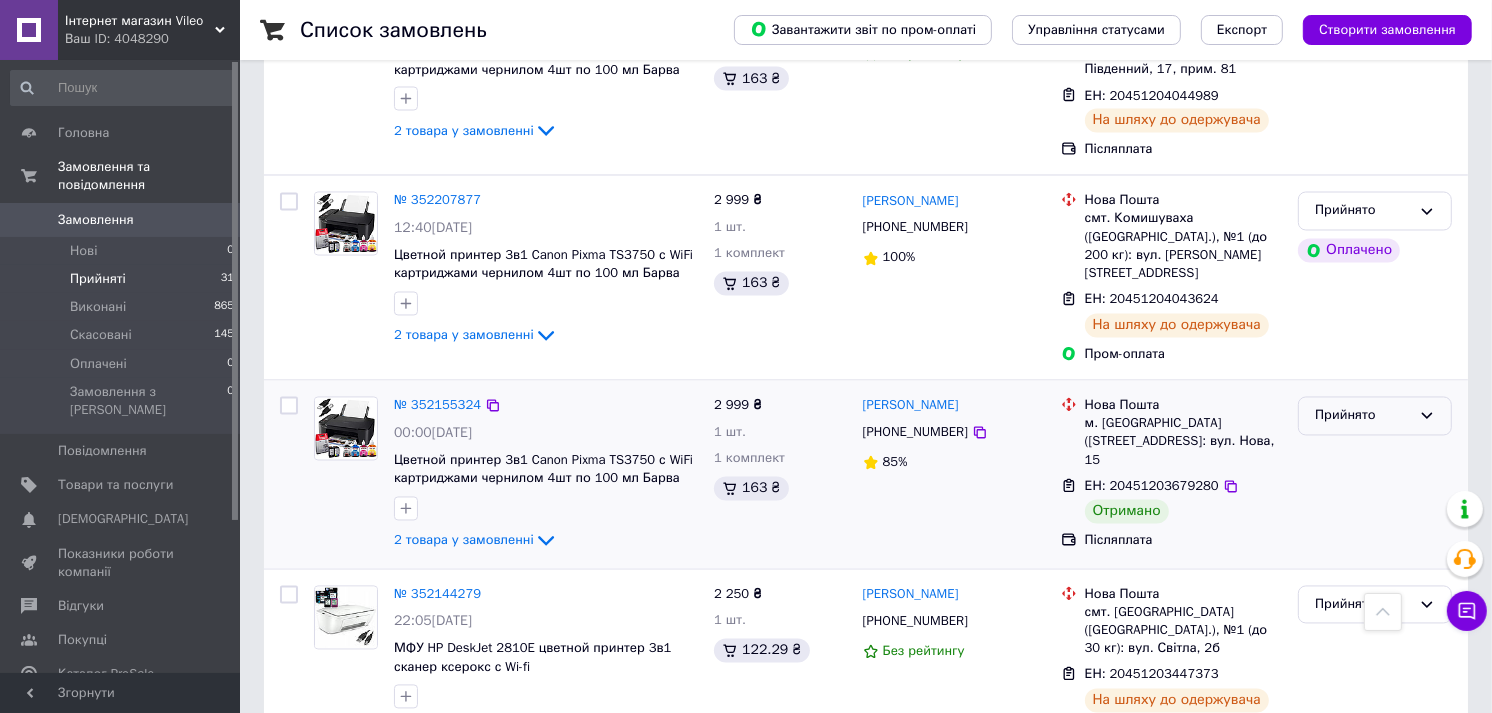 click on "Прийнято" at bounding box center (1363, 416) 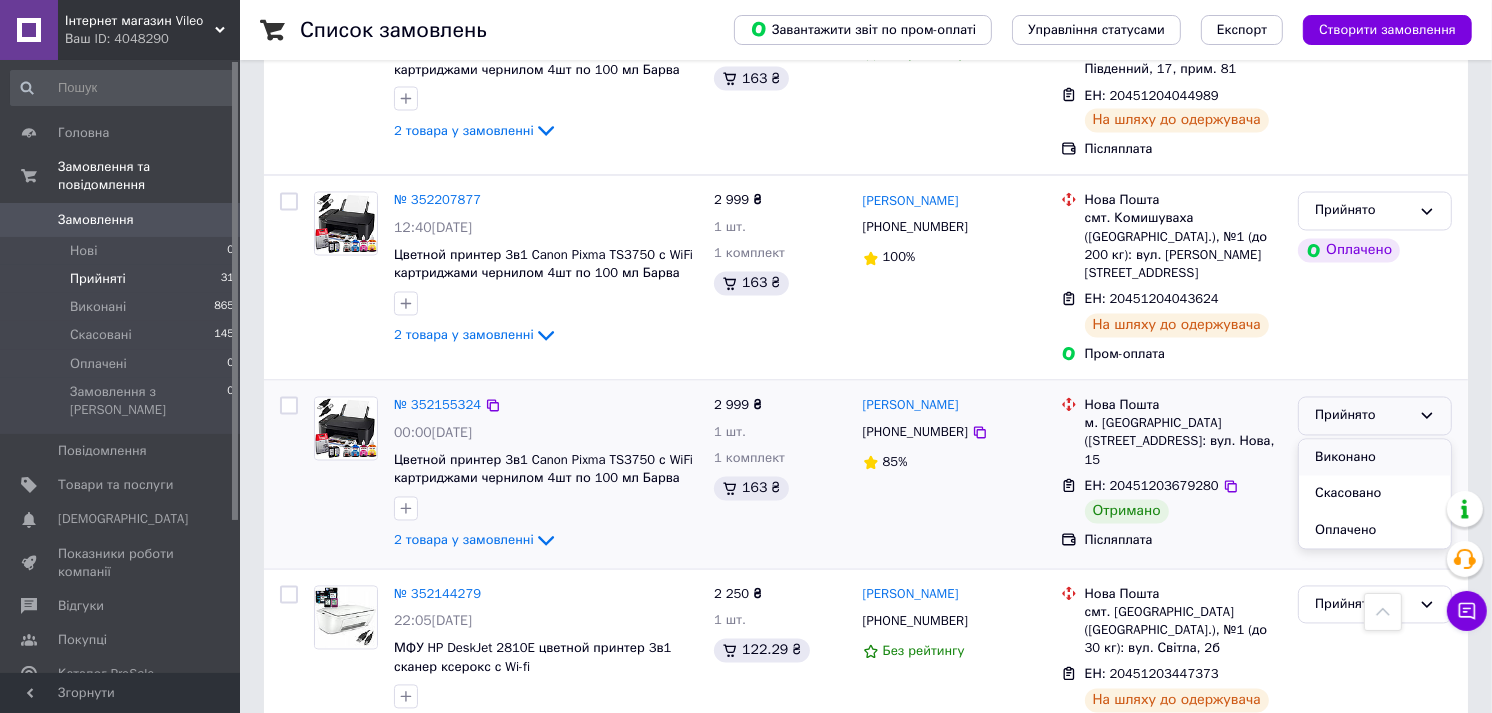 click on "Виконано" at bounding box center (1375, 458) 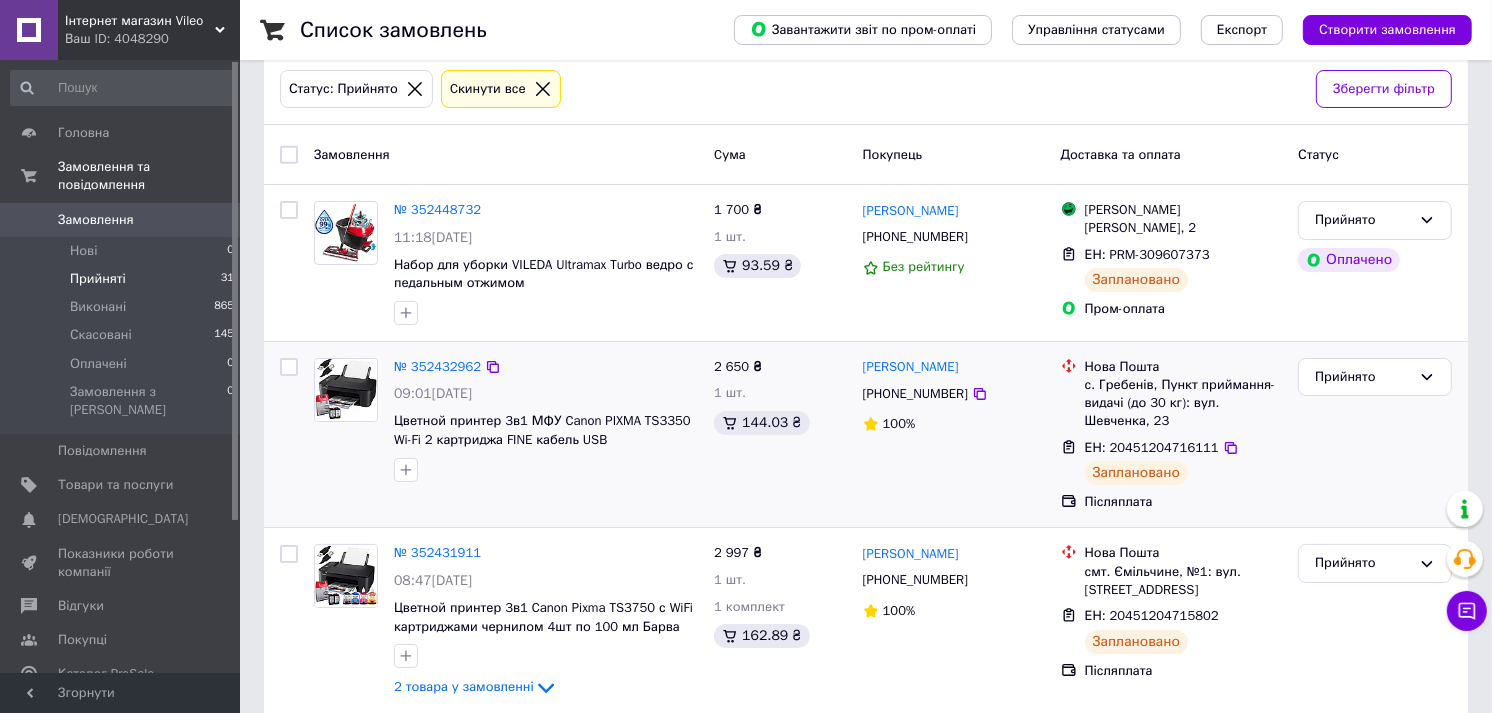 scroll, scrollTop: 0, scrollLeft: 0, axis: both 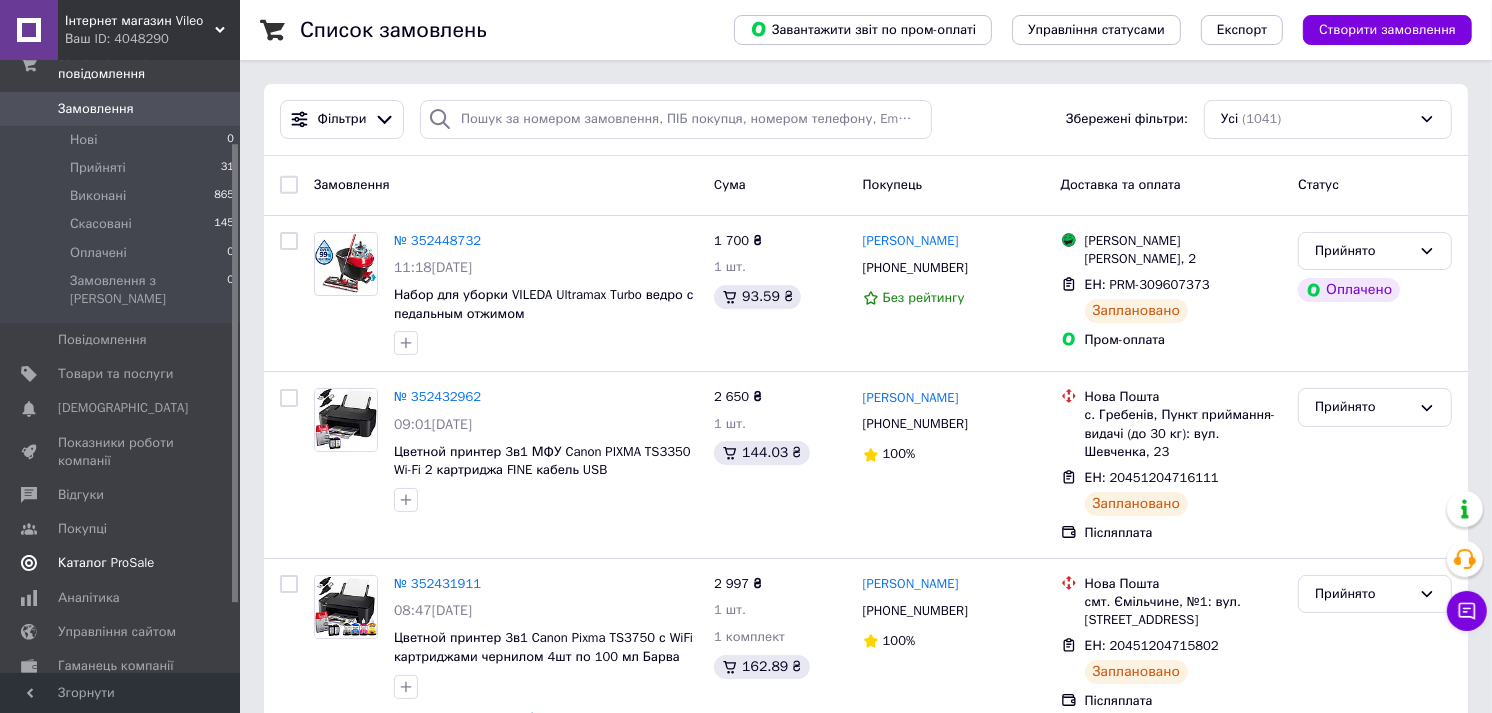 click on "Каталог ProSale" at bounding box center [106, 563] 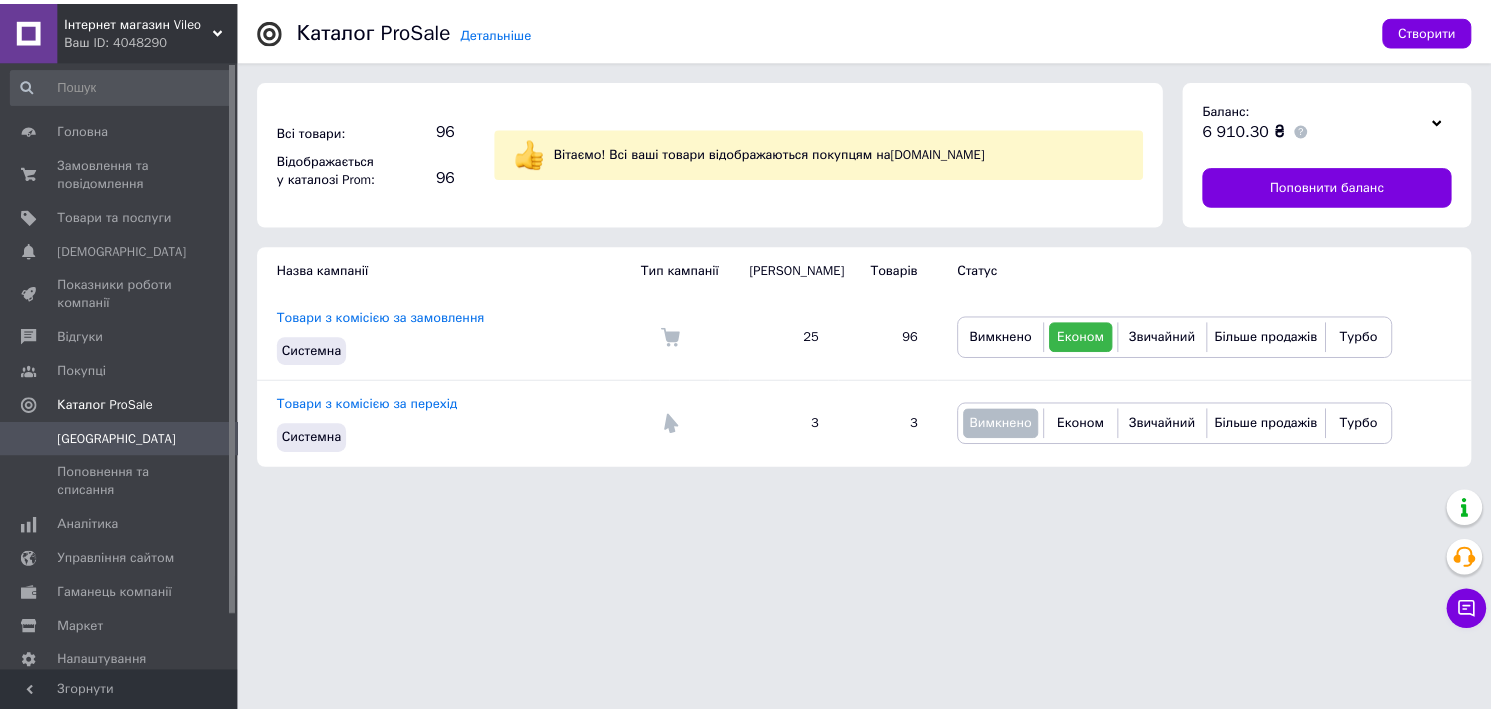 scroll, scrollTop: 0, scrollLeft: 0, axis: both 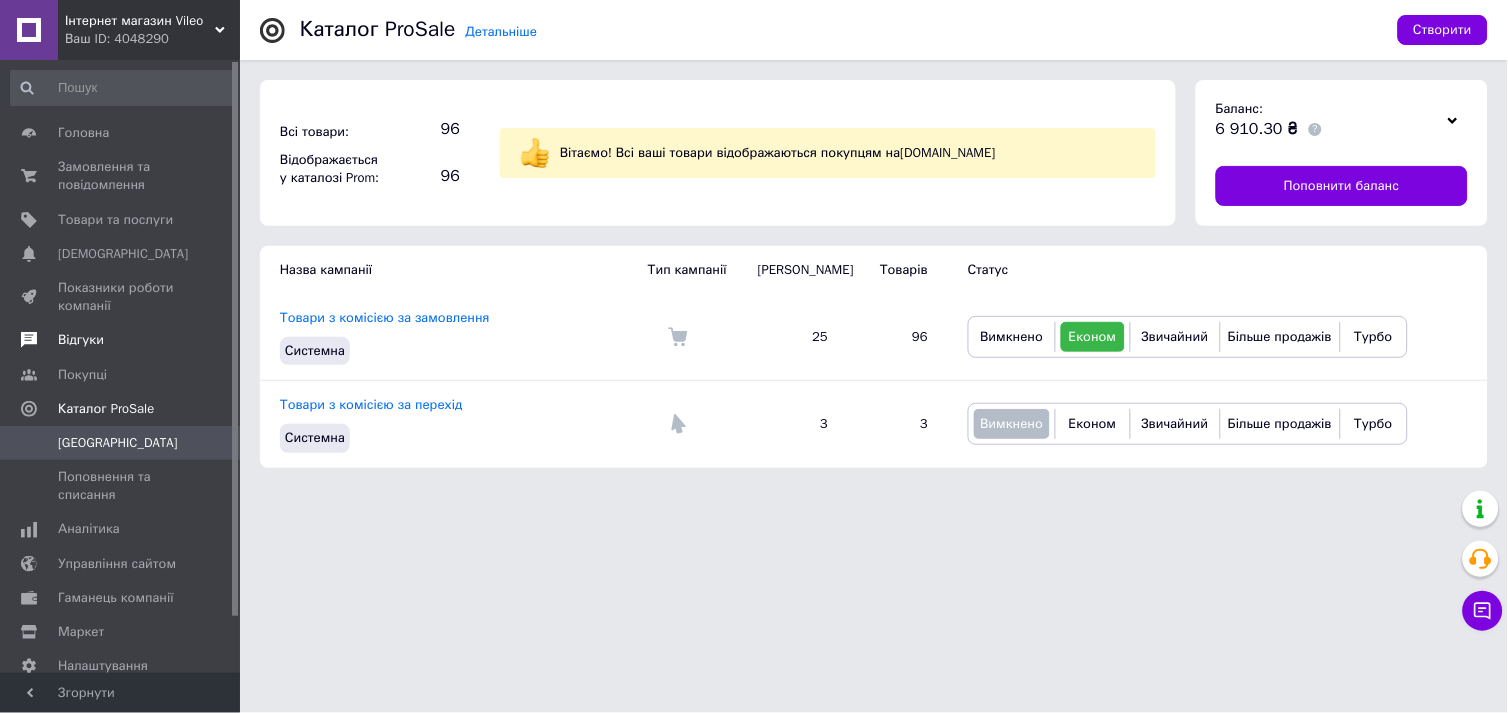 click on "Відгуки" at bounding box center [121, 340] 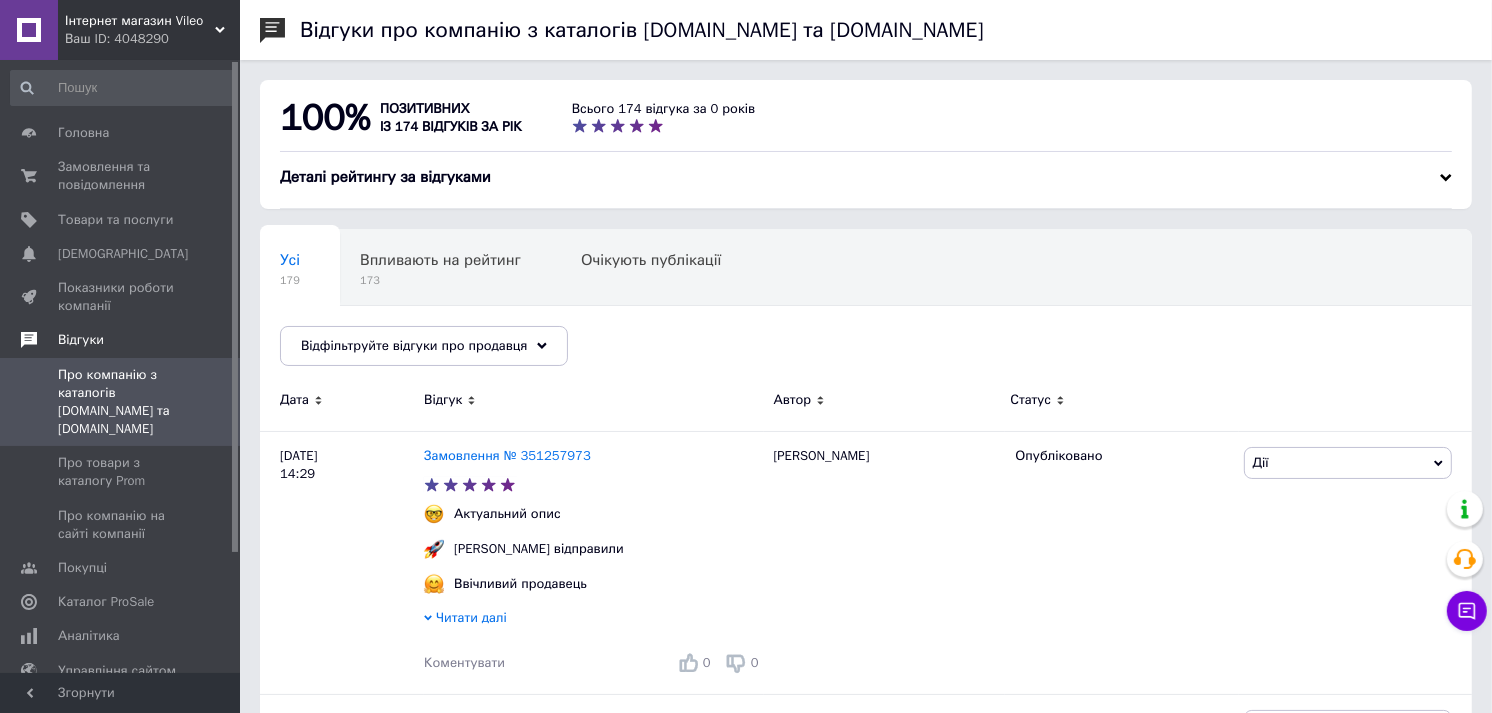 click on "Відгуки" at bounding box center (149, 340) 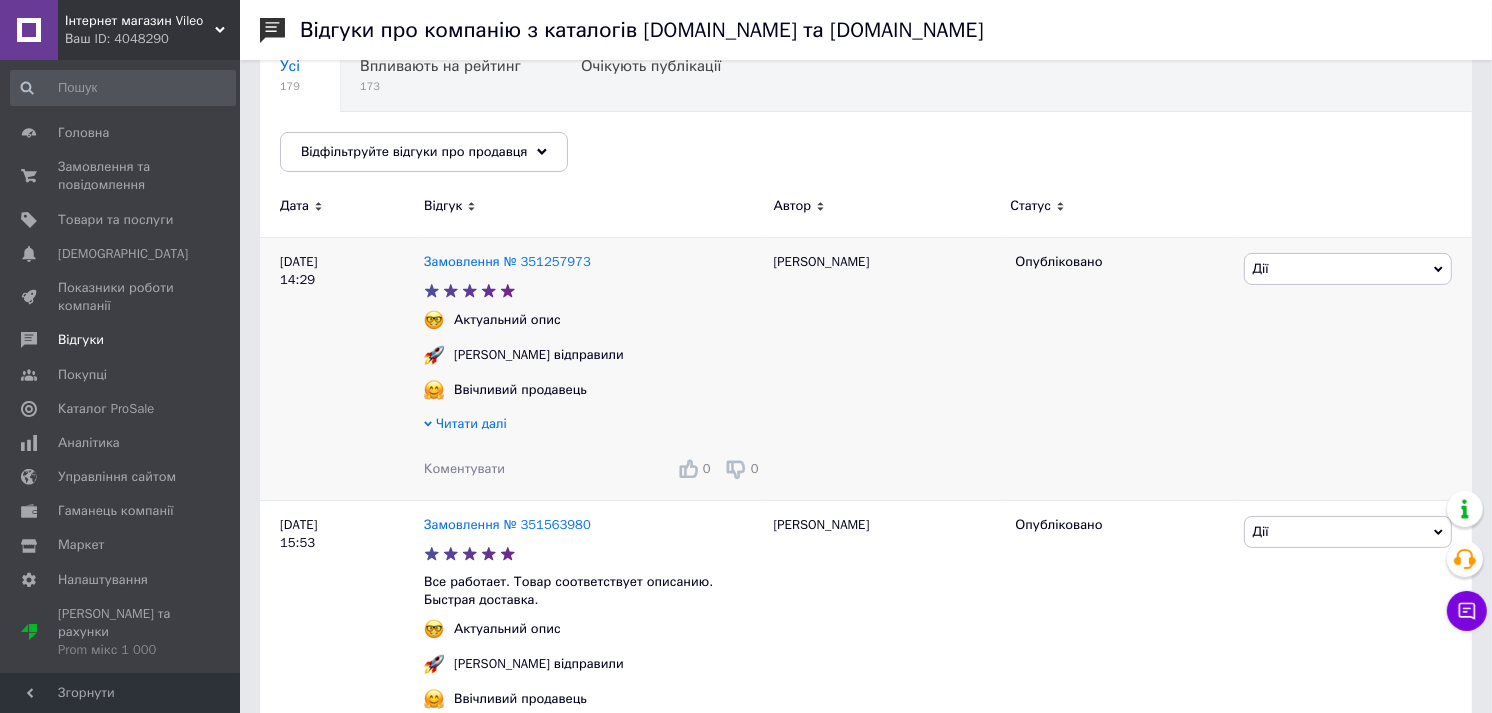 scroll, scrollTop: 222, scrollLeft: 0, axis: vertical 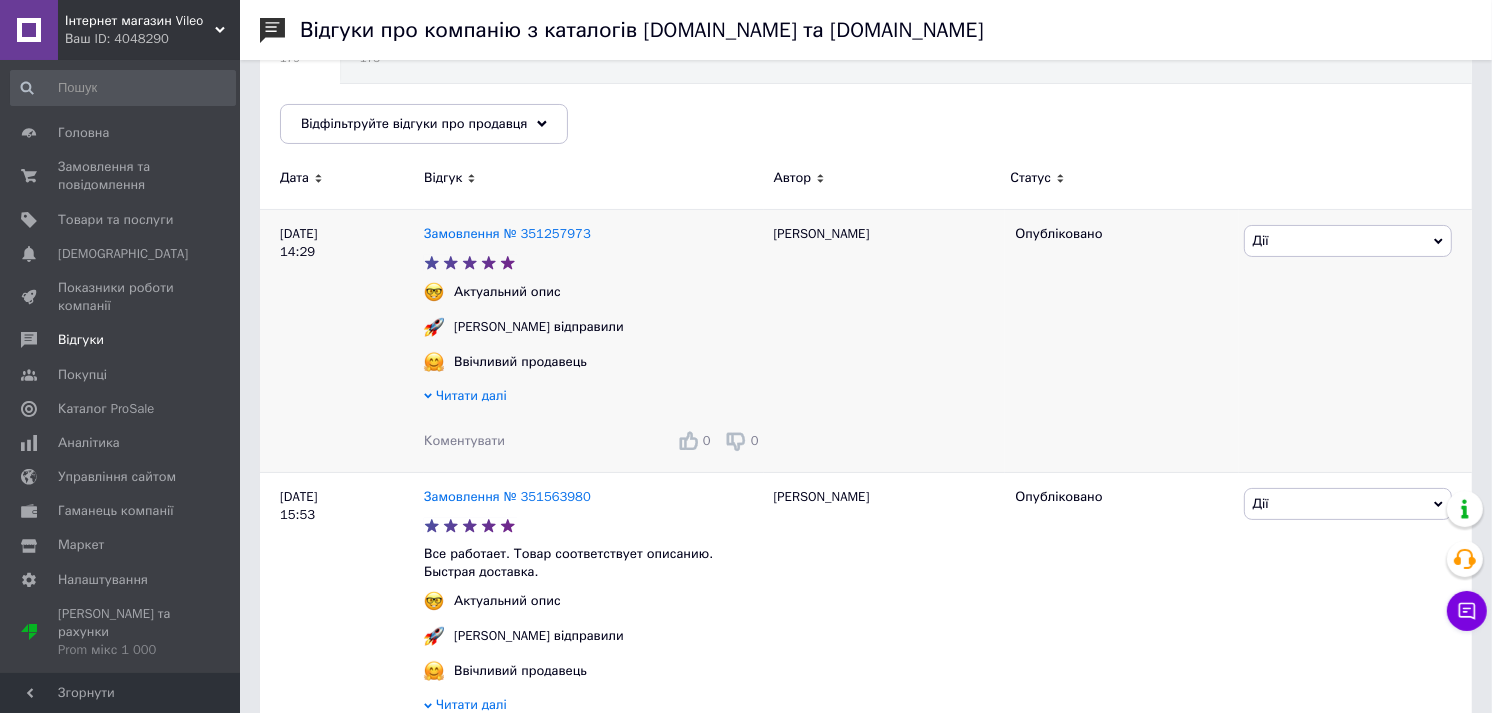 click on "Читати далі" at bounding box center [471, 395] 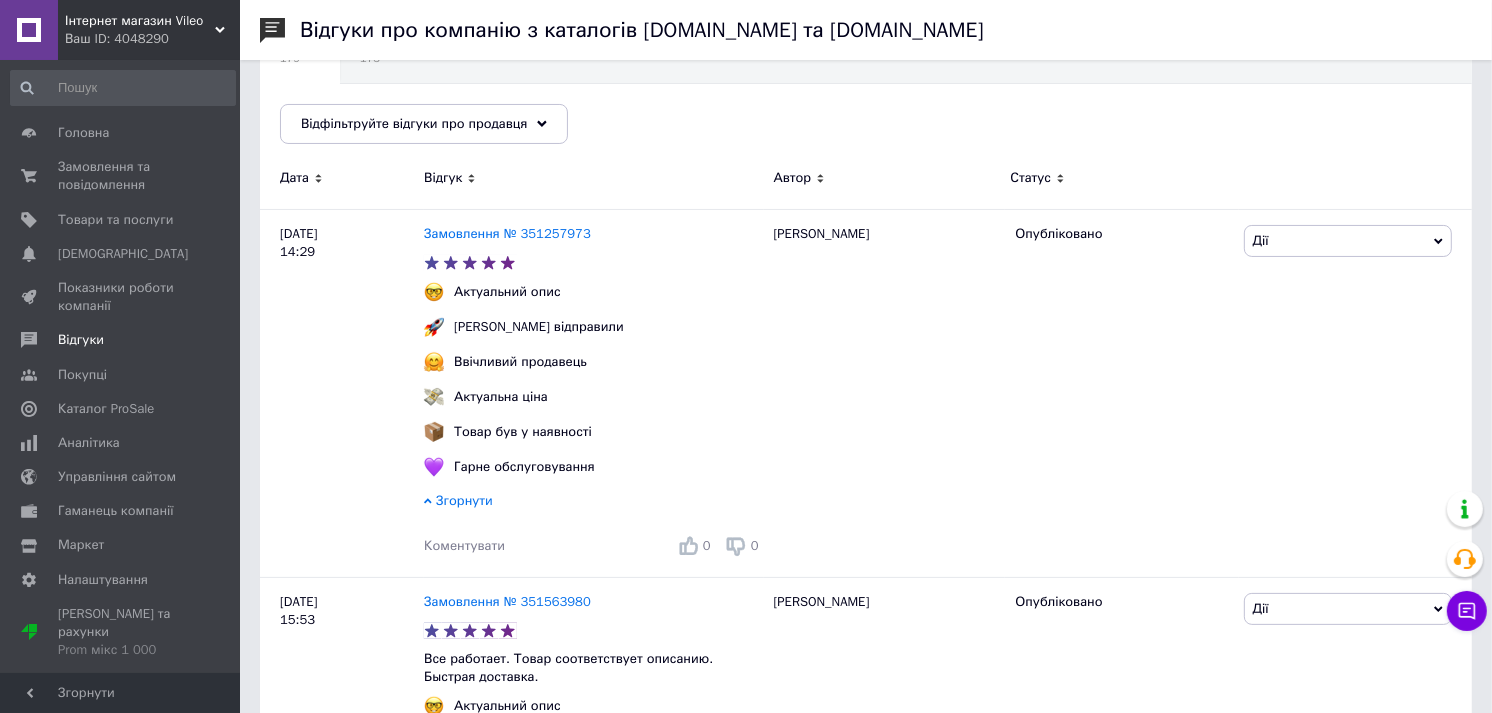scroll, scrollTop: 0, scrollLeft: 0, axis: both 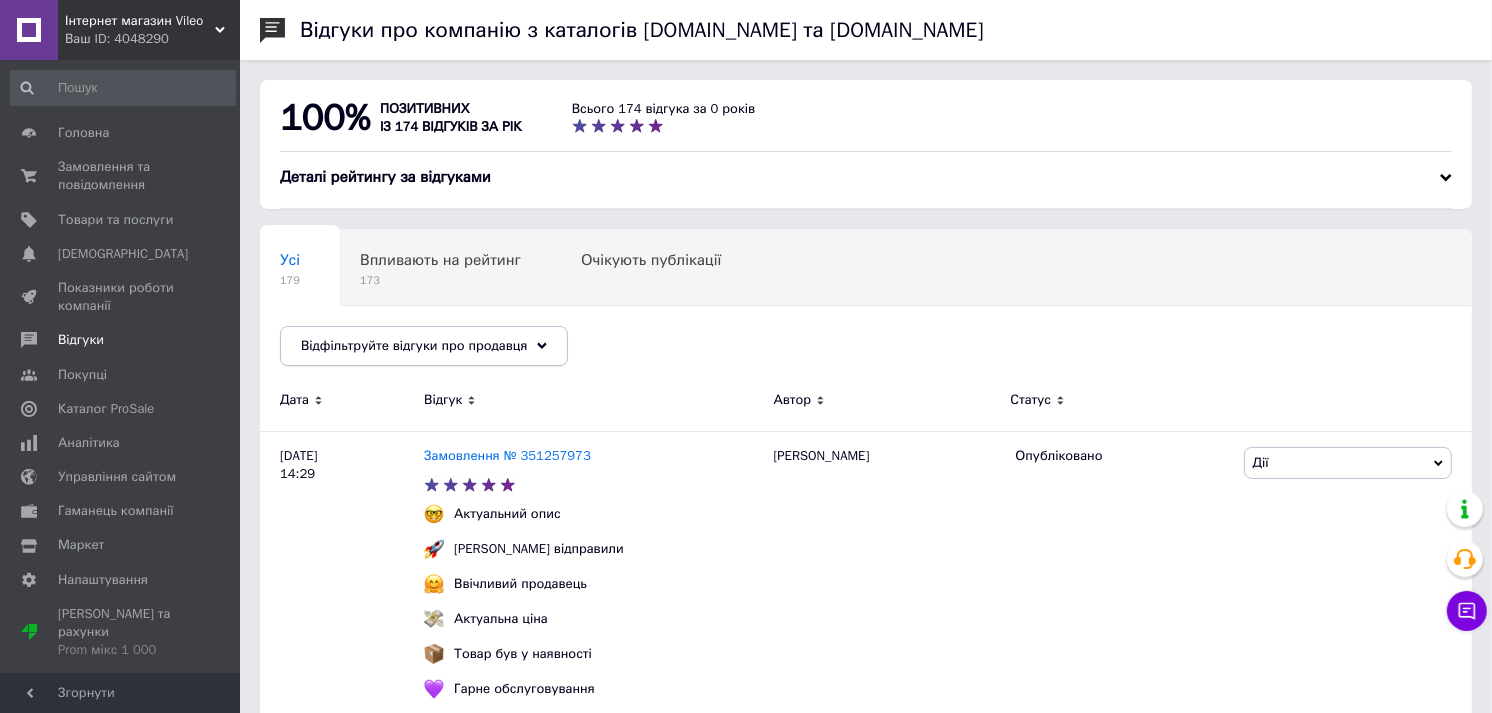 click 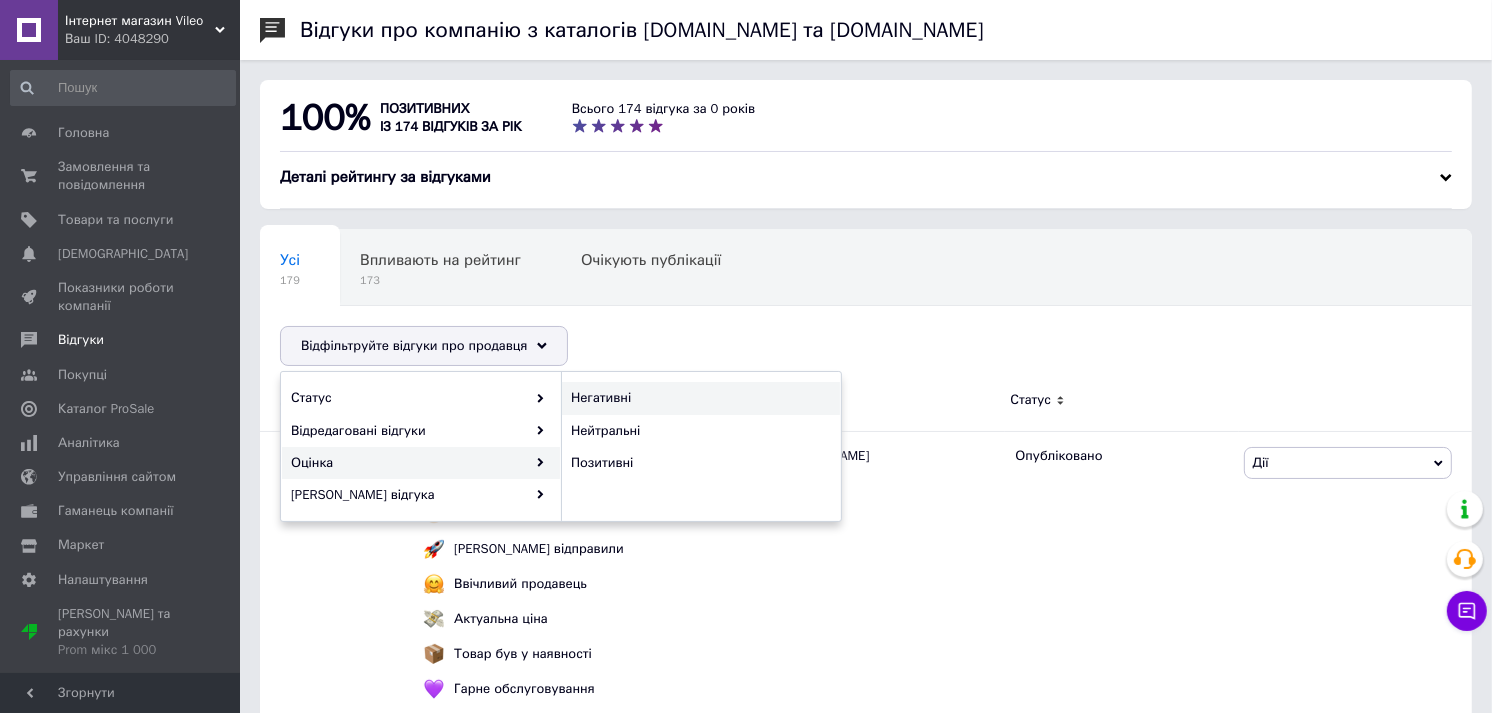 click on "Негативні" at bounding box center [698, 398] 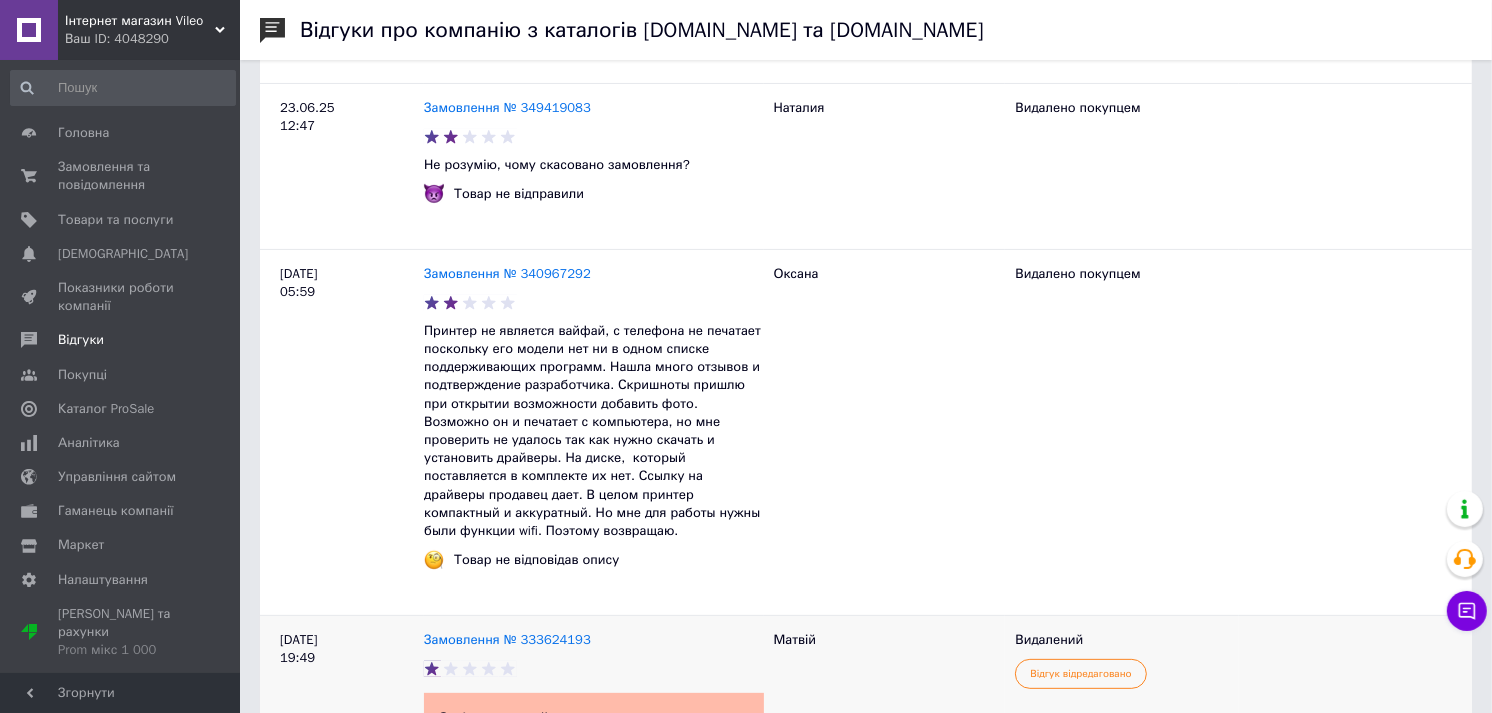 scroll, scrollTop: 382, scrollLeft: 0, axis: vertical 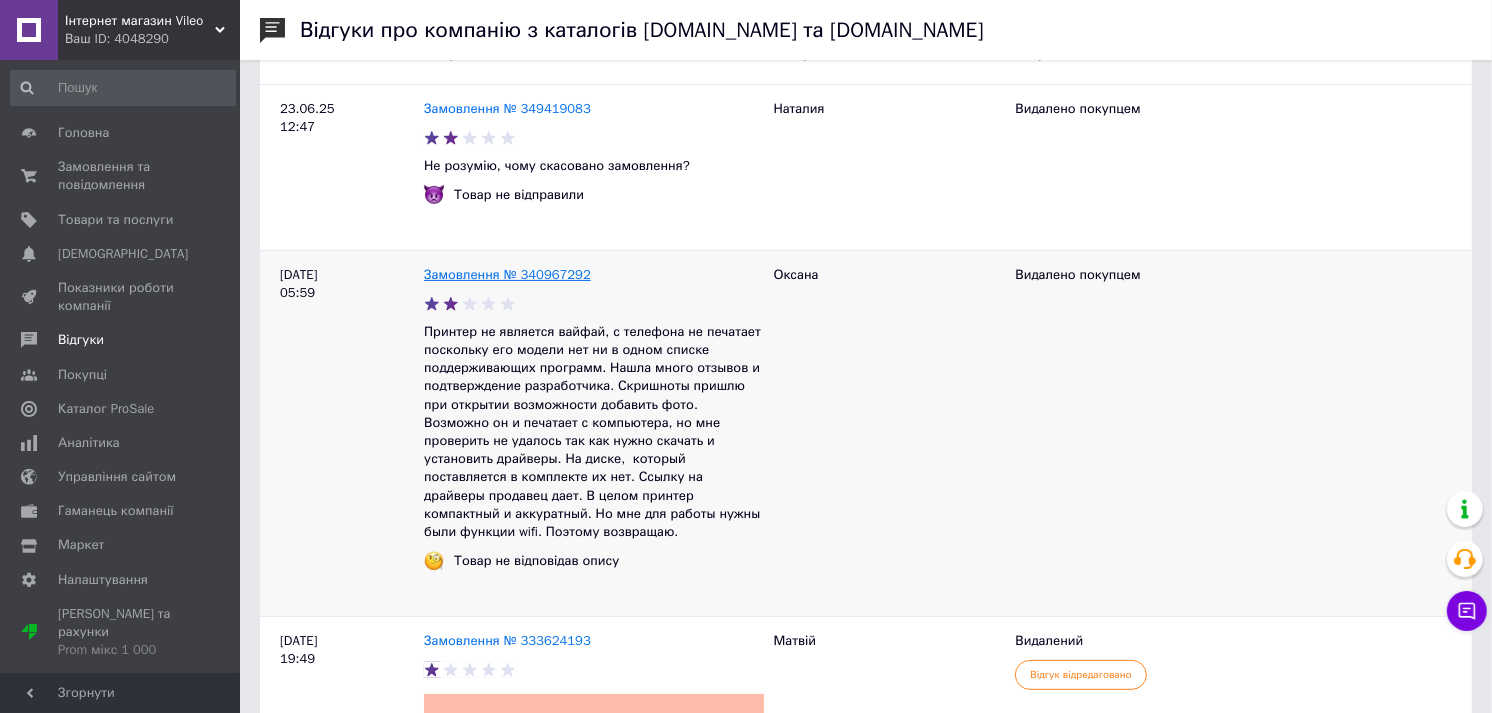 click on "Замовлення № 340967292" at bounding box center (507, 274) 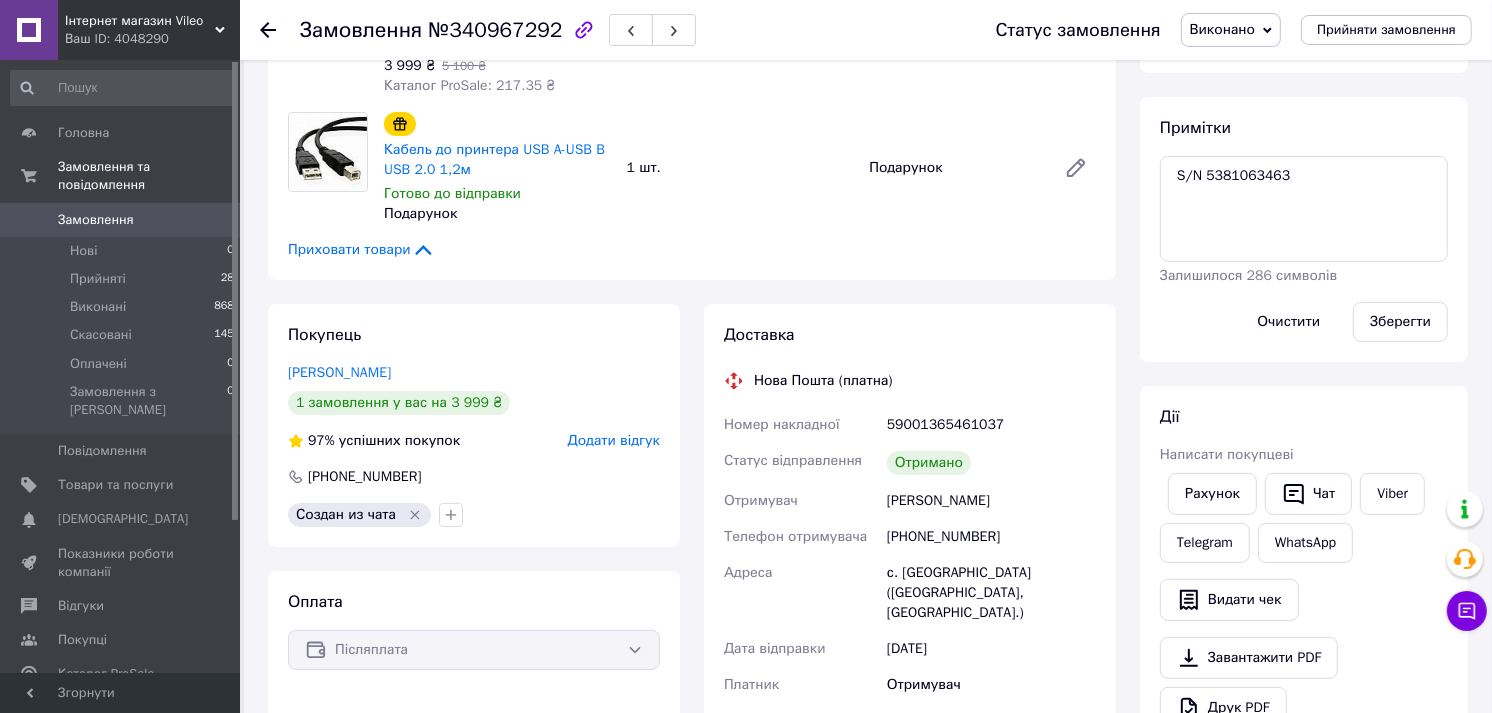 scroll, scrollTop: 333, scrollLeft: 0, axis: vertical 